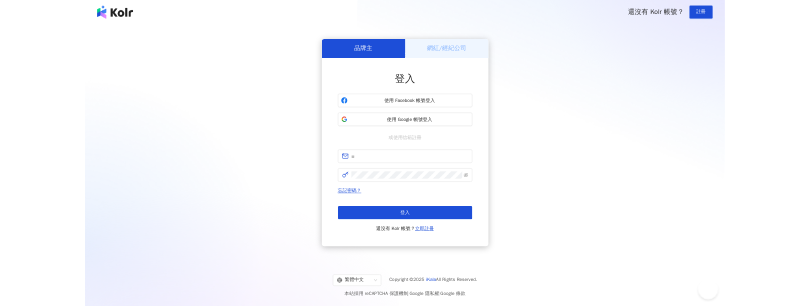 scroll, scrollTop: 0, scrollLeft: 0, axis: both 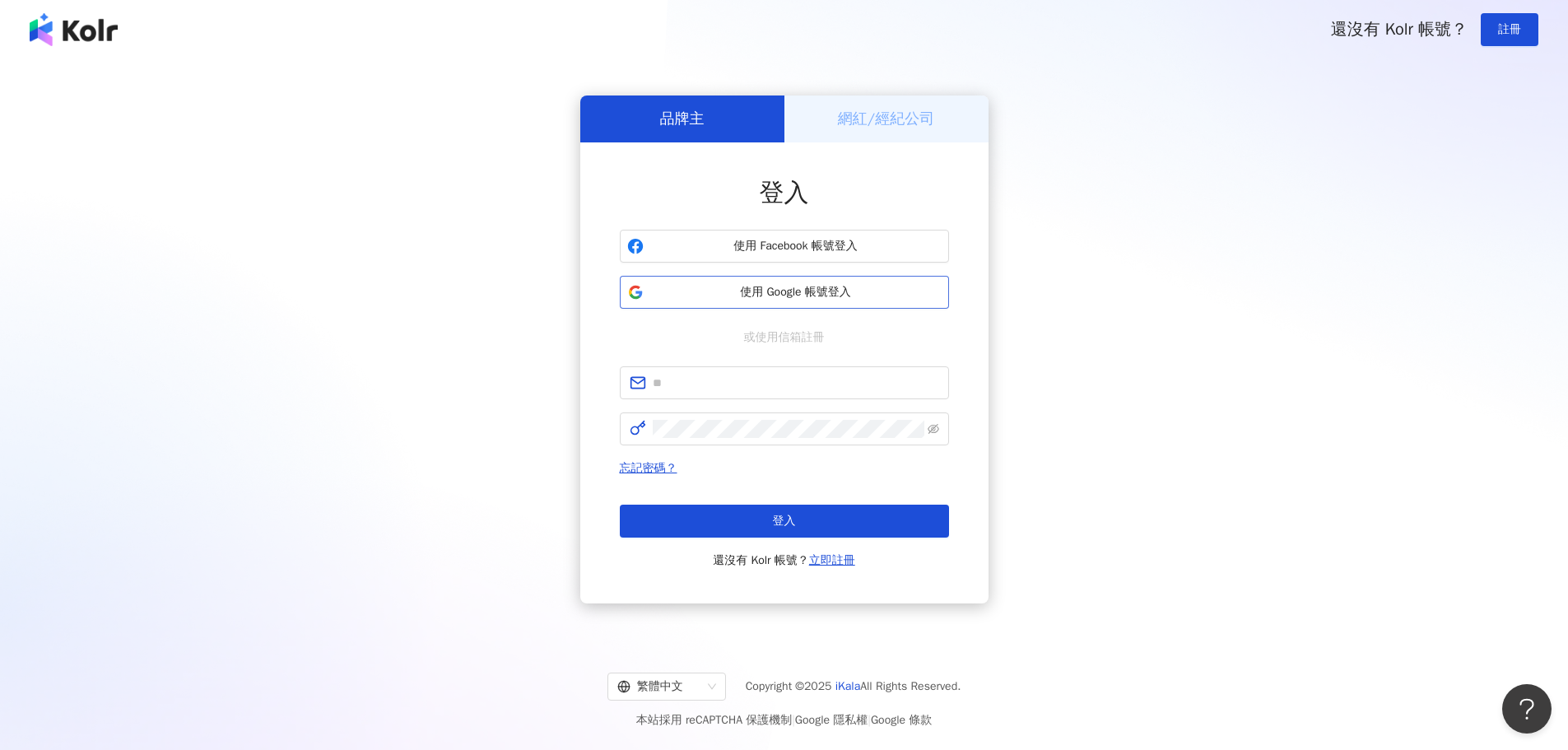 click on "使用 Google 帳號登入" at bounding box center [796, 292] 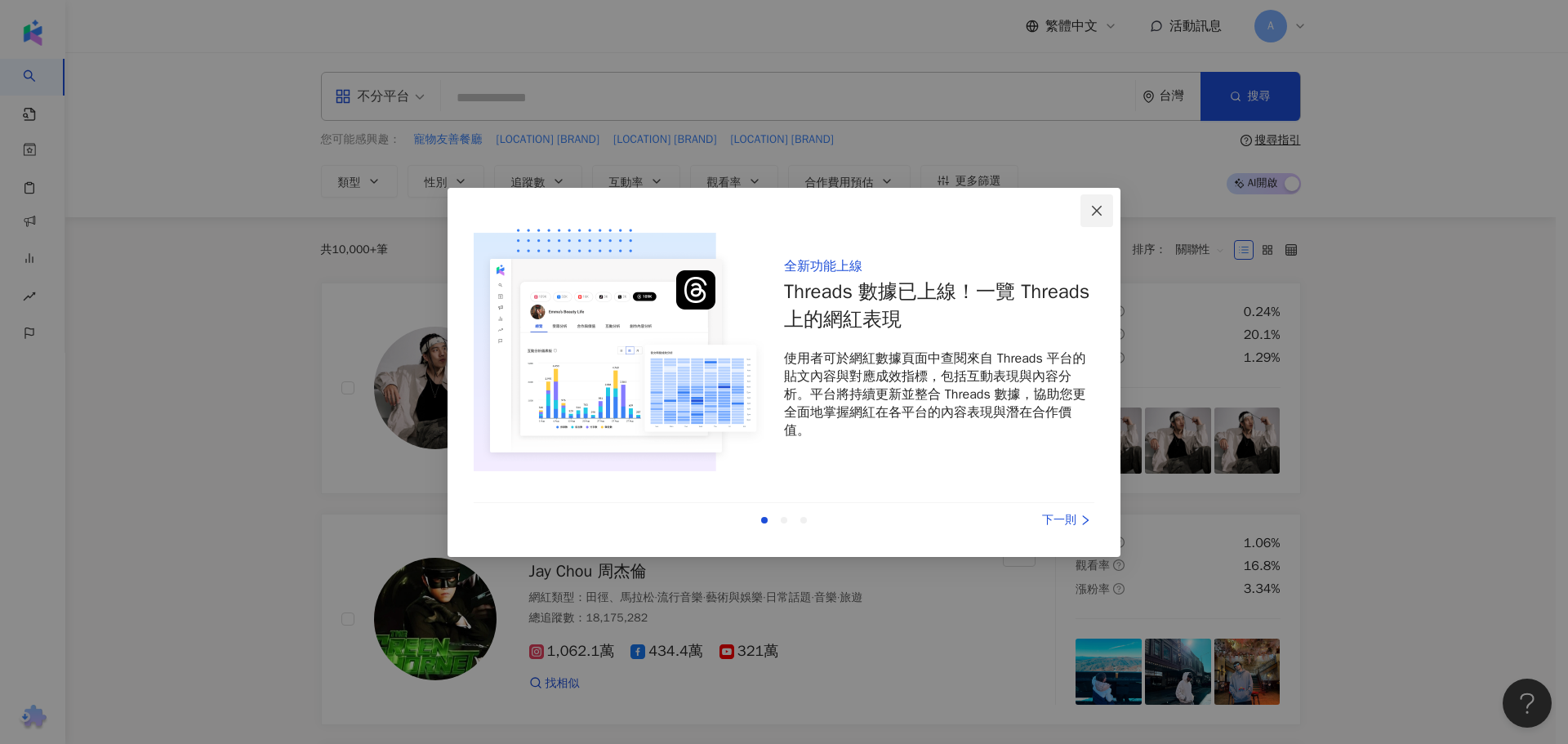 click 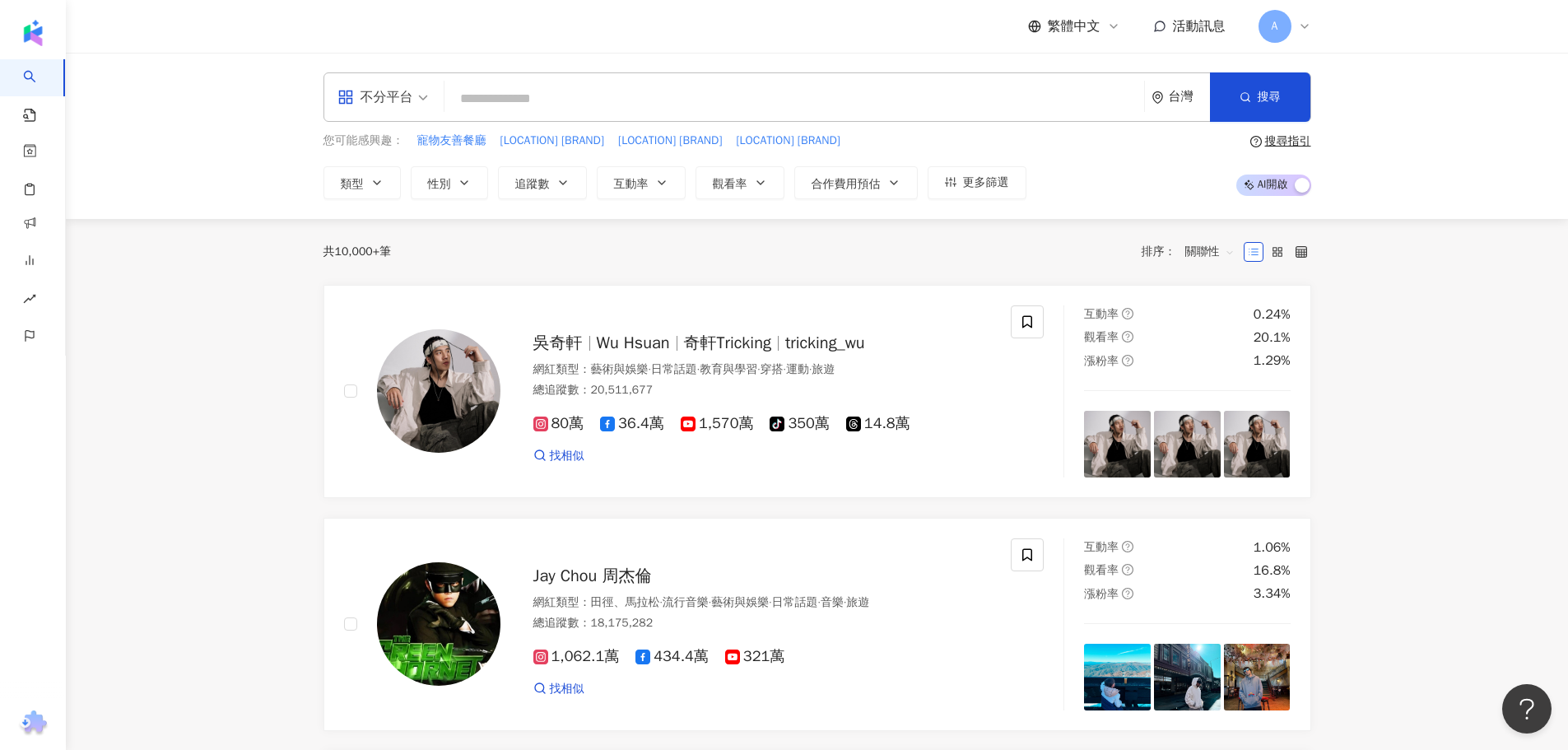 click at bounding box center (794, 99) 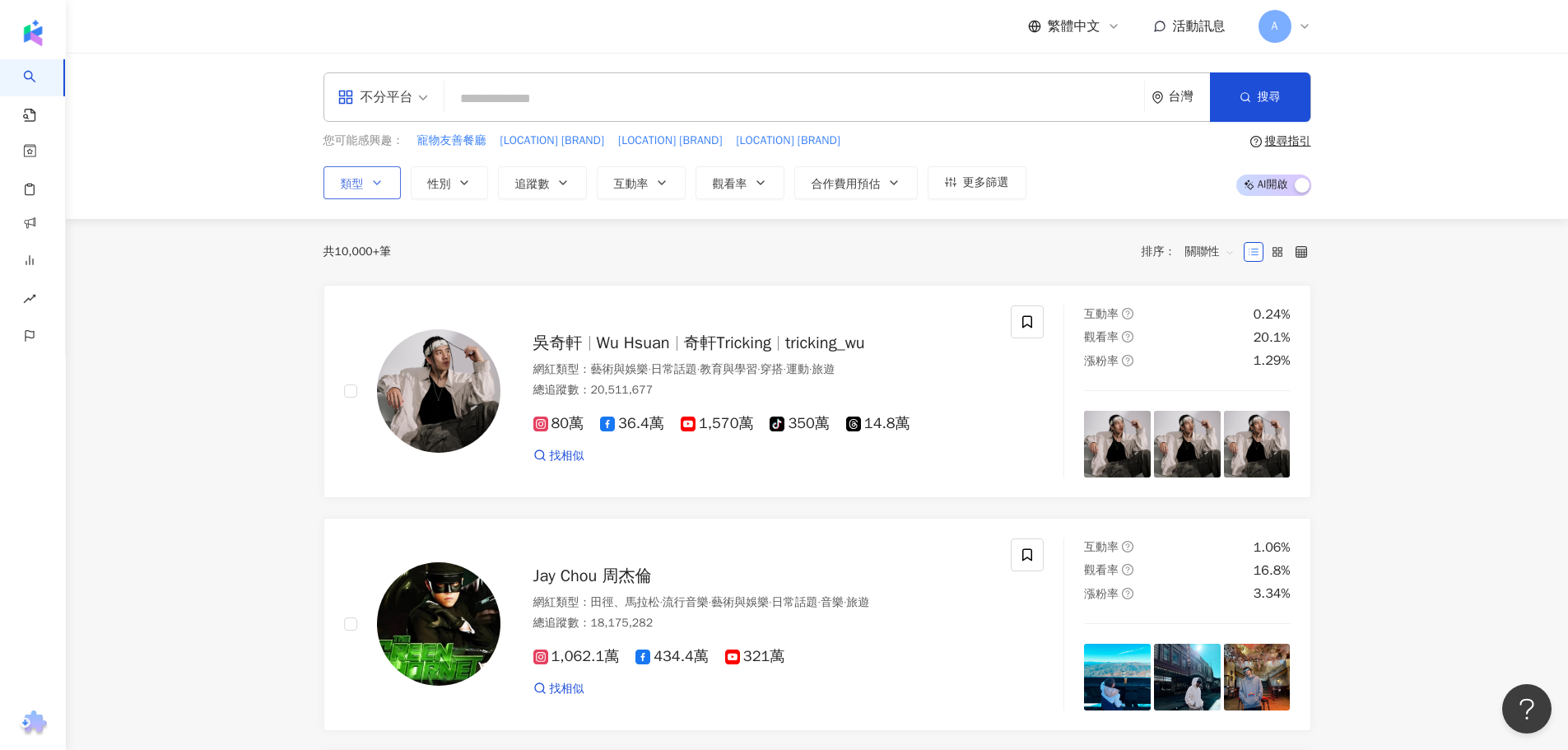 click 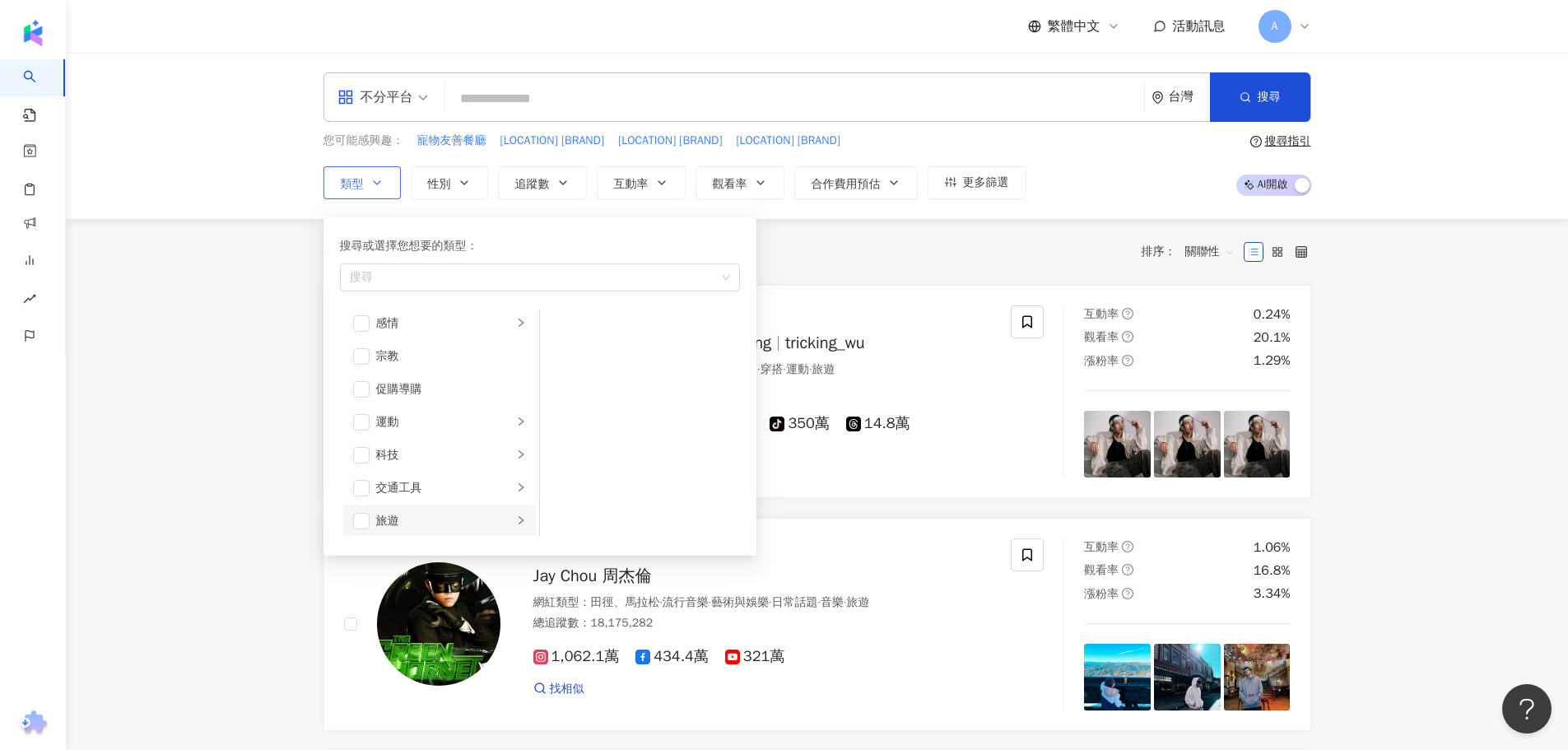 scroll, scrollTop: 571, scrollLeft: 0, axis: vertical 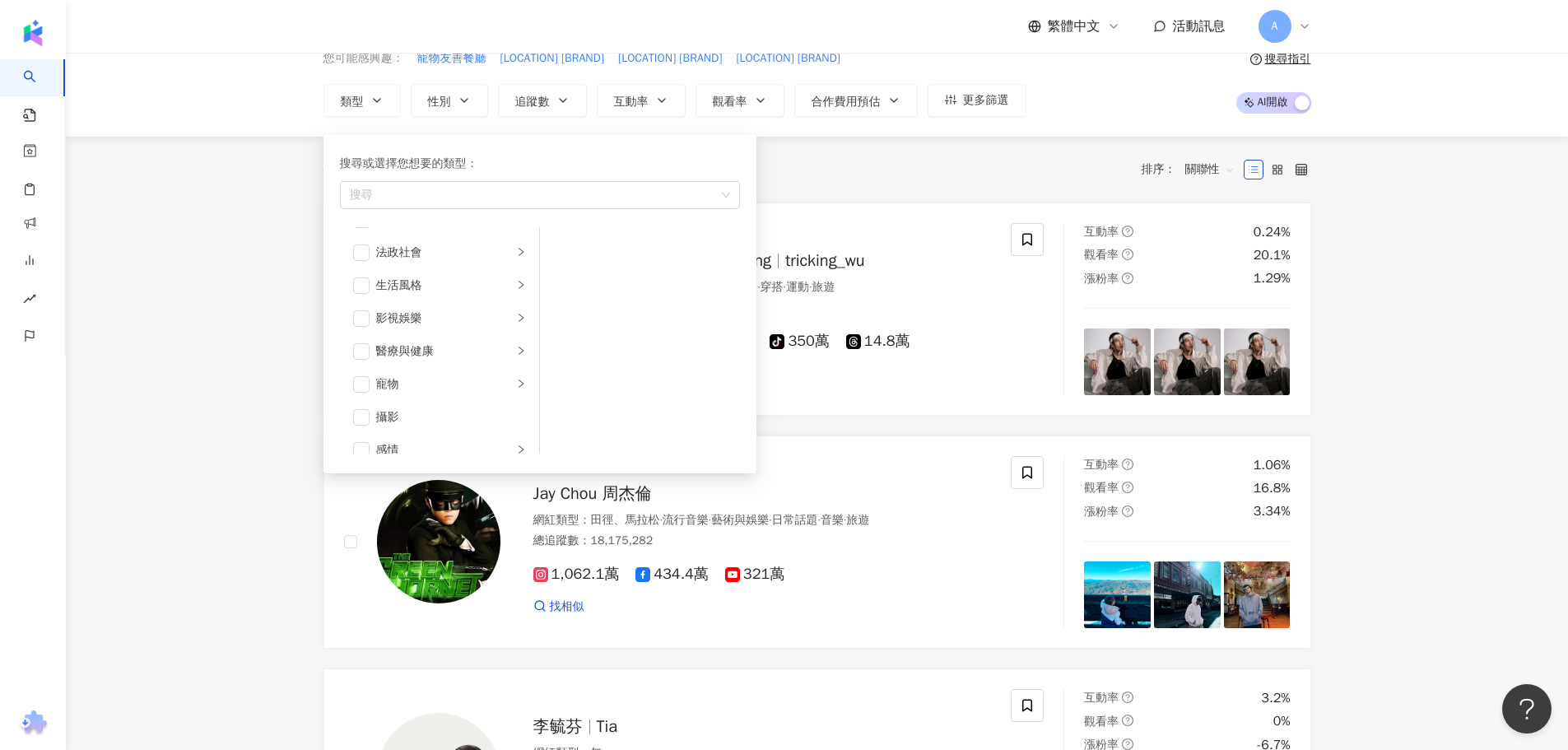 click on "不分平台 台灣 搜尋 您可能感興趣： 寵物友善餐廳  寵物友善咖啡廳  打卡咖啡廳  景美咖啡廳  類型 搜尋或選擇您想要的類型：   搜尋 藝術與娛樂 美妝時尚 氣候和環境 日常話題 教育與學習 家庭 財經 美食 命理占卜 遊戲 法政社會 生活風格 影視娛樂 醫療與健康 寵物 攝影 感情 宗教 促購導購 運動 科技 交通工具 旅遊 成人 性別 追蹤數 互動率 觀看率 合作費用預估  更多篩選 搜尋指引 AI  開啟 AI  關閉 共  10,000+  筆 排序： 關聯性 吳奇軒 Wu Hsuan 奇軒Tricking tricking_wu 網紅類型 ： 藝術與娛樂  ·  日常話題  ·  教育與學習  ·  穿搭  ·  運動  ·  旅遊 總追蹤數 ： 20,511,677 80萬 36.4萬 1,570萬 tiktok-icon 350萬 14.8萬 找相似 互動率 0.24% 觀看率 20.1% 漲粉率 1.29% Jay Chou 周杰倫 網紅類型 ： 田徑、馬拉松  ·  流行音樂  ·  藝術與娛樂  ·  日常話題  ·  音樂  ·  旅遊 總追蹤數 ： 321萬" at bounding box center [817, 1685] 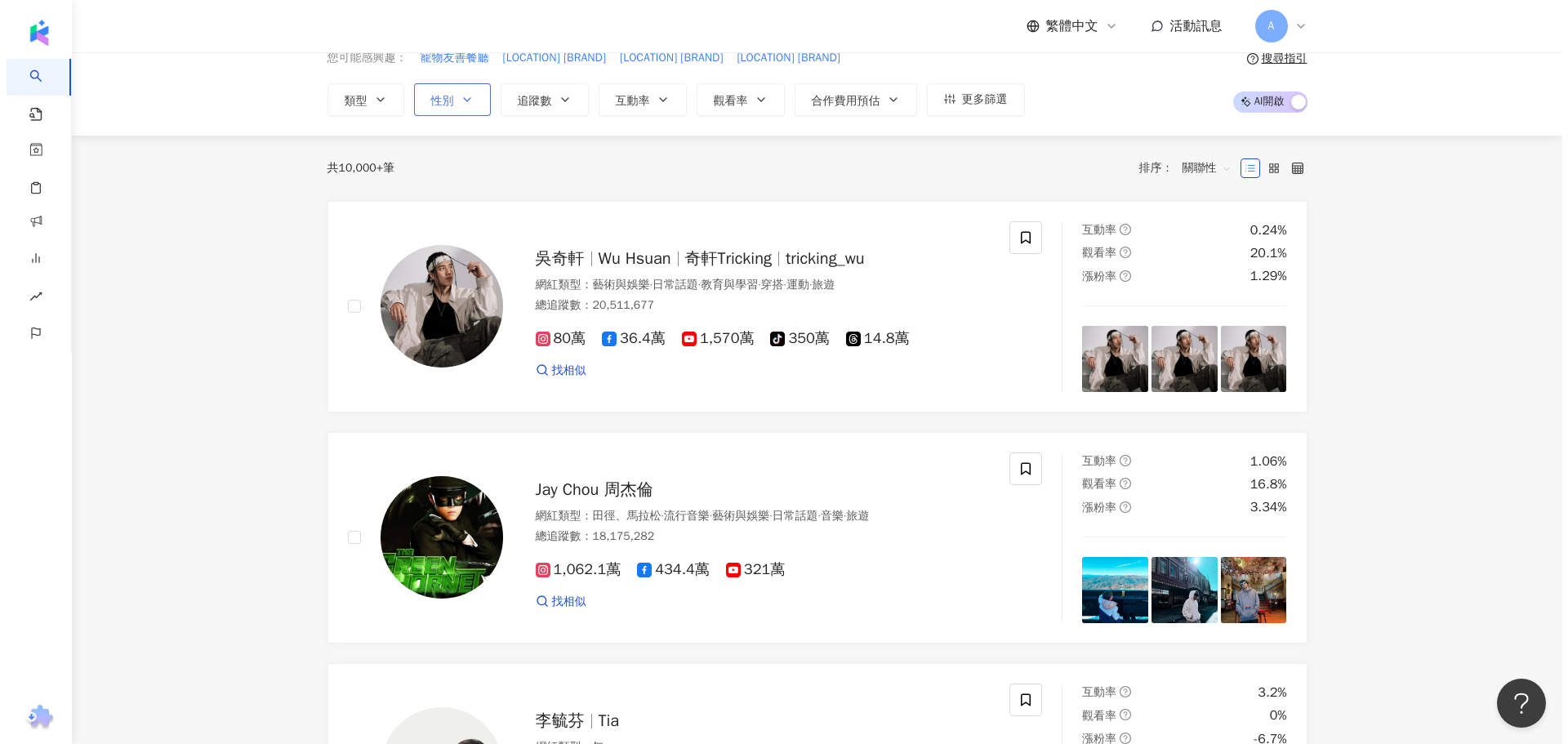 scroll, scrollTop: 0, scrollLeft: 0, axis: both 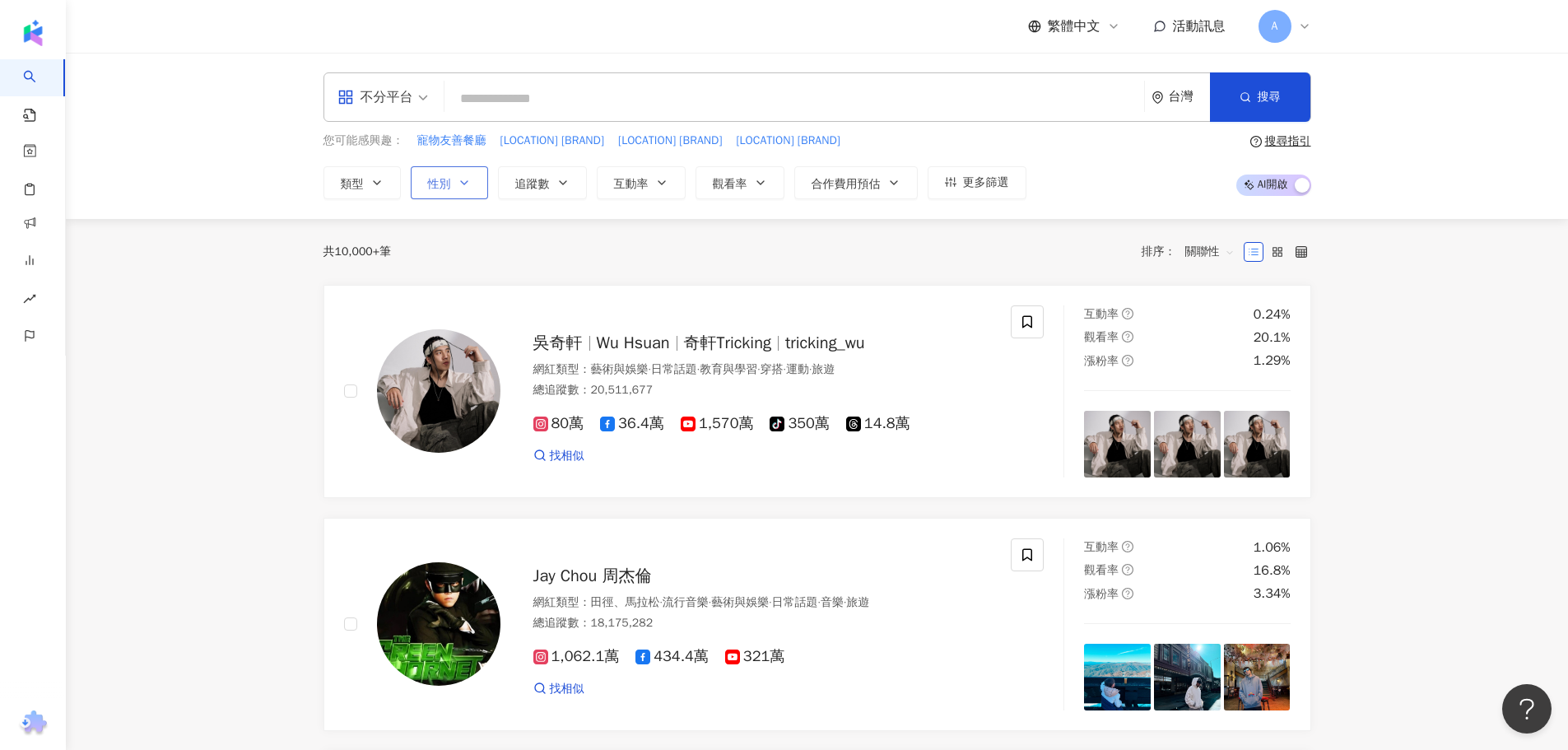 click 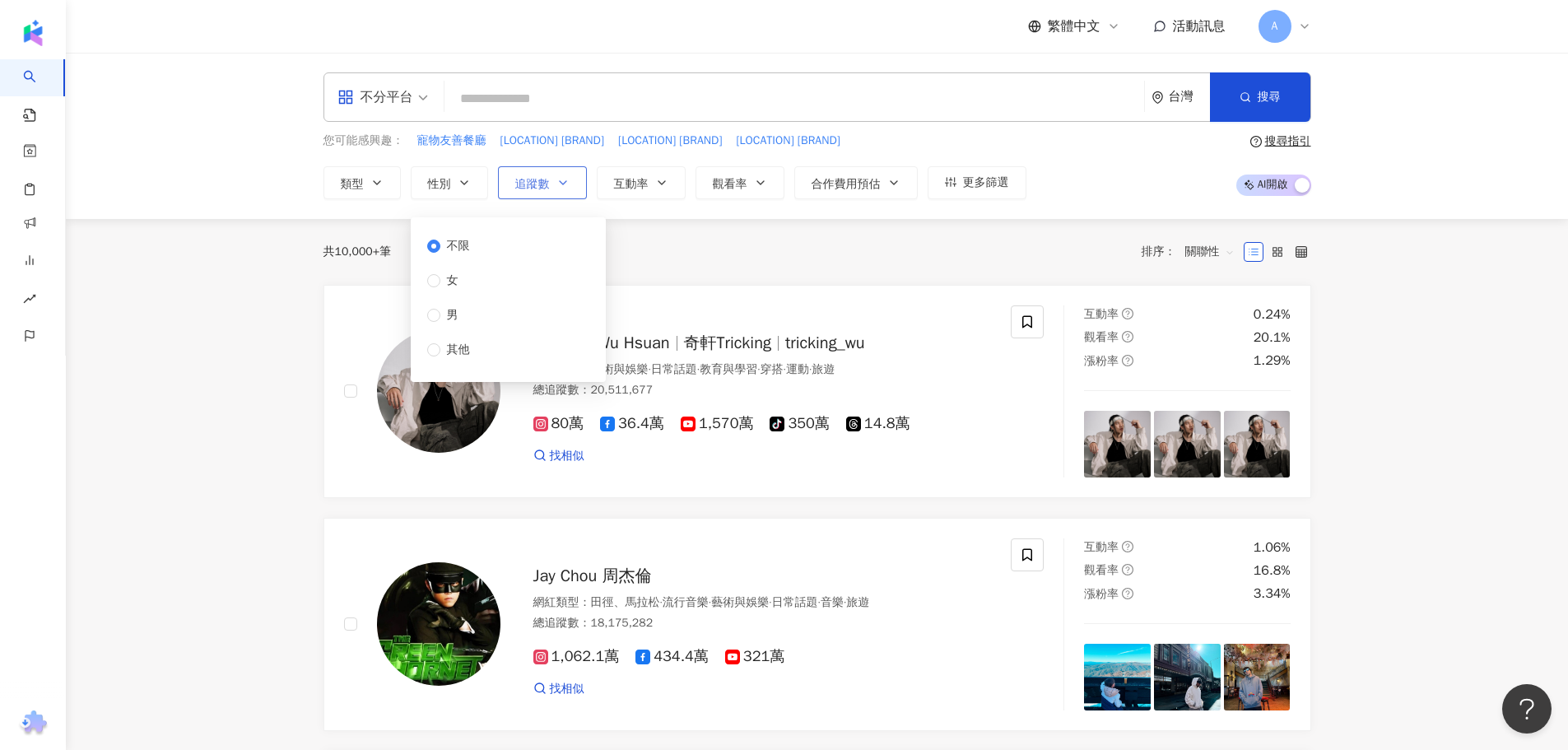 click 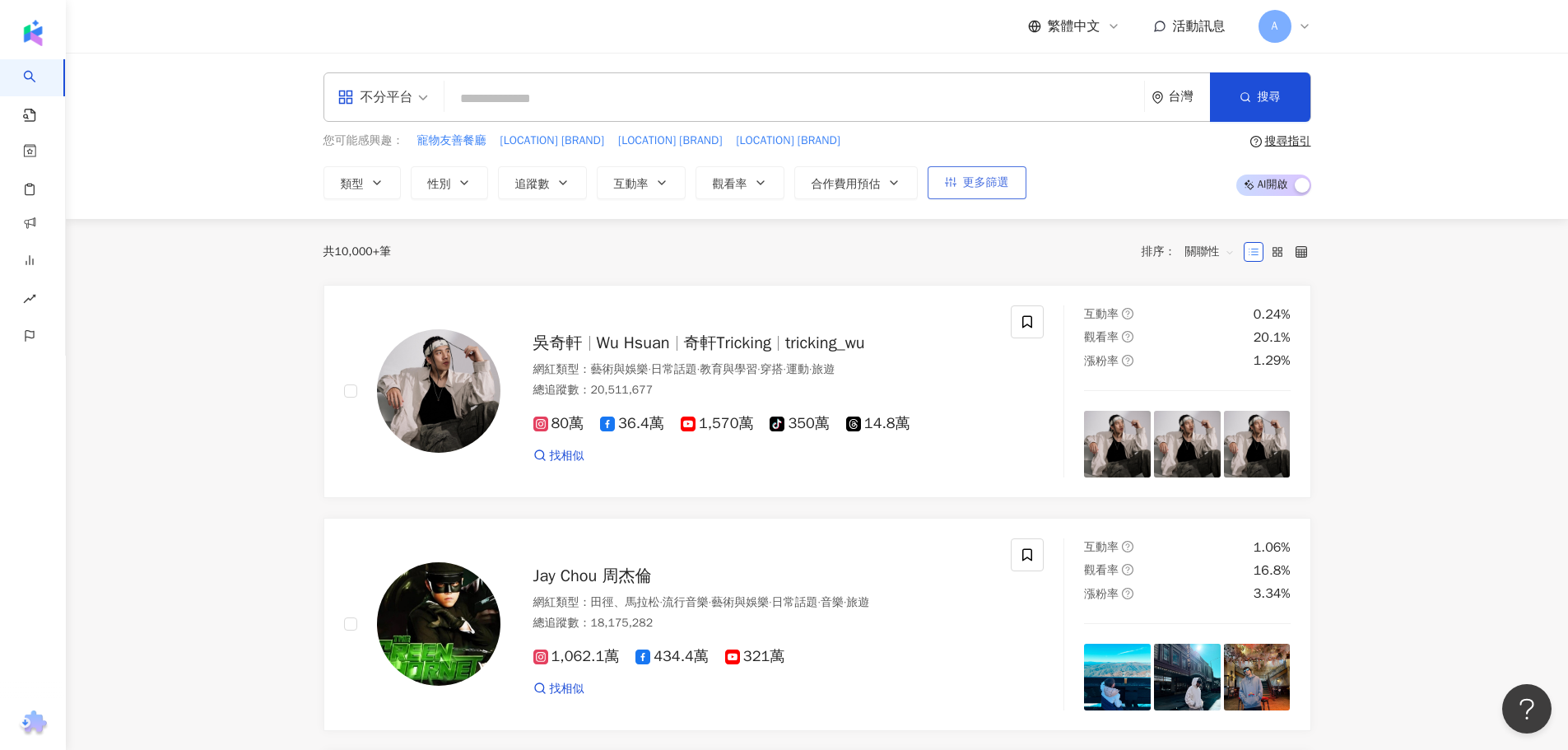 click 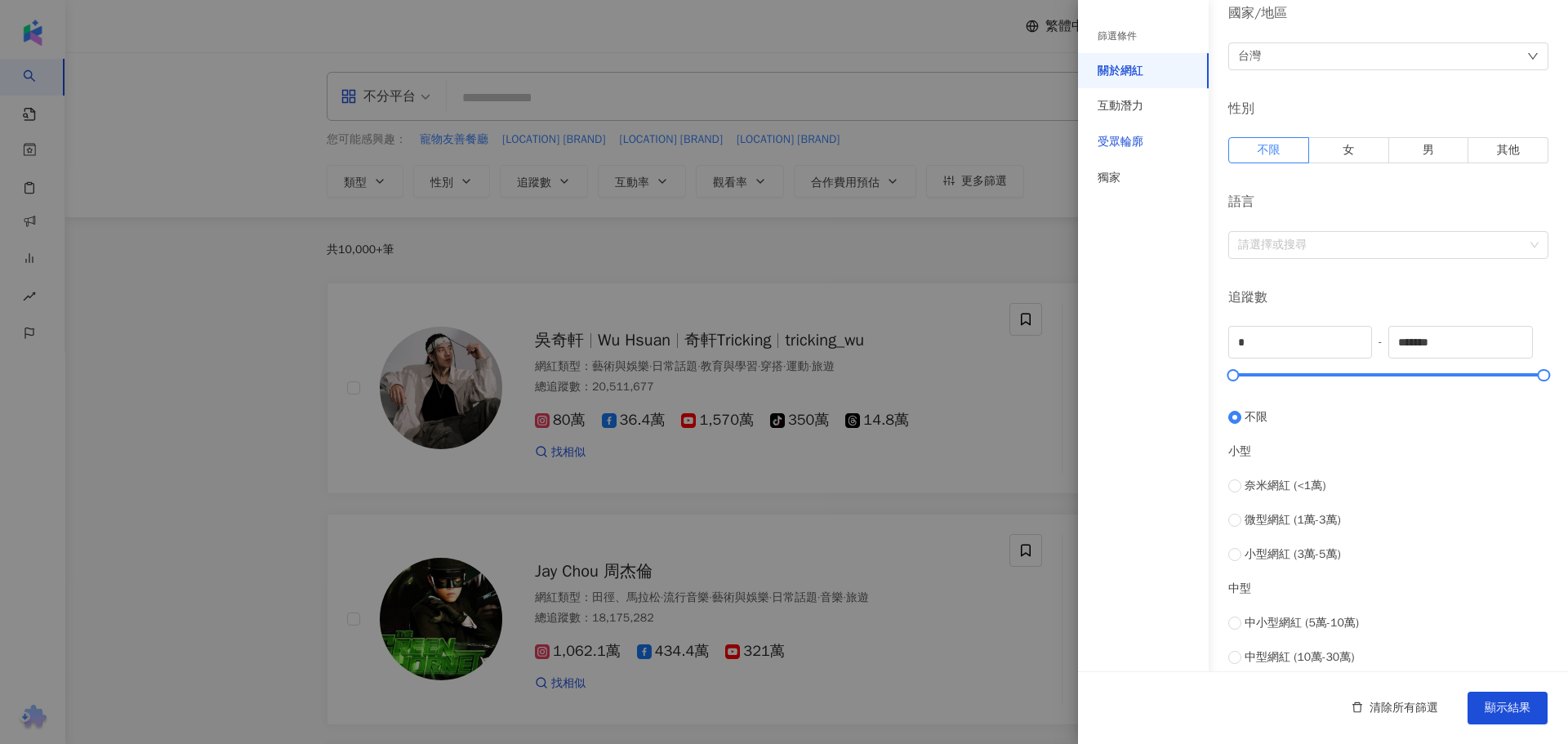 click on "受眾輪廓" at bounding box center (1120, 142) 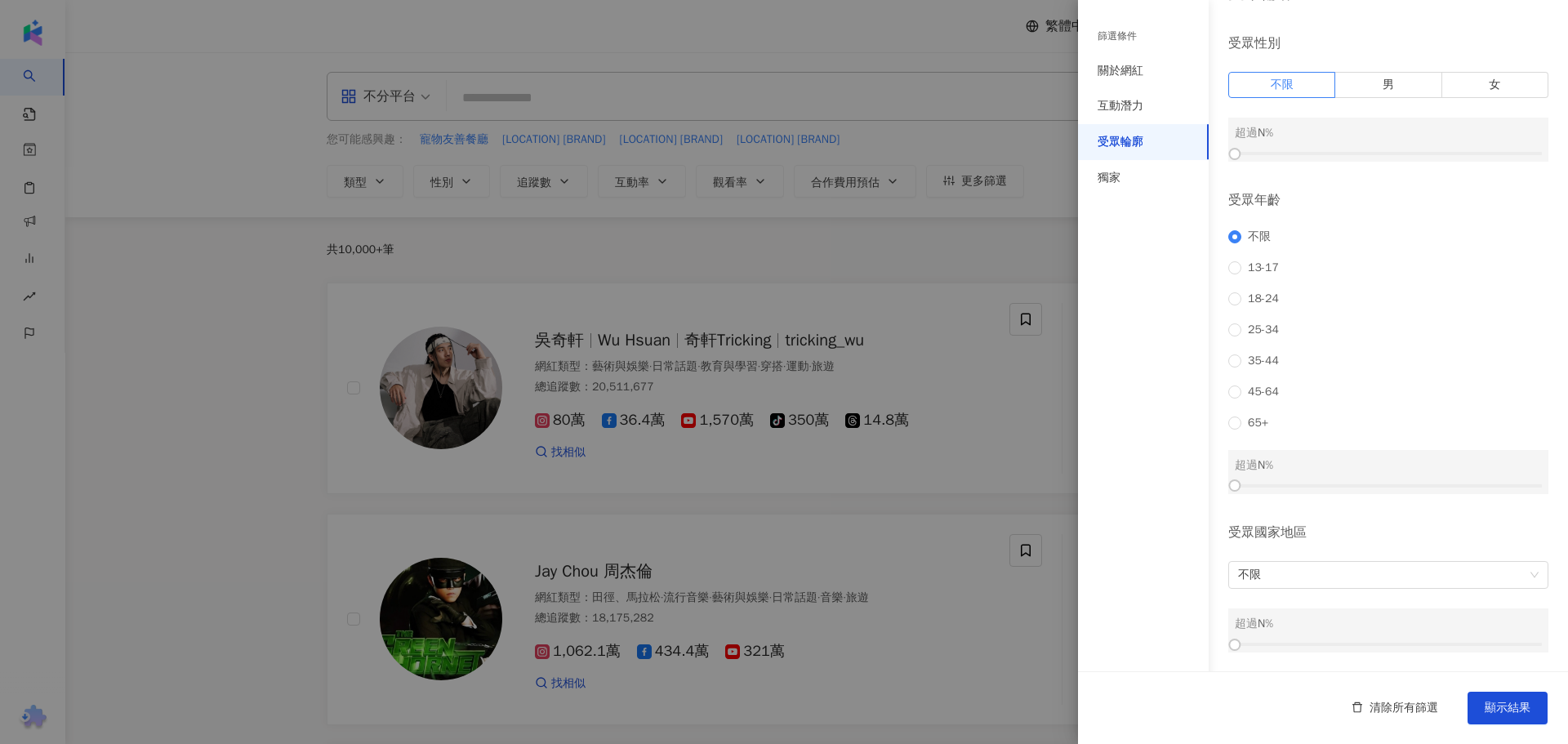 scroll, scrollTop: 49, scrollLeft: 0, axis: vertical 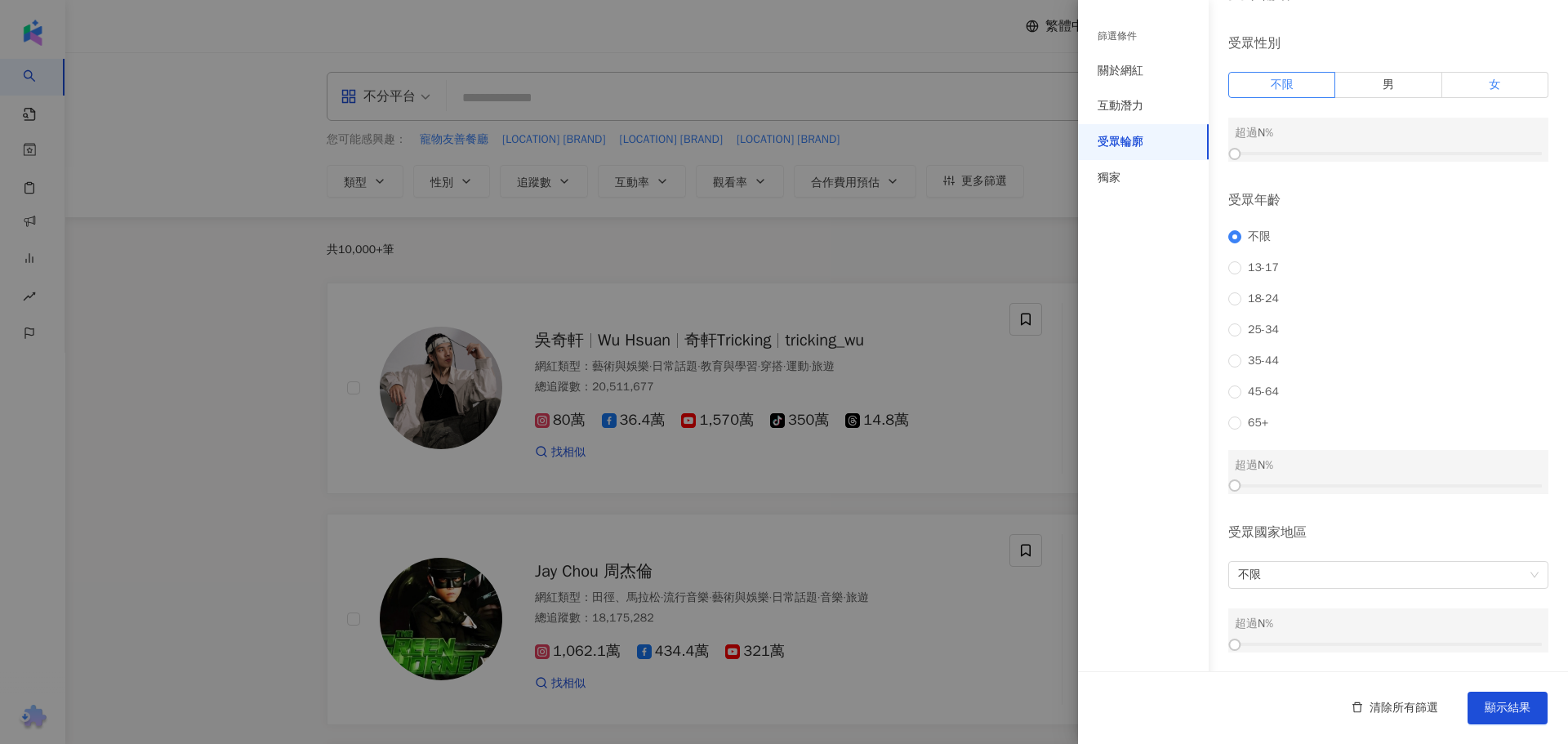 click on "女" at bounding box center [1495, 85] 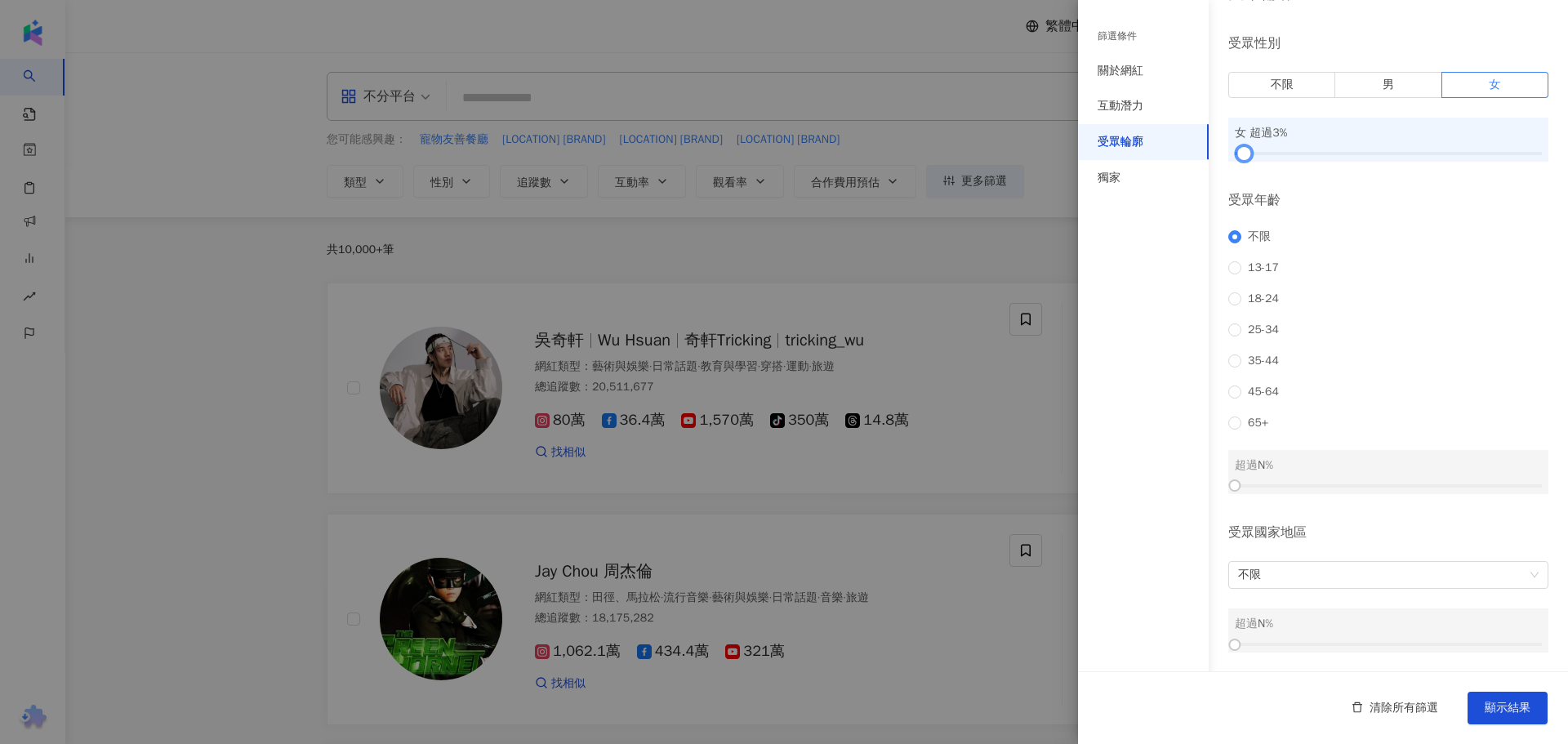 click at bounding box center (1388, 154) 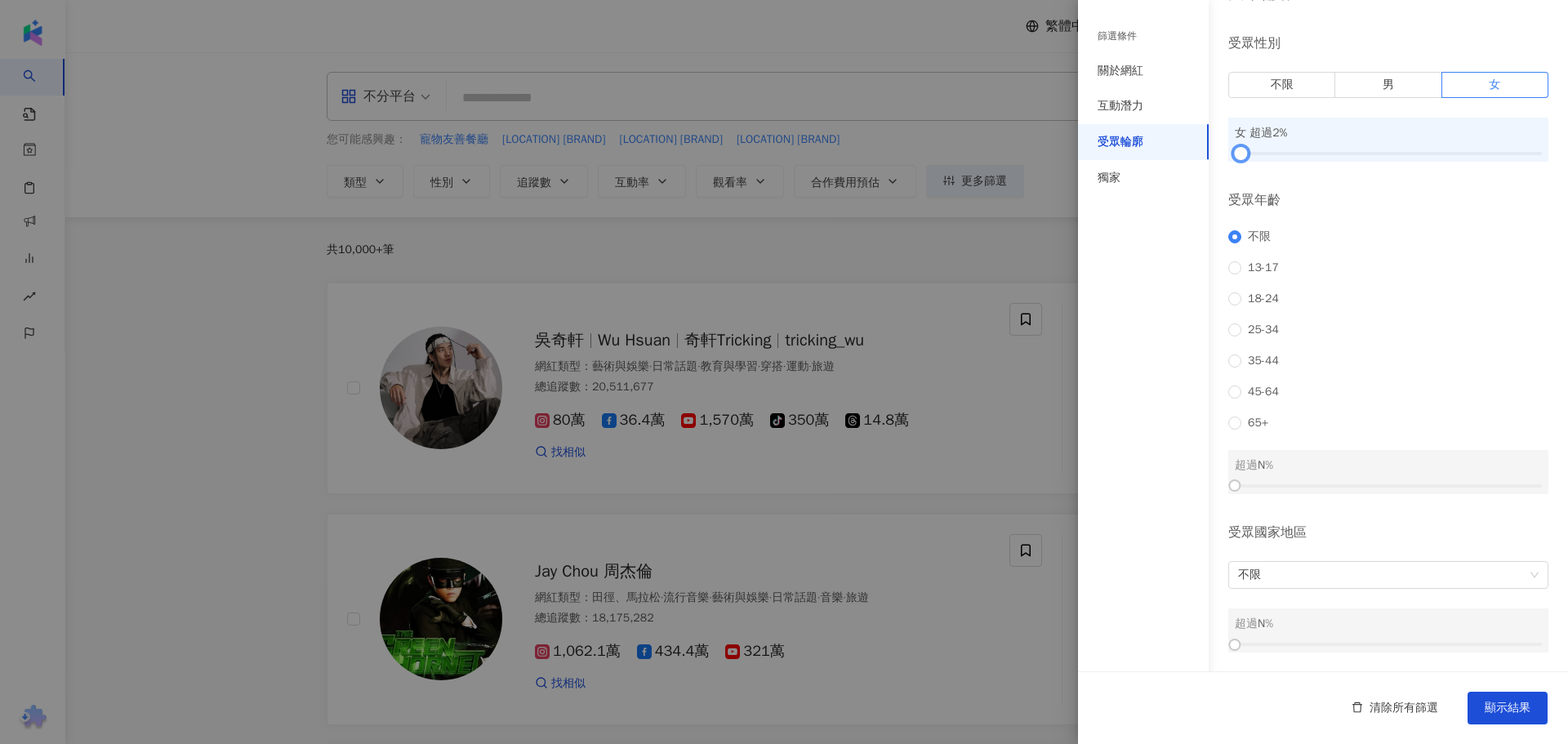 click at bounding box center (1241, 154) 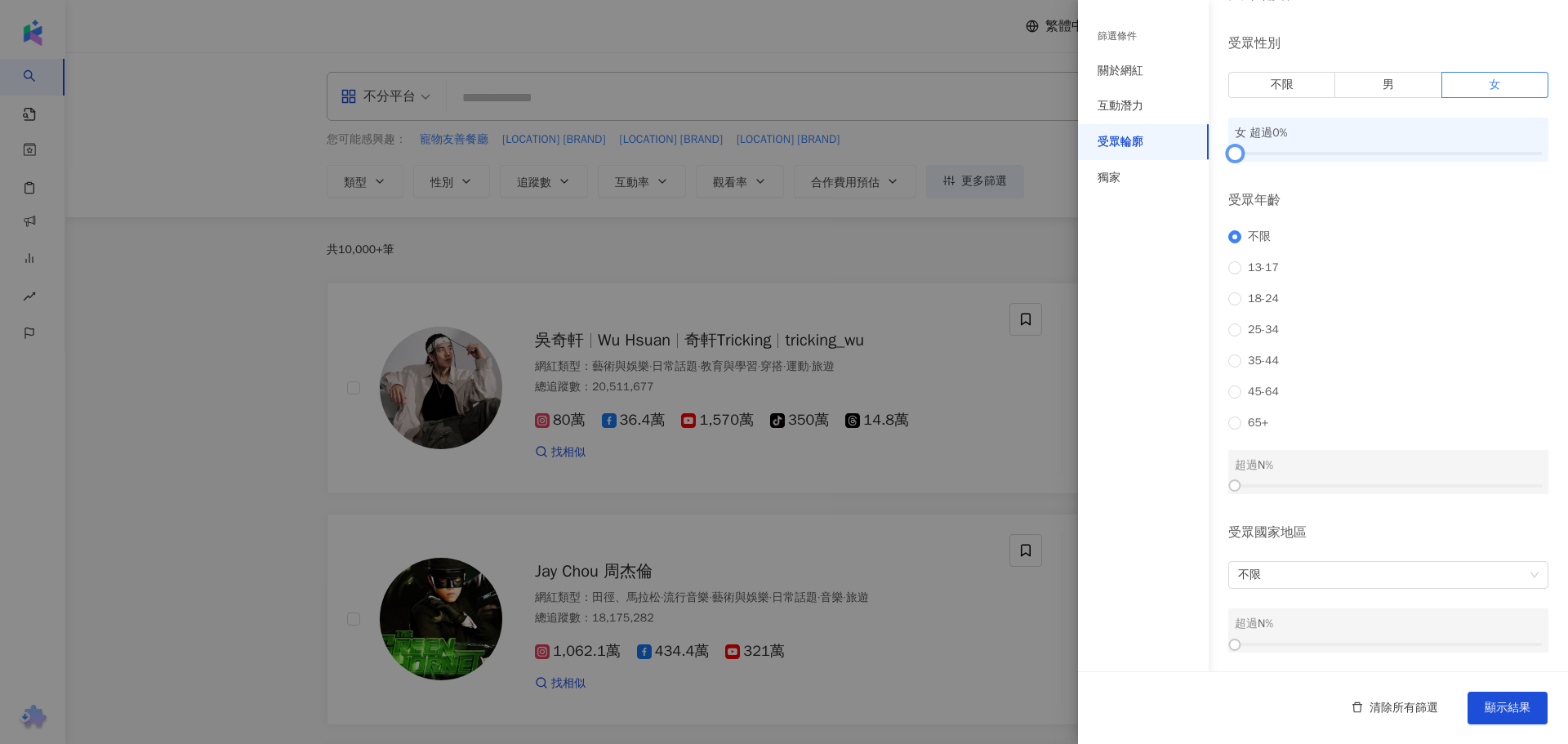 click at bounding box center [1234, 154] 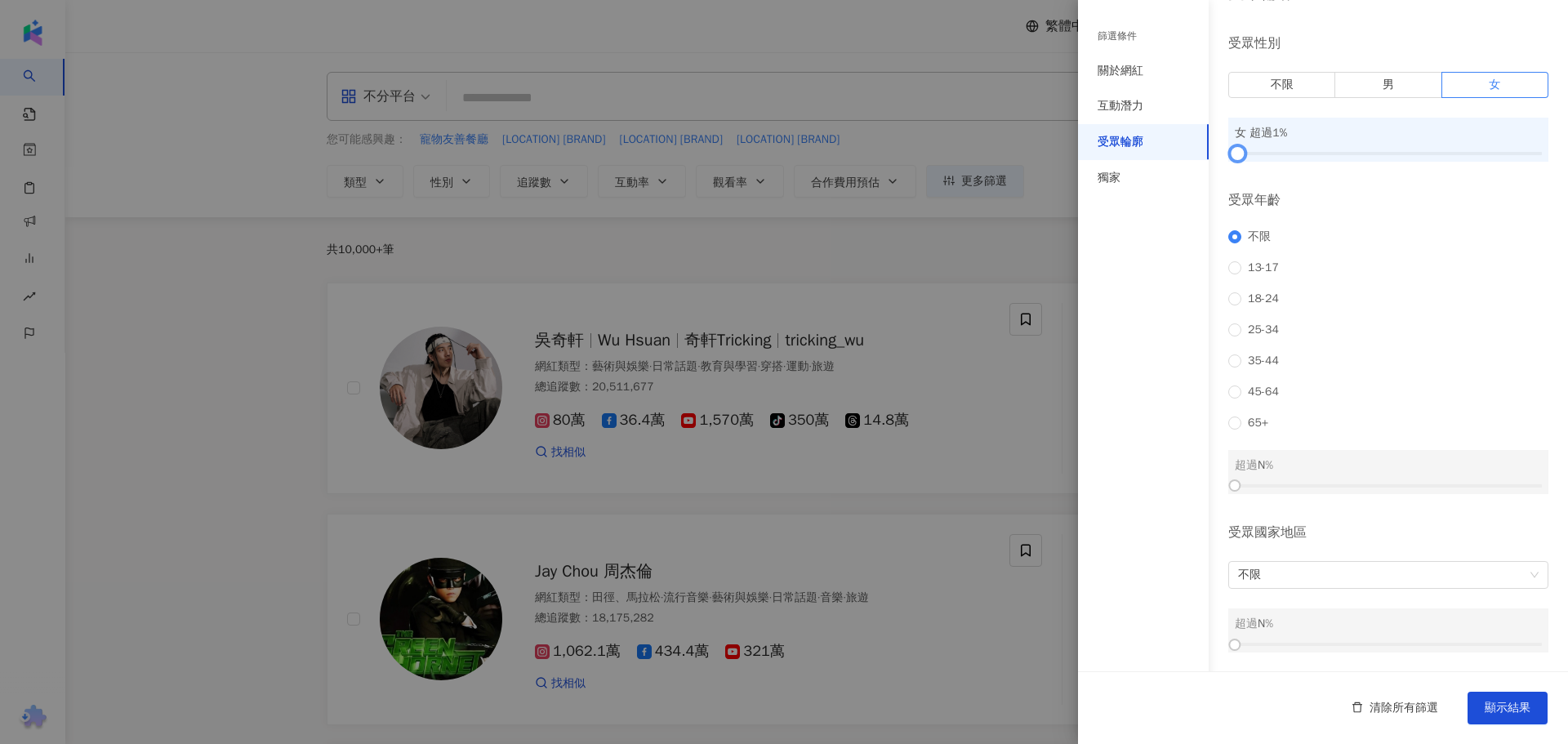 click at bounding box center (1237, 154) 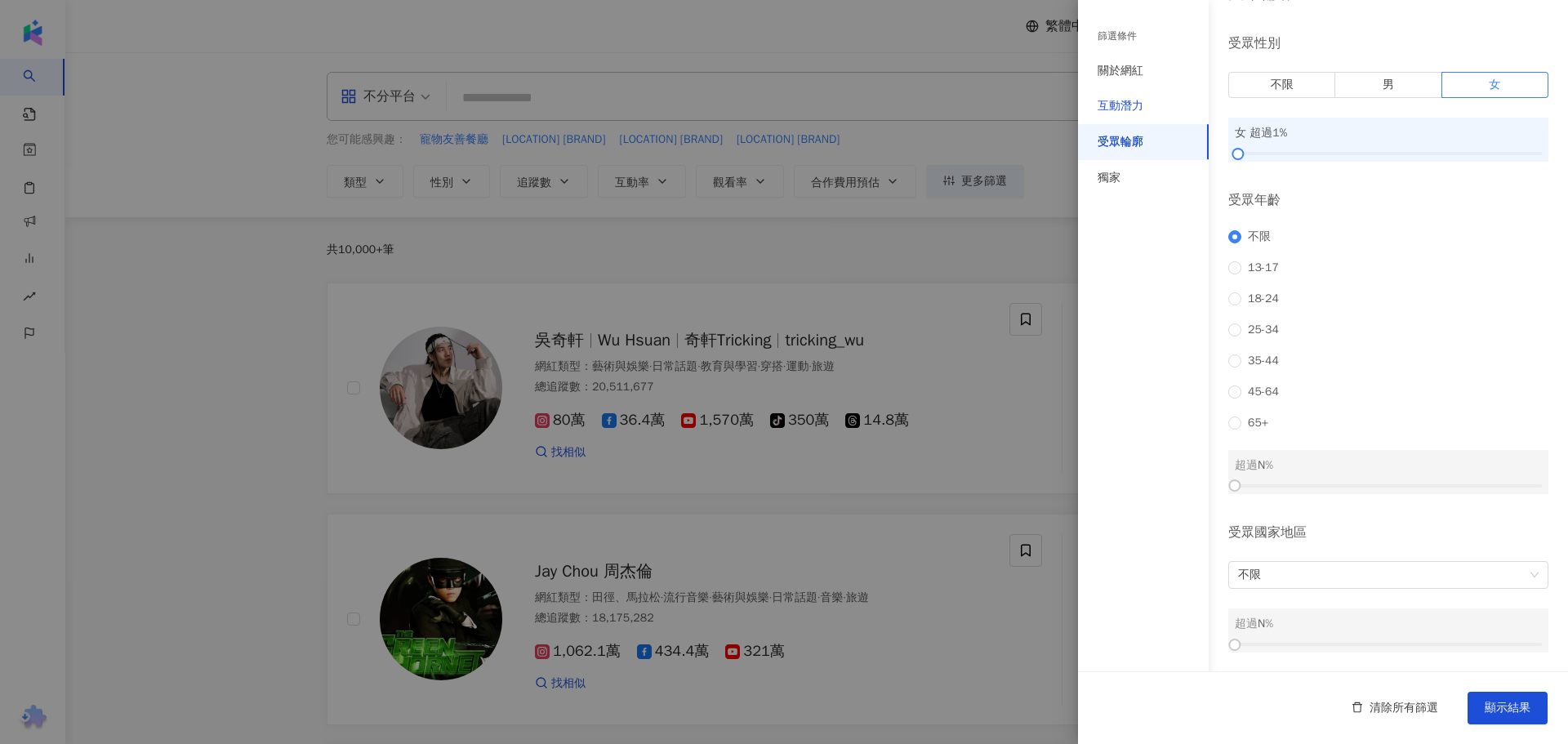 click on "互動潛力" at bounding box center (1120, 106) 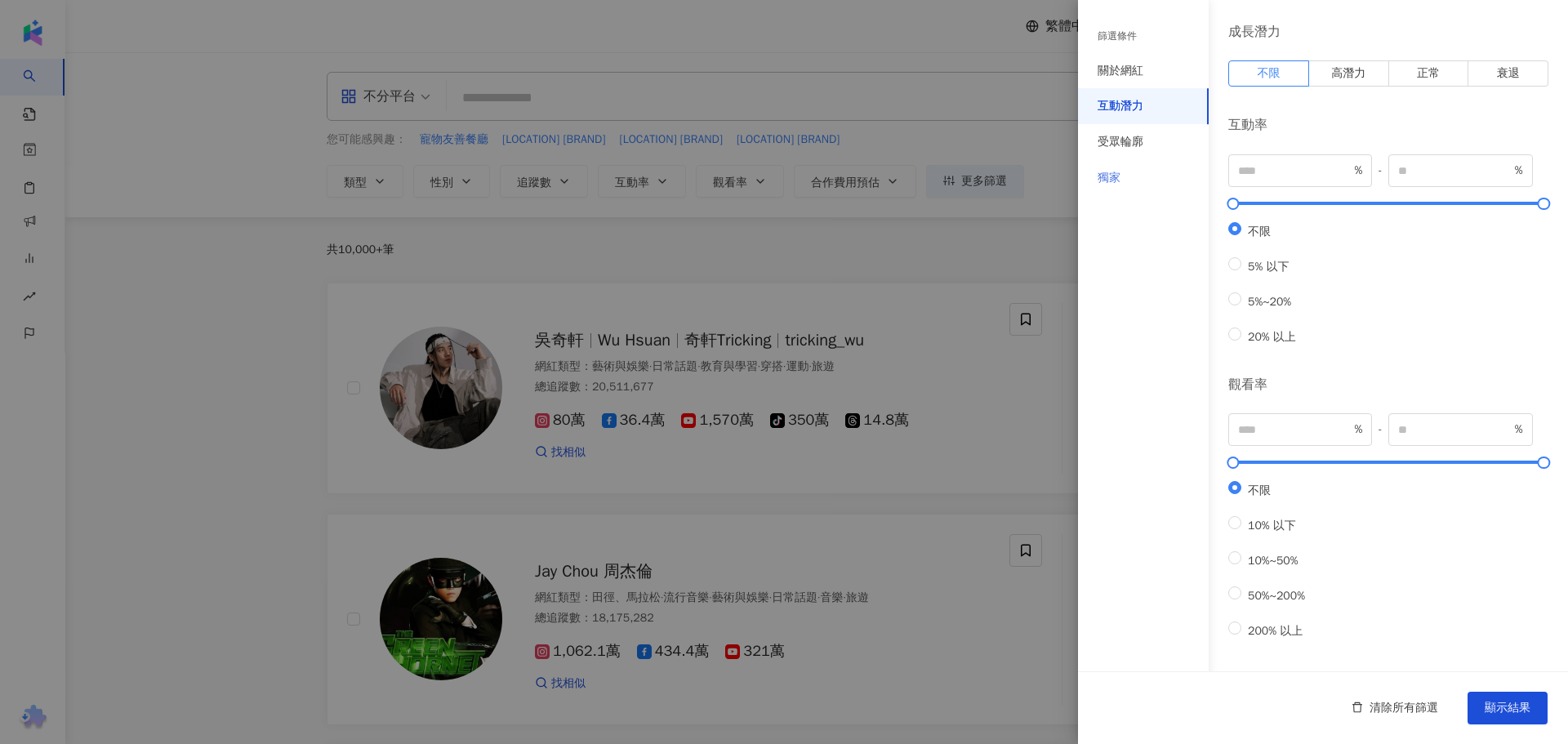 click on "獨家" at bounding box center (1143, 178) 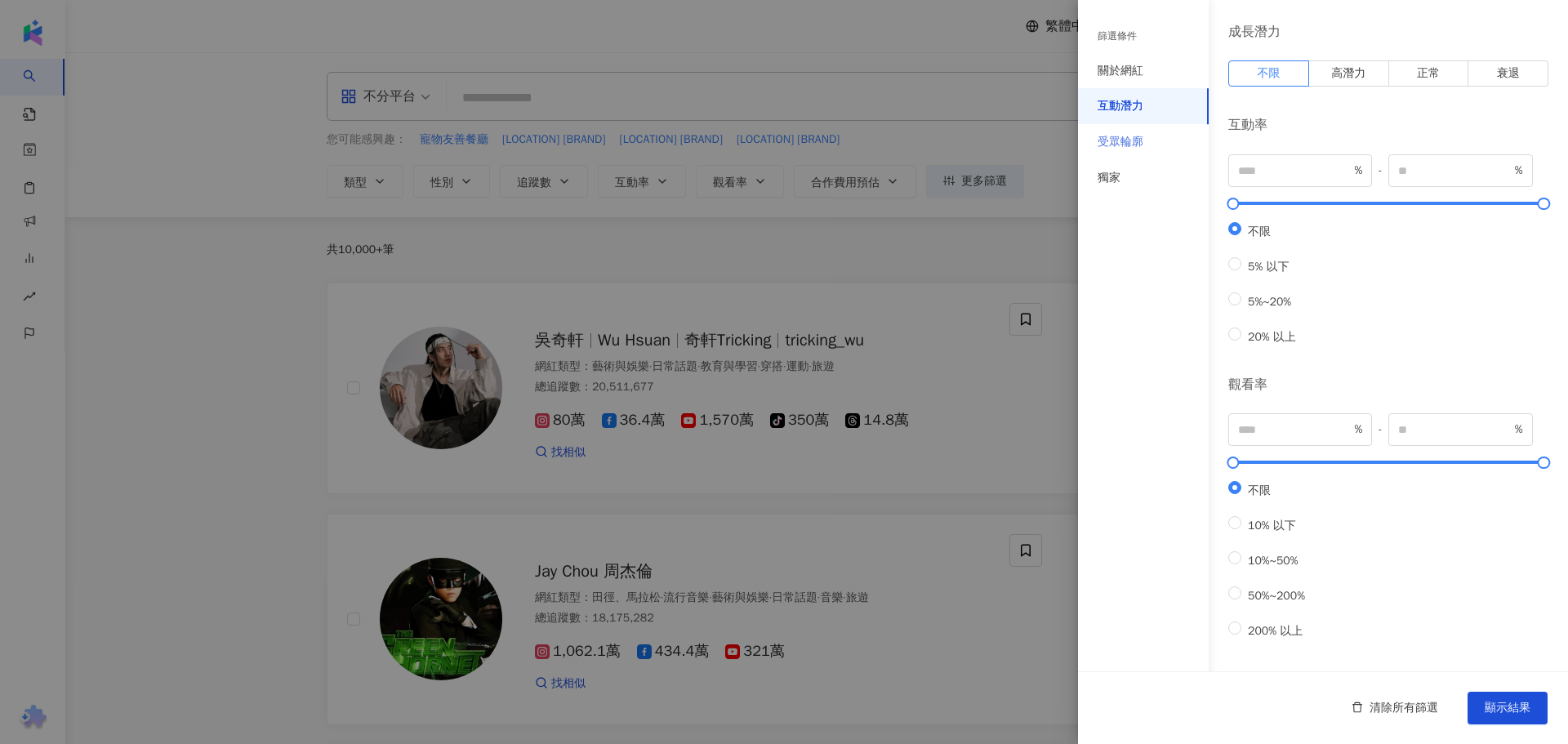 scroll, scrollTop: 0, scrollLeft: 0, axis: both 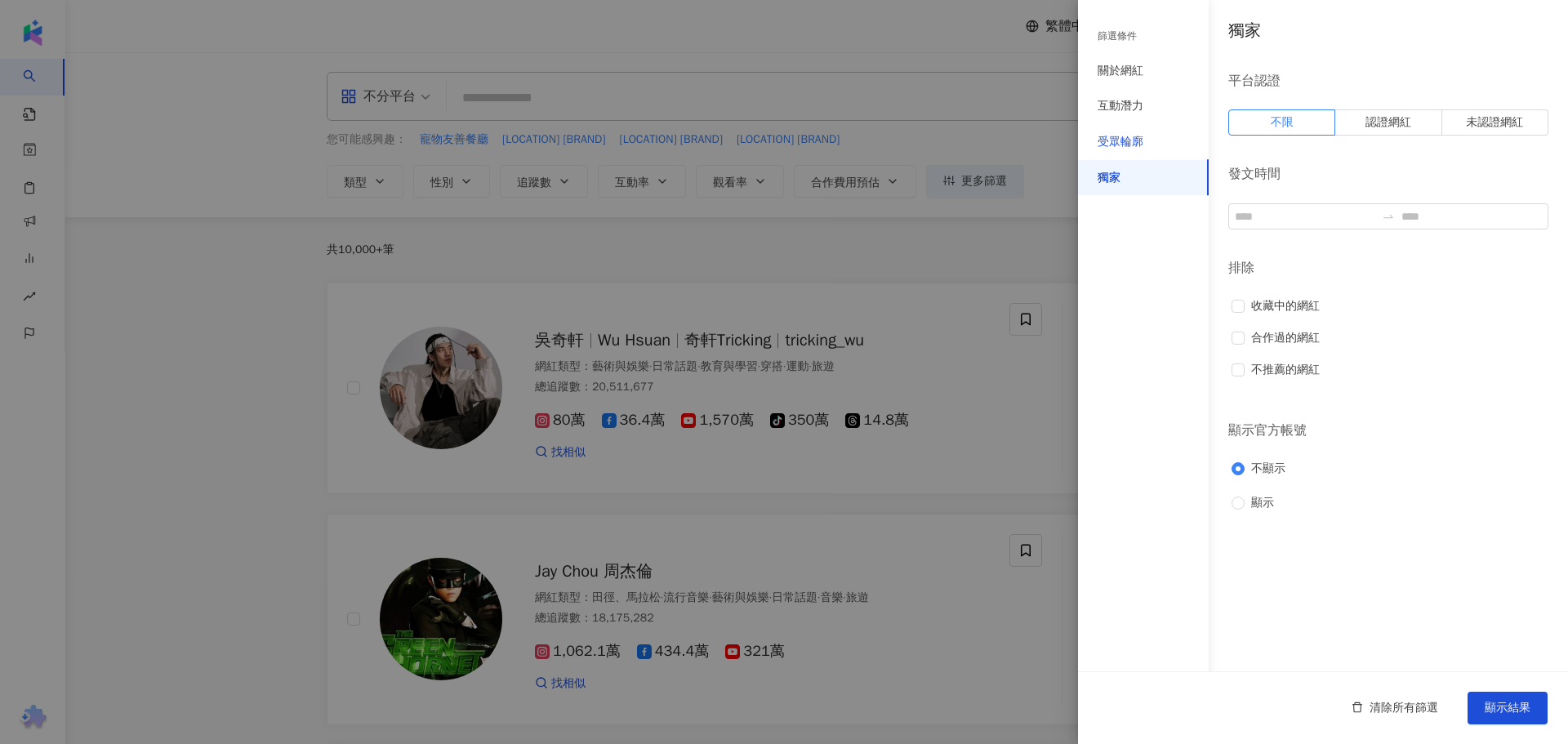 click on "受眾輪廓" at bounding box center (1120, 142) 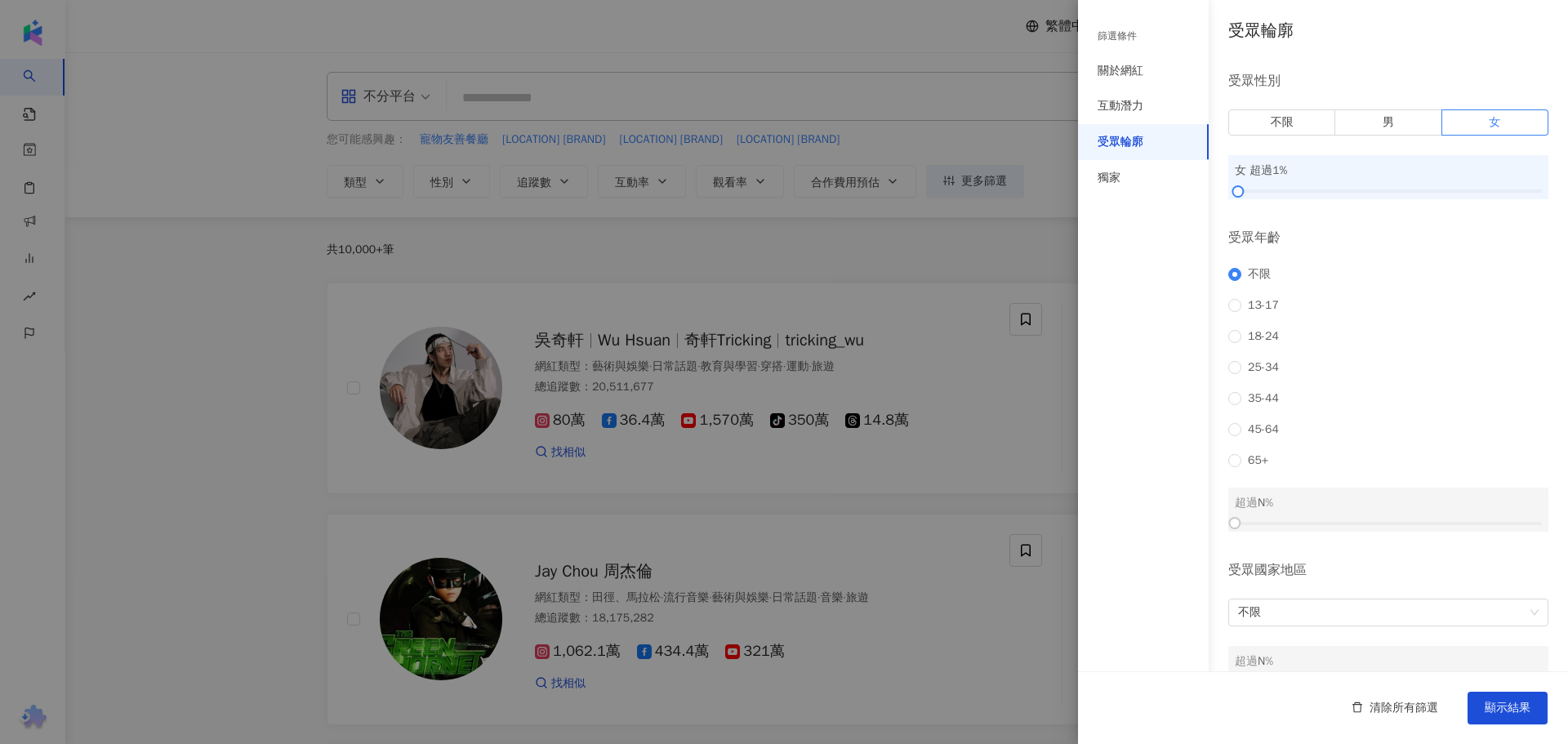 click at bounding box center [784, 372] 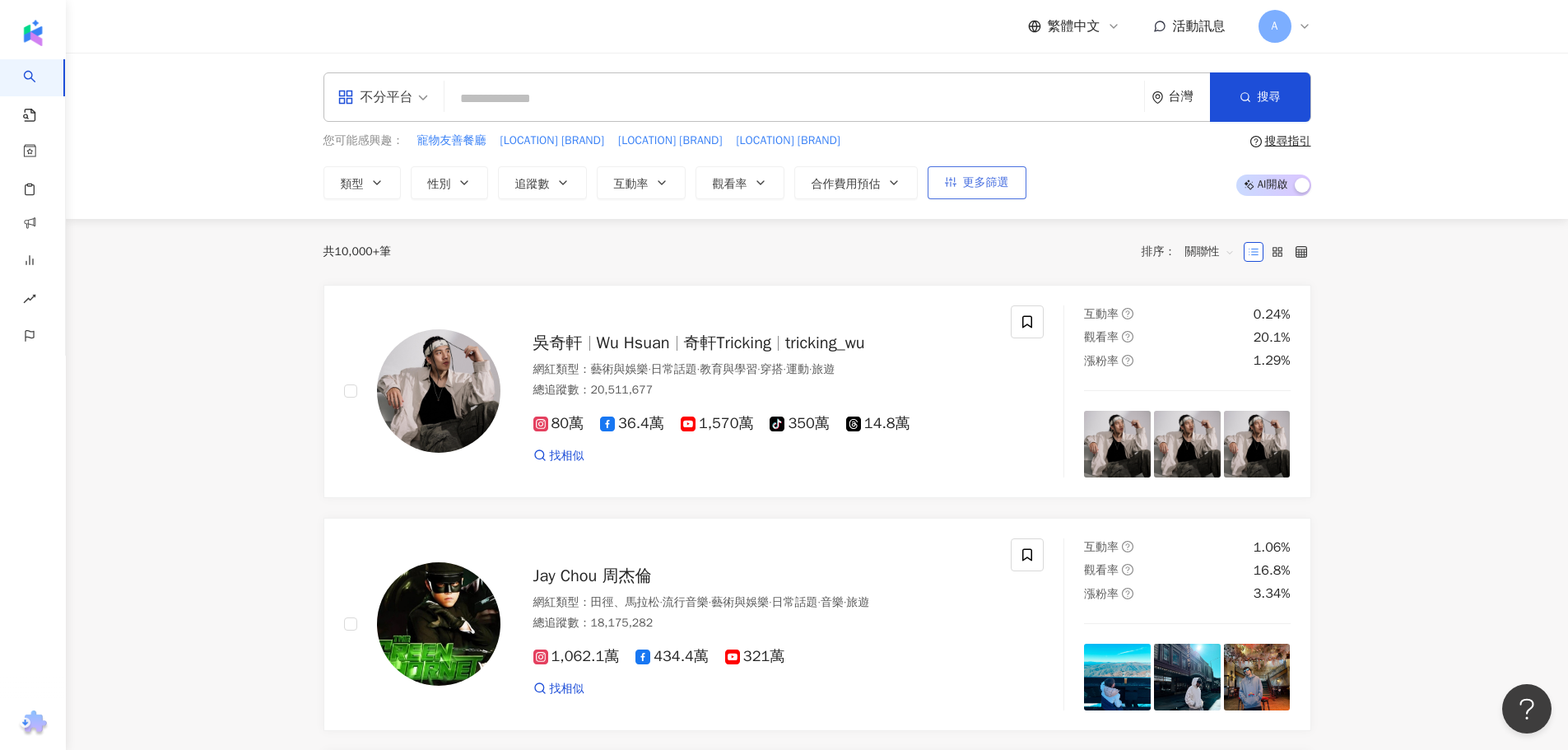 click on "更多篩選" at bounding box center [986, 183] 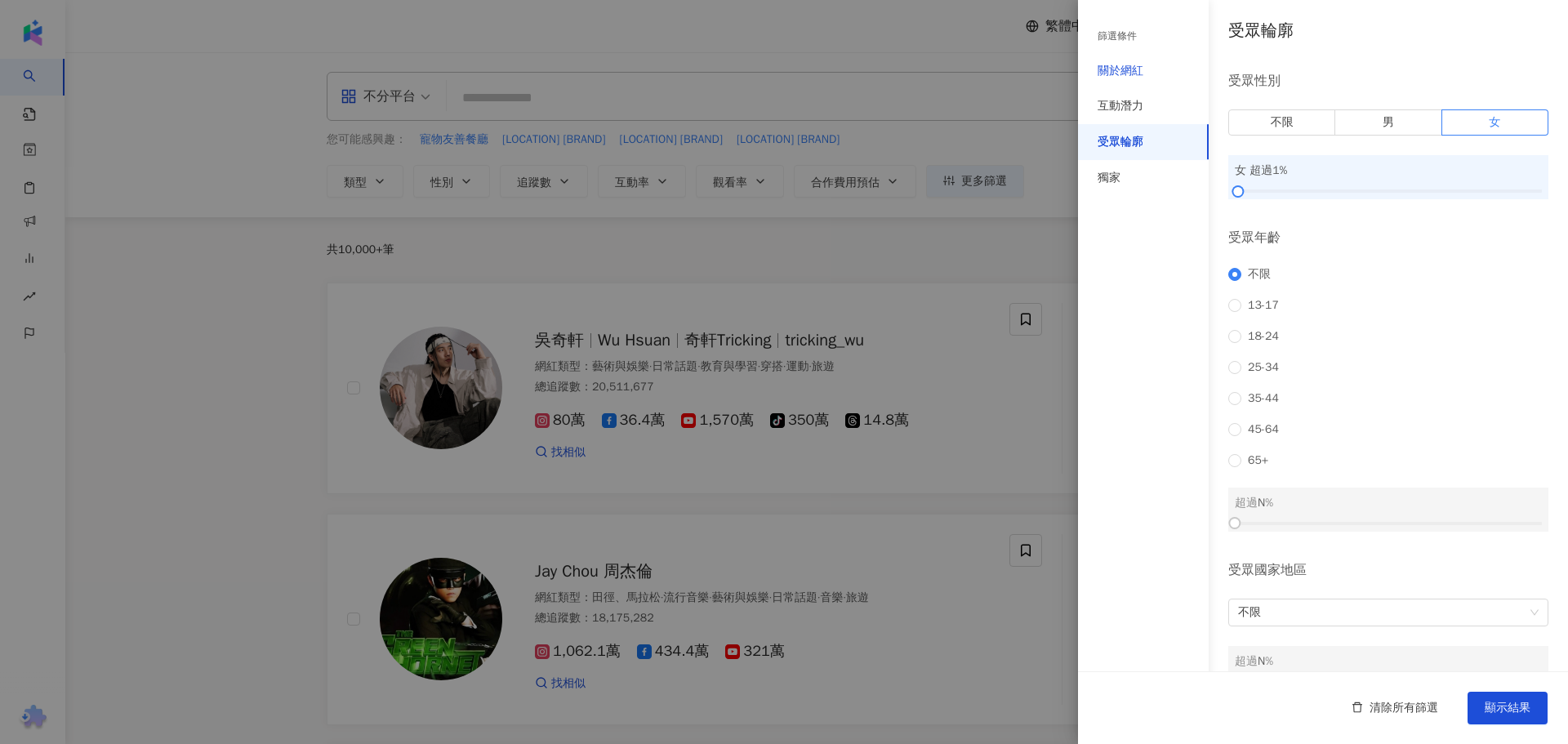 click on "關於網紅" at bounding box center (1120, 71) 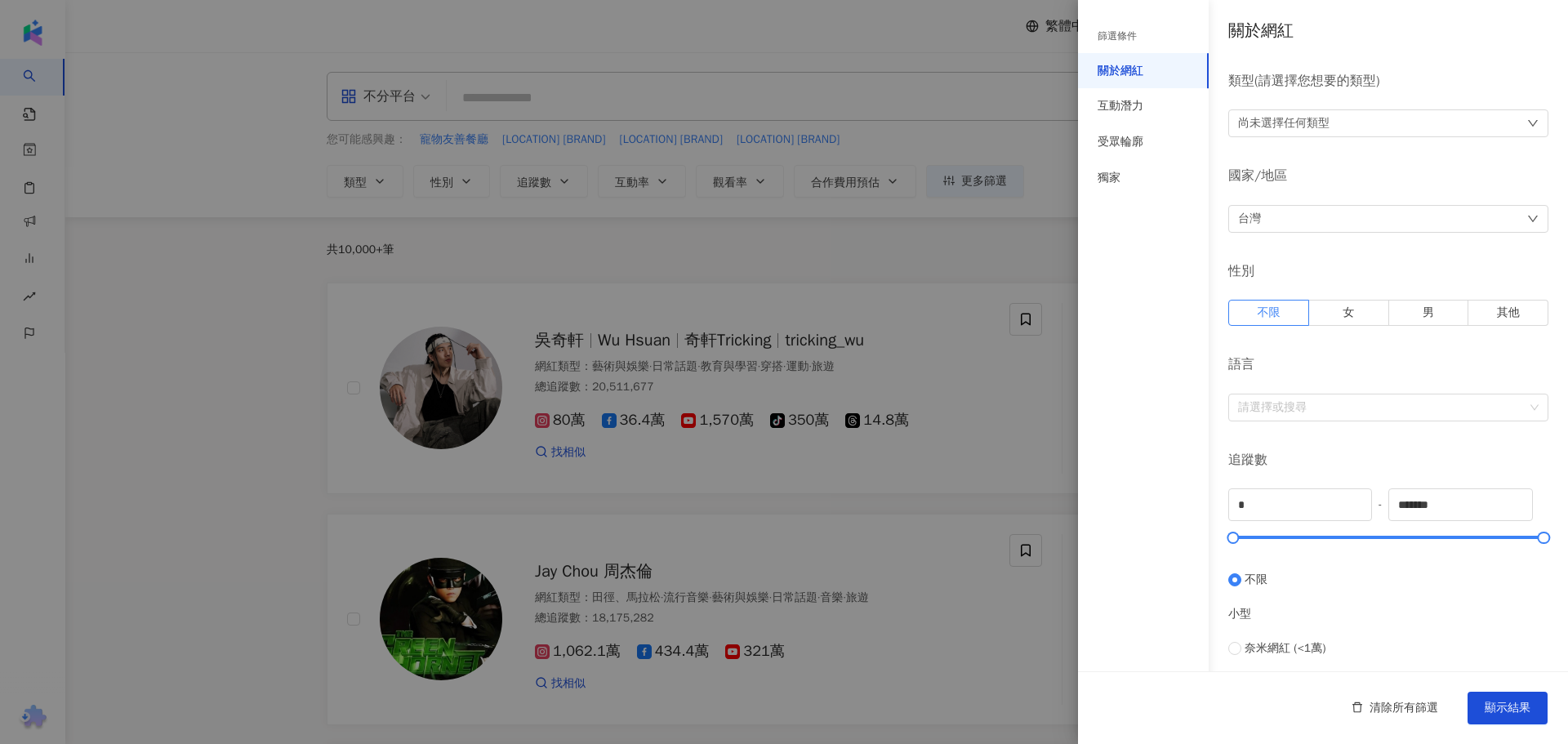 click on "尚未選擇任何類型" at bounding box center [1388, 123] 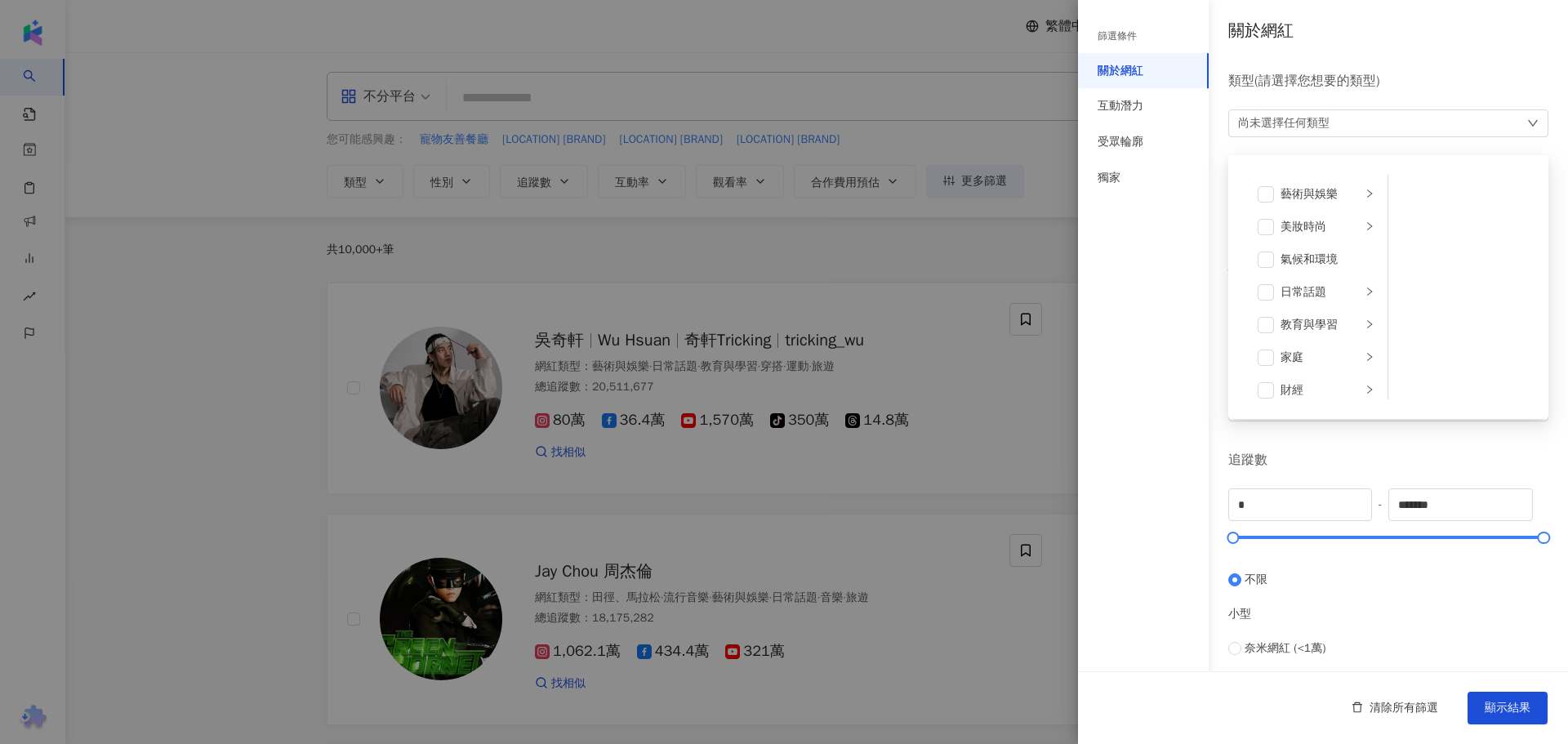 click on "篩選條件 關於網紅 互動潛力 受眾輪廓 獨家" at bounding box center [1143, 381] 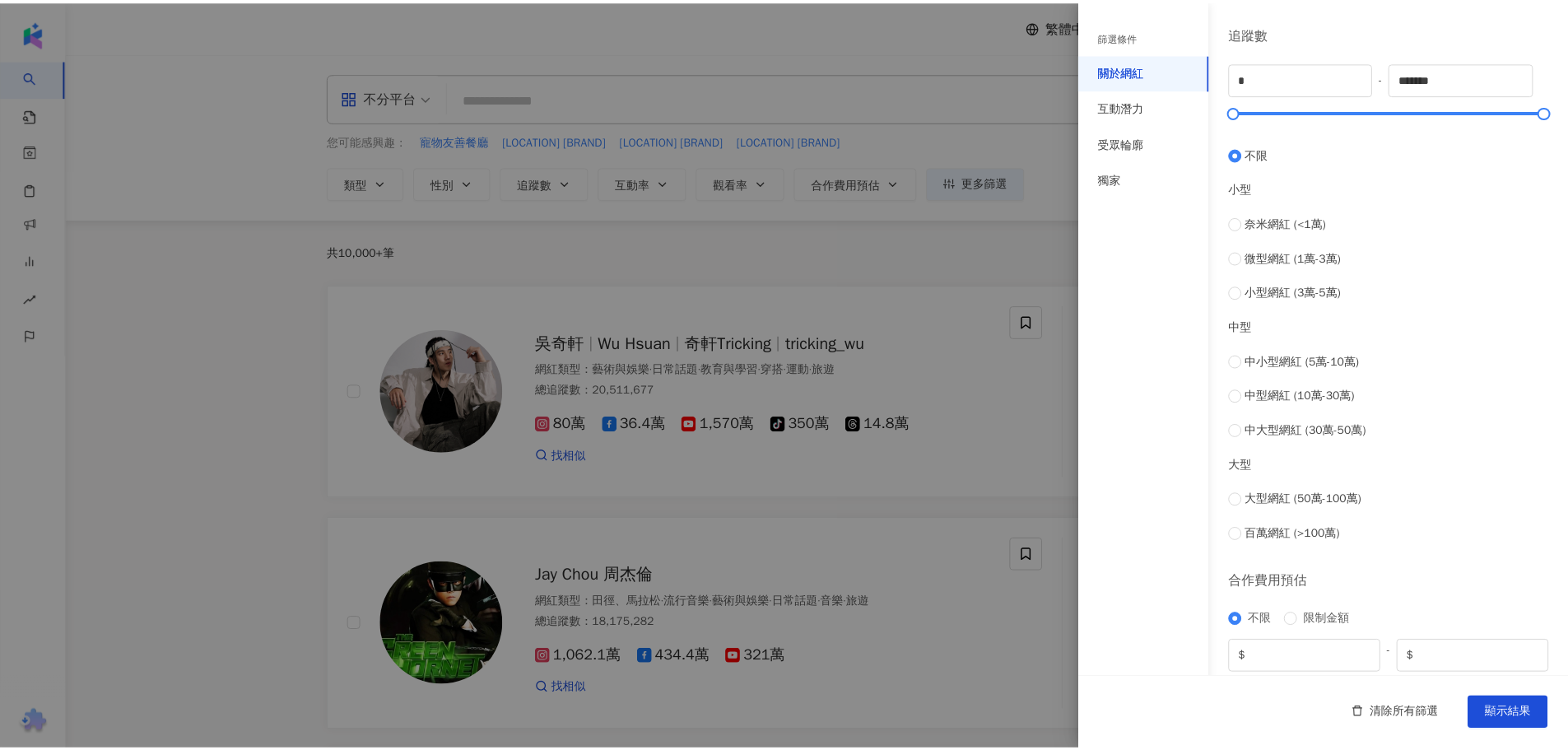 scroll, scrollTop: 493, scrollLeft: 0, axis: vertical 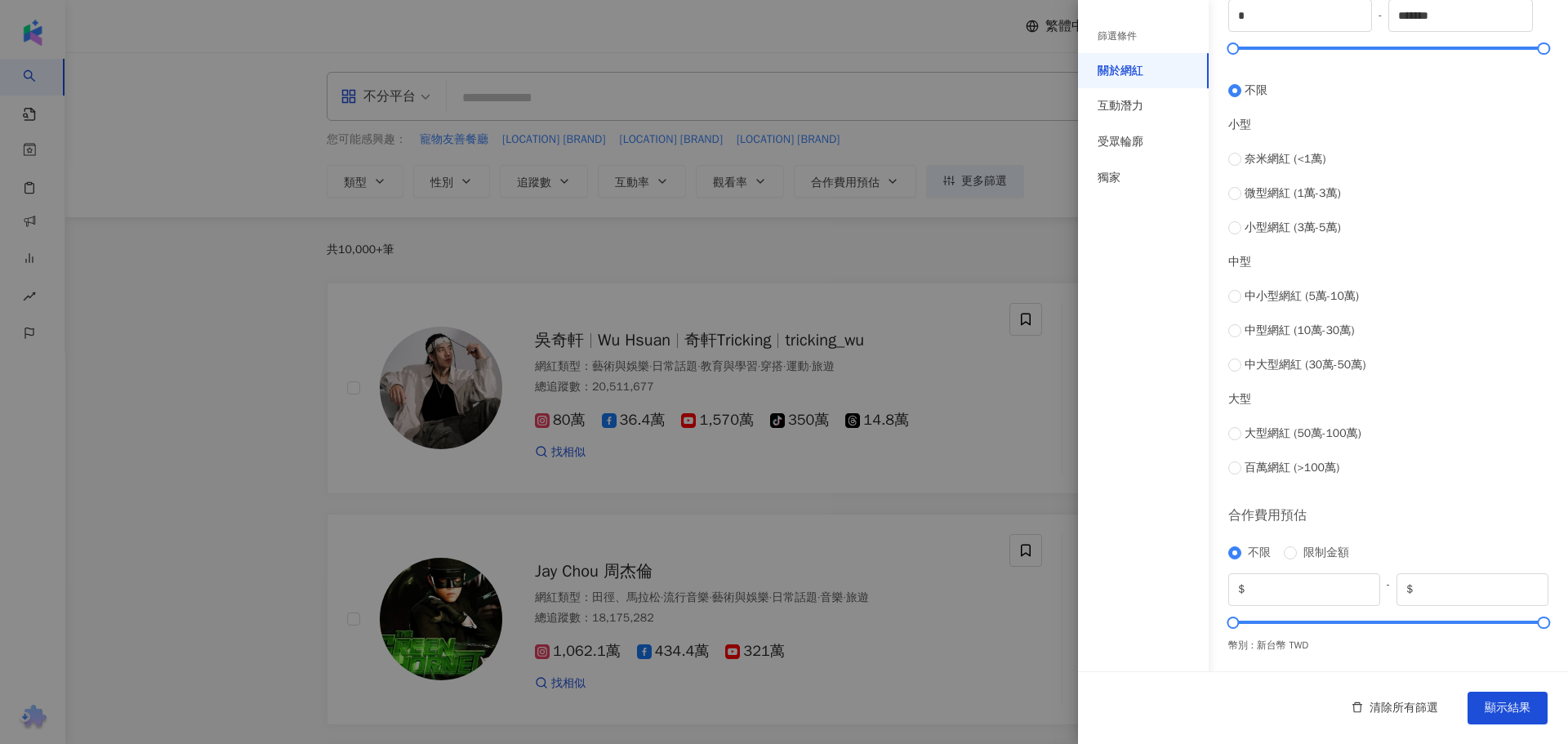 click at bounding box center (784, 372) 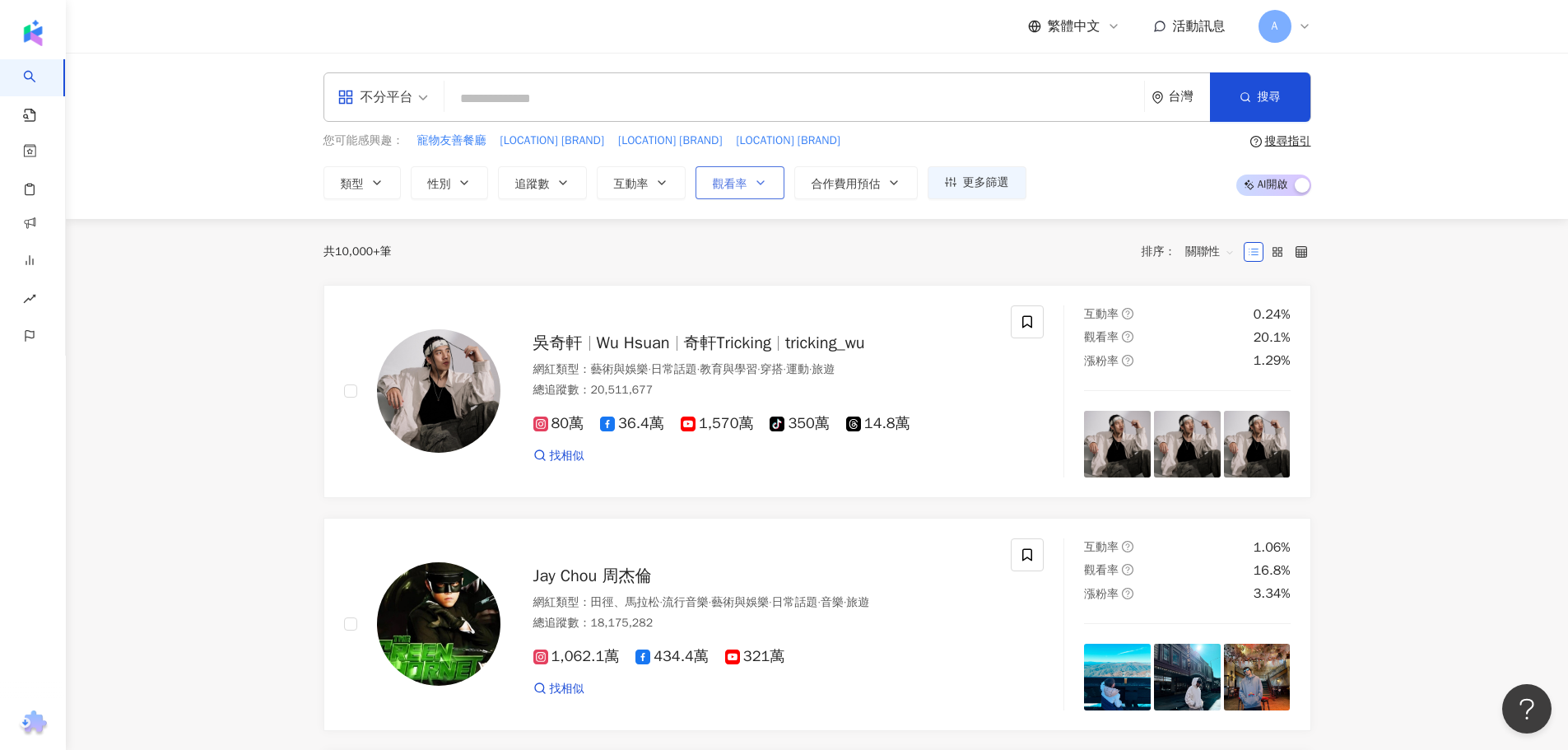 click on "觀看率" at bounding box center [740, 183] 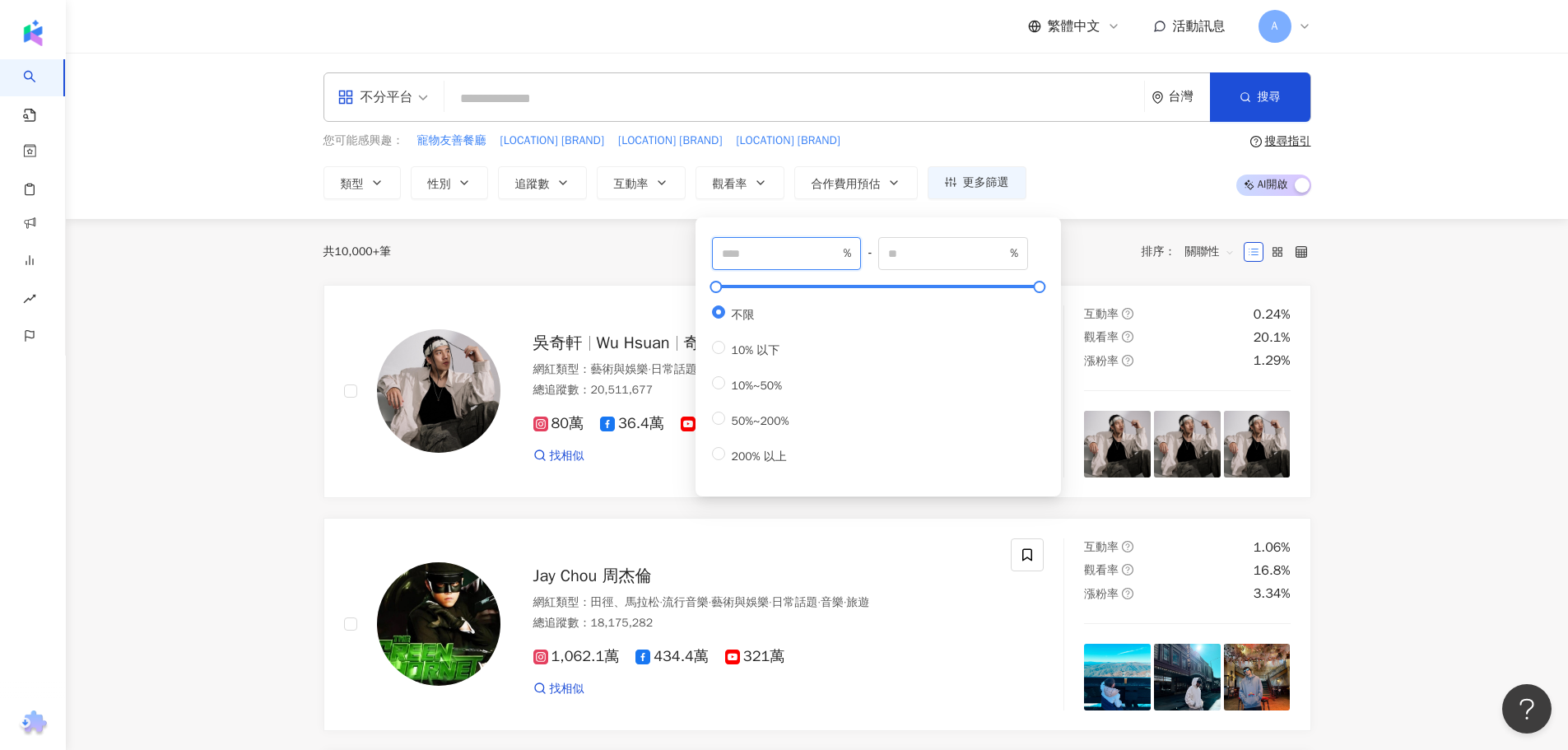 click at bounding box center (781, 254) 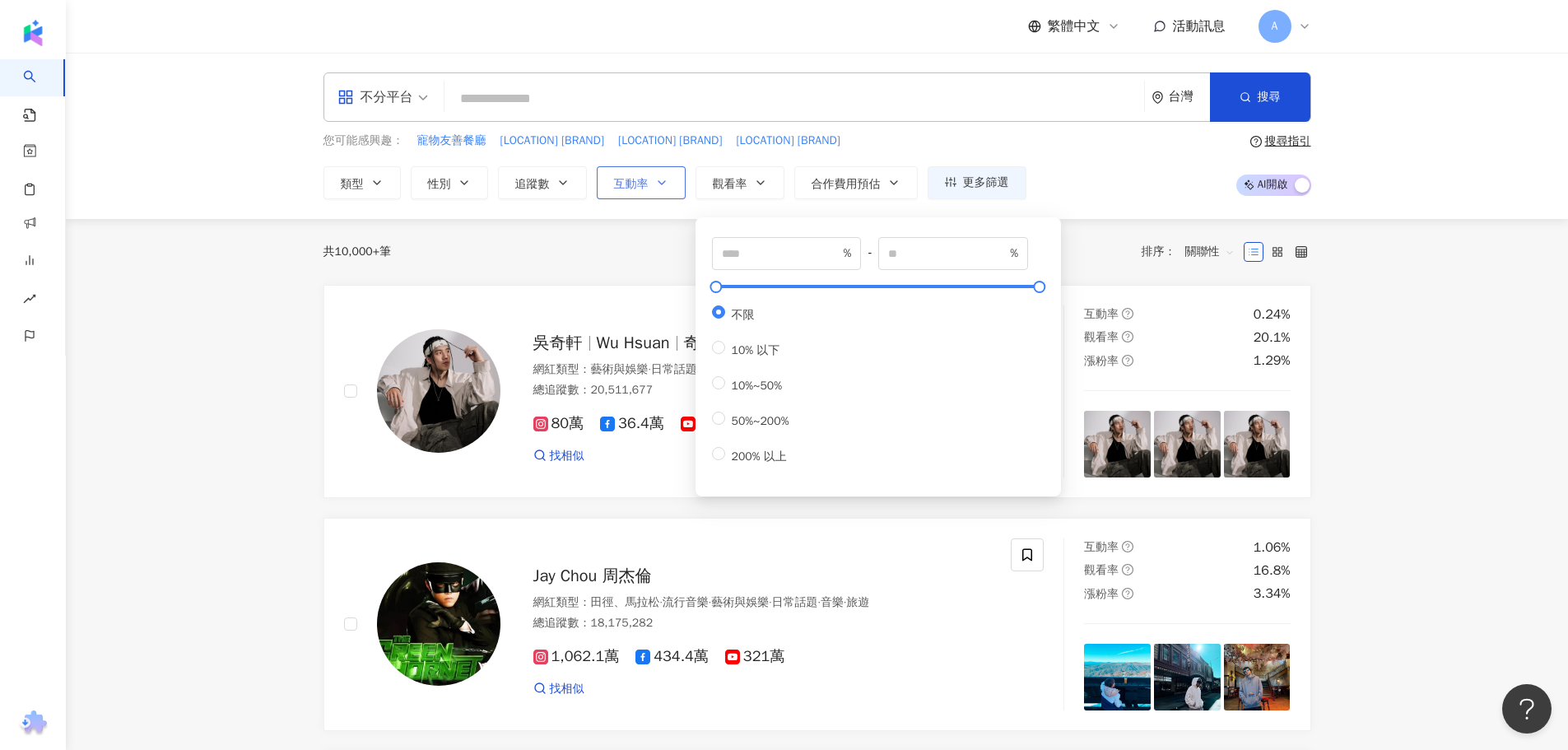 click on "互動率" at bounding box center (631, 184) 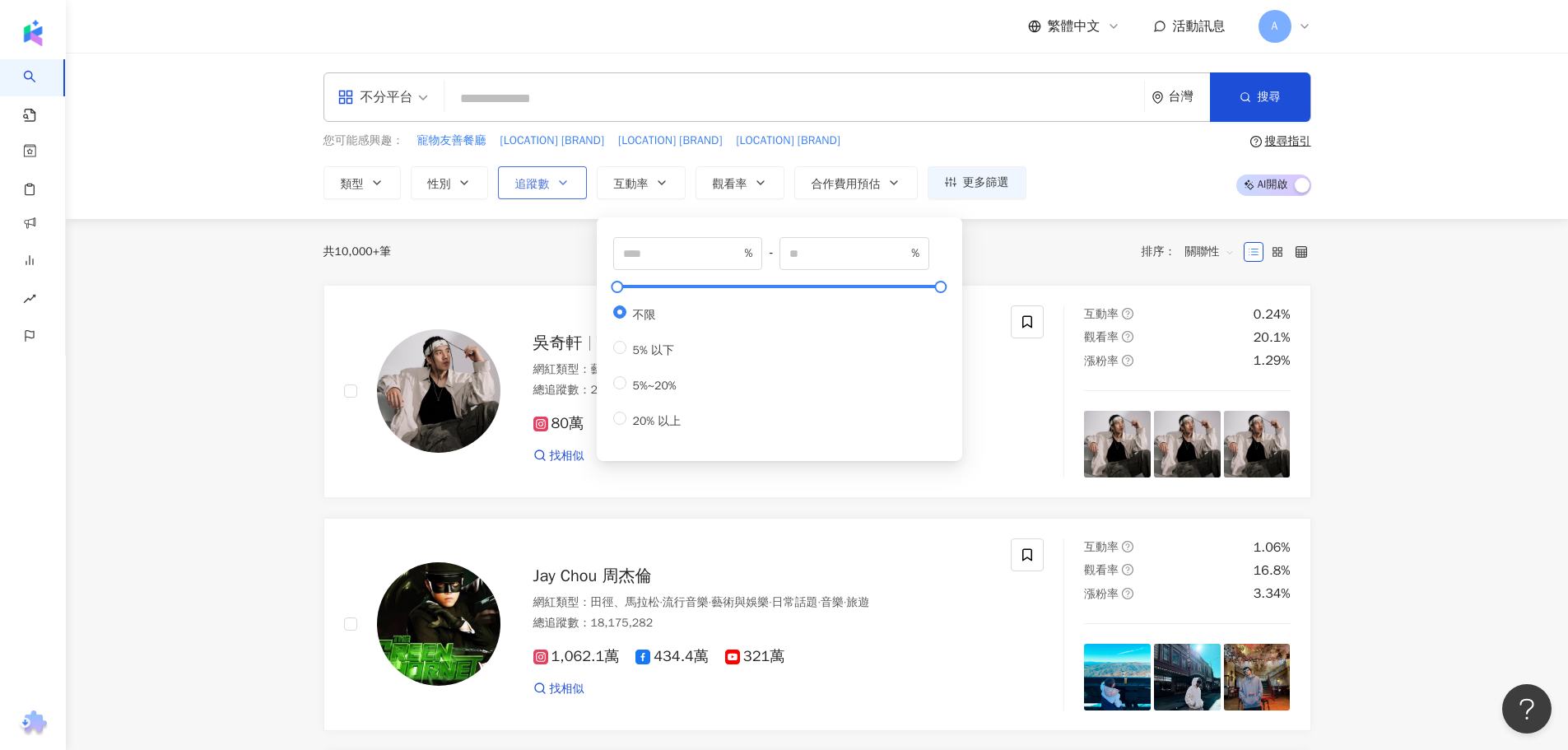 click on "追蹤數" at bounding box center [542, 183] 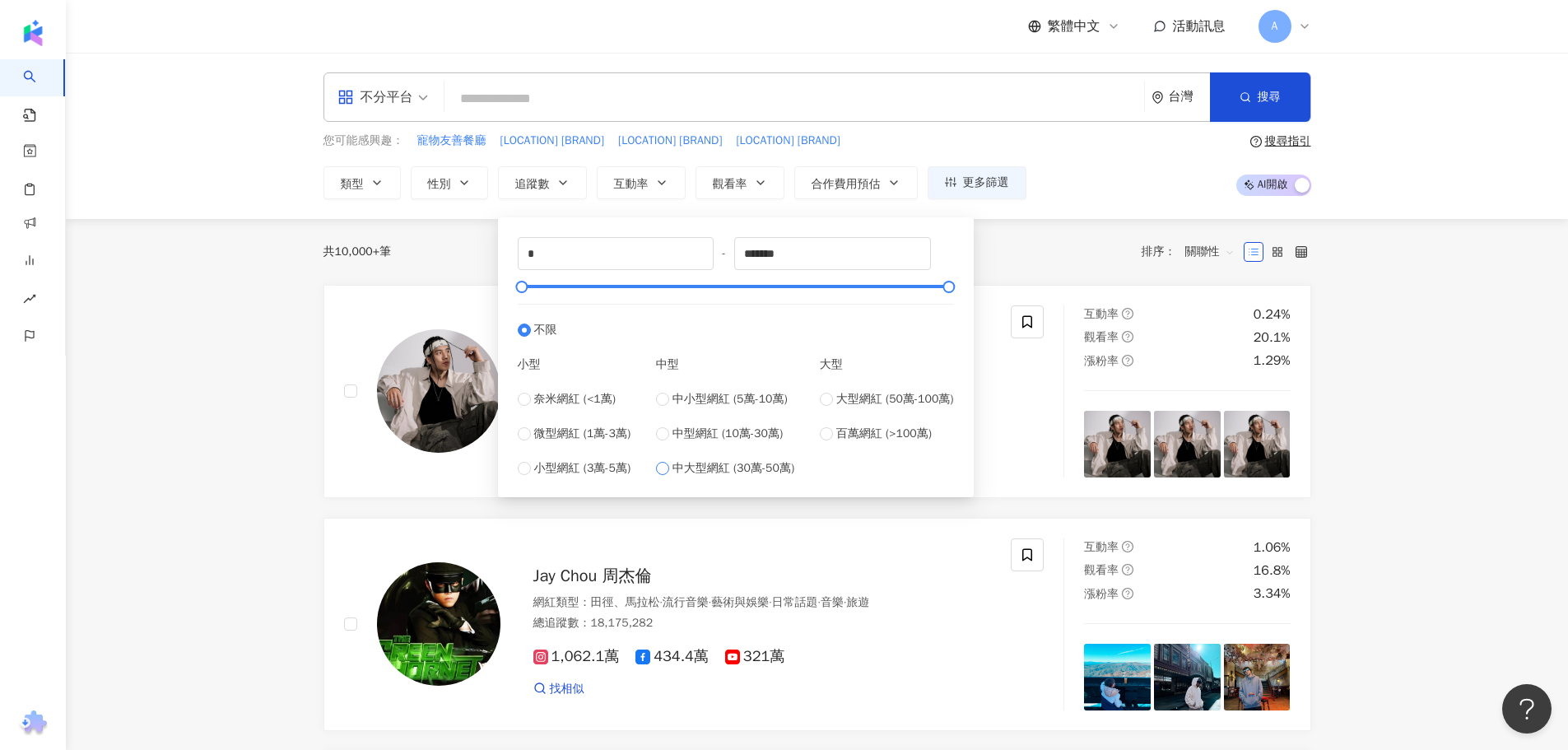 click on "中大型網紅 (30萬-50萬)" at bounding box center (733, 468) 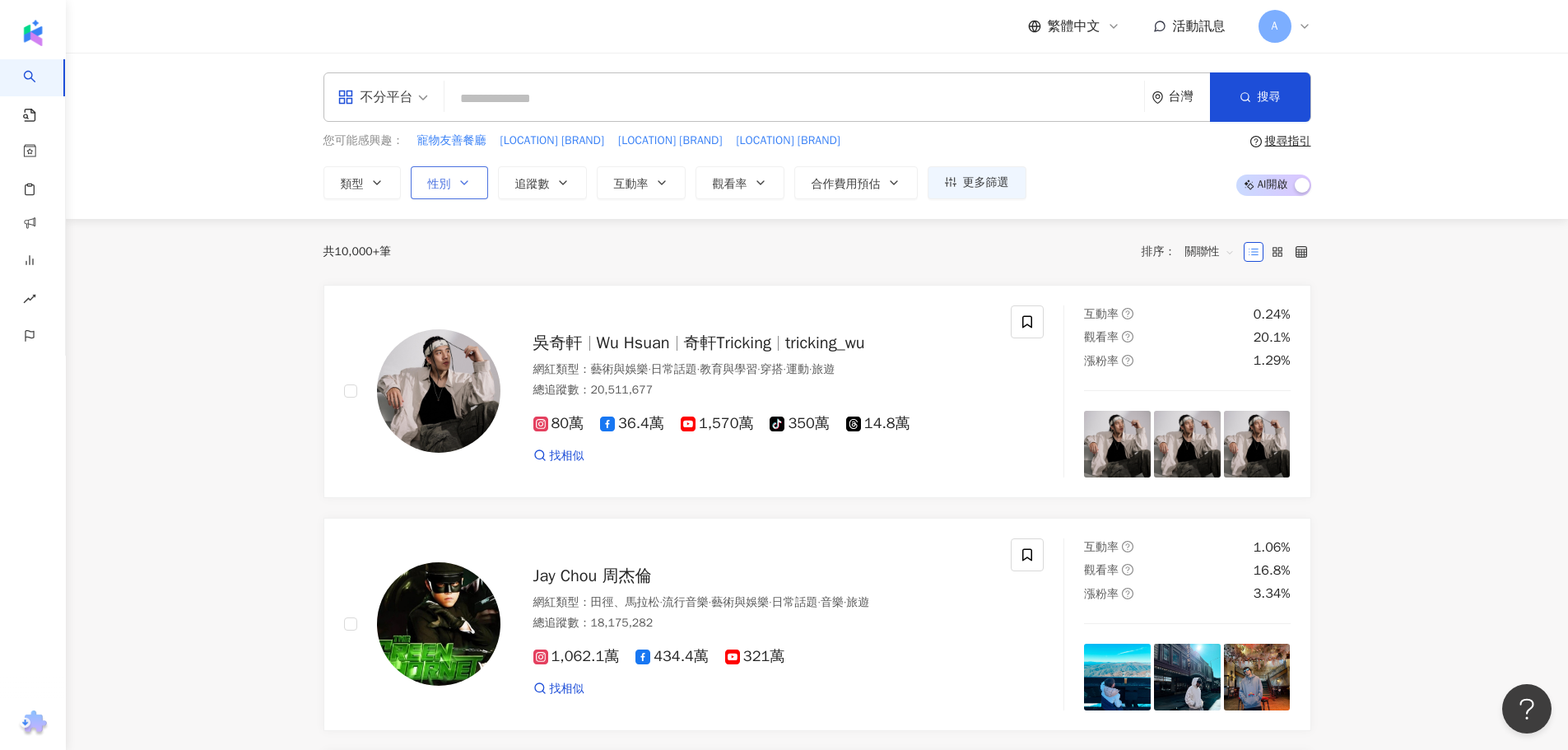 click 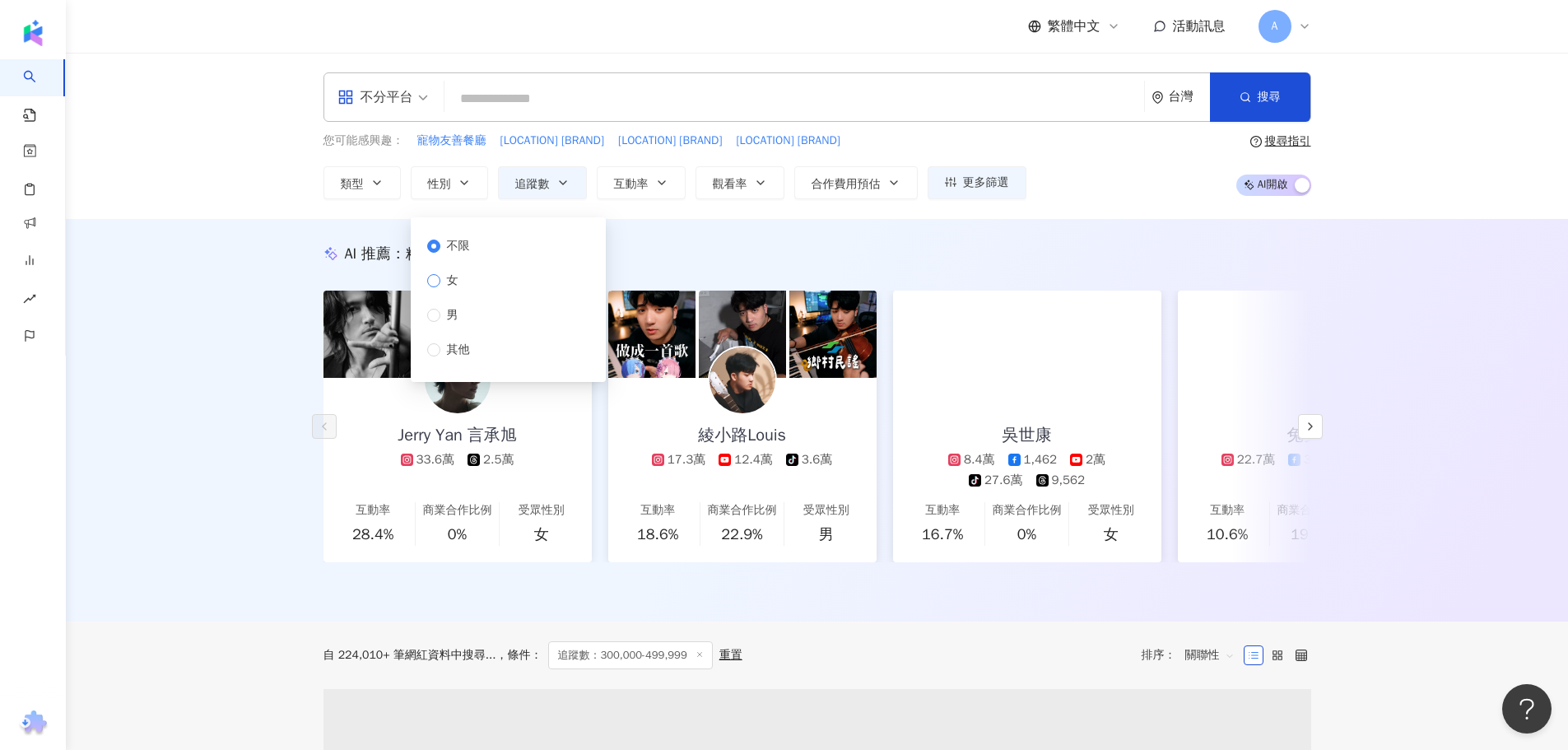 click on "女" at bounding box center [453, 281] 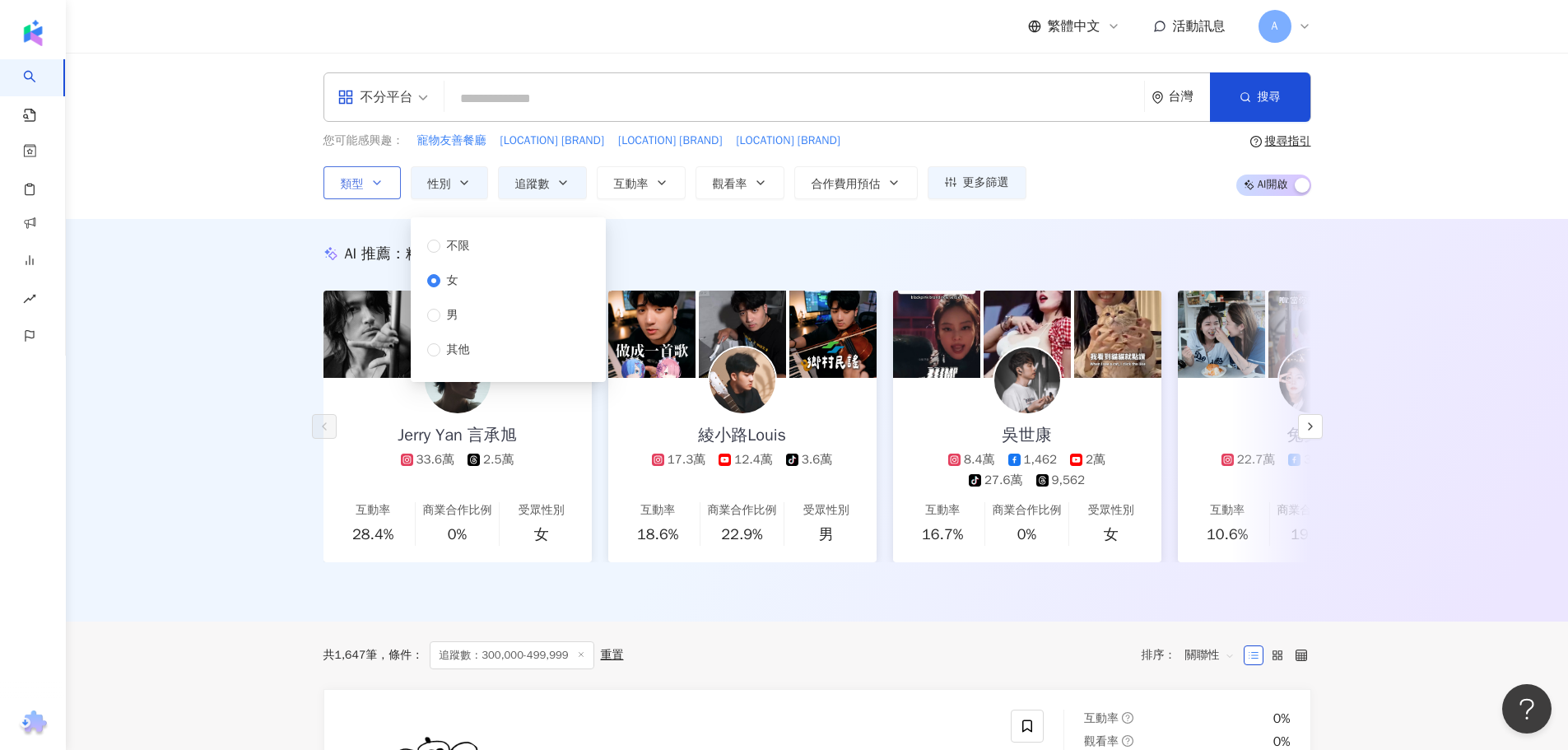 click on "類型" at bounding box center [352, 184] 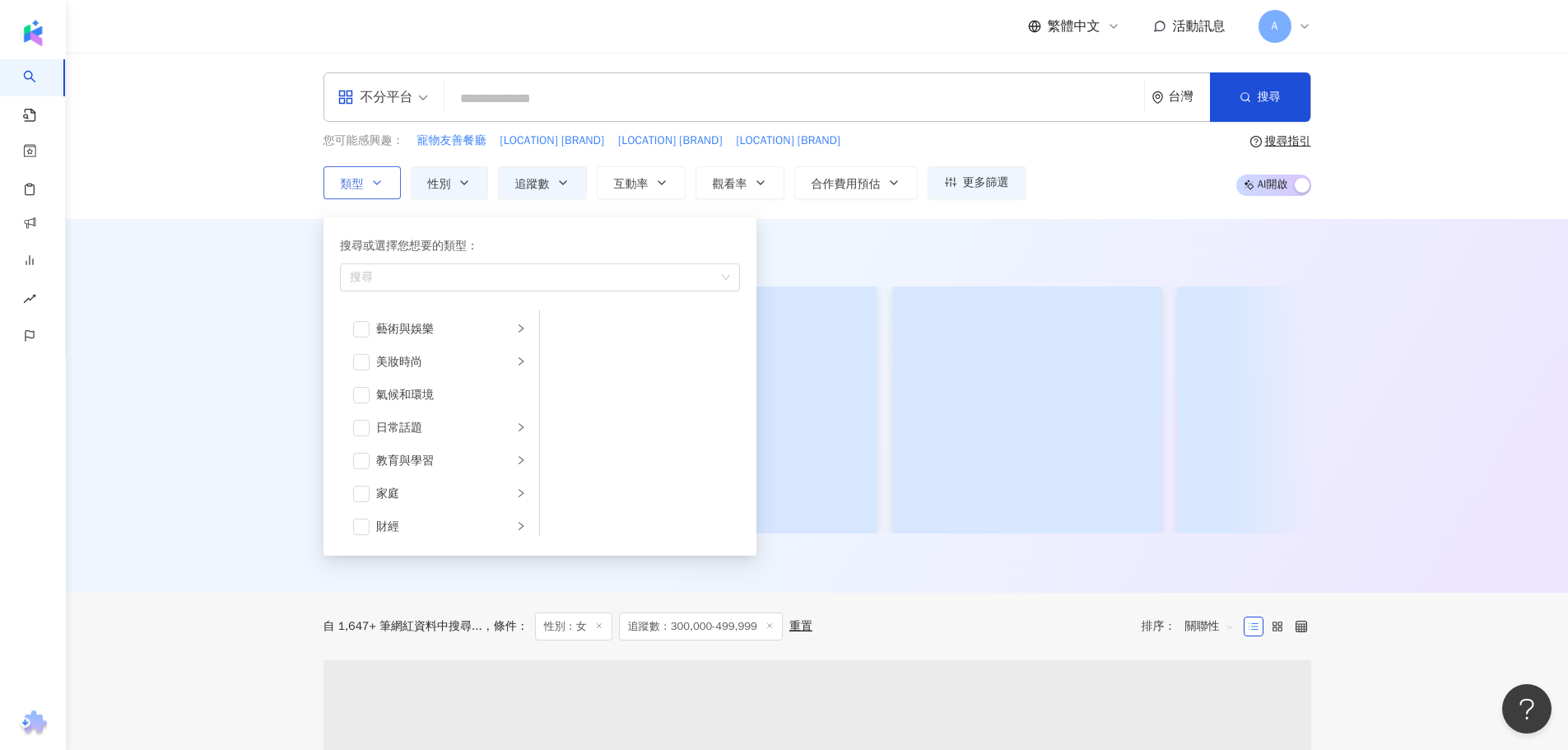 click 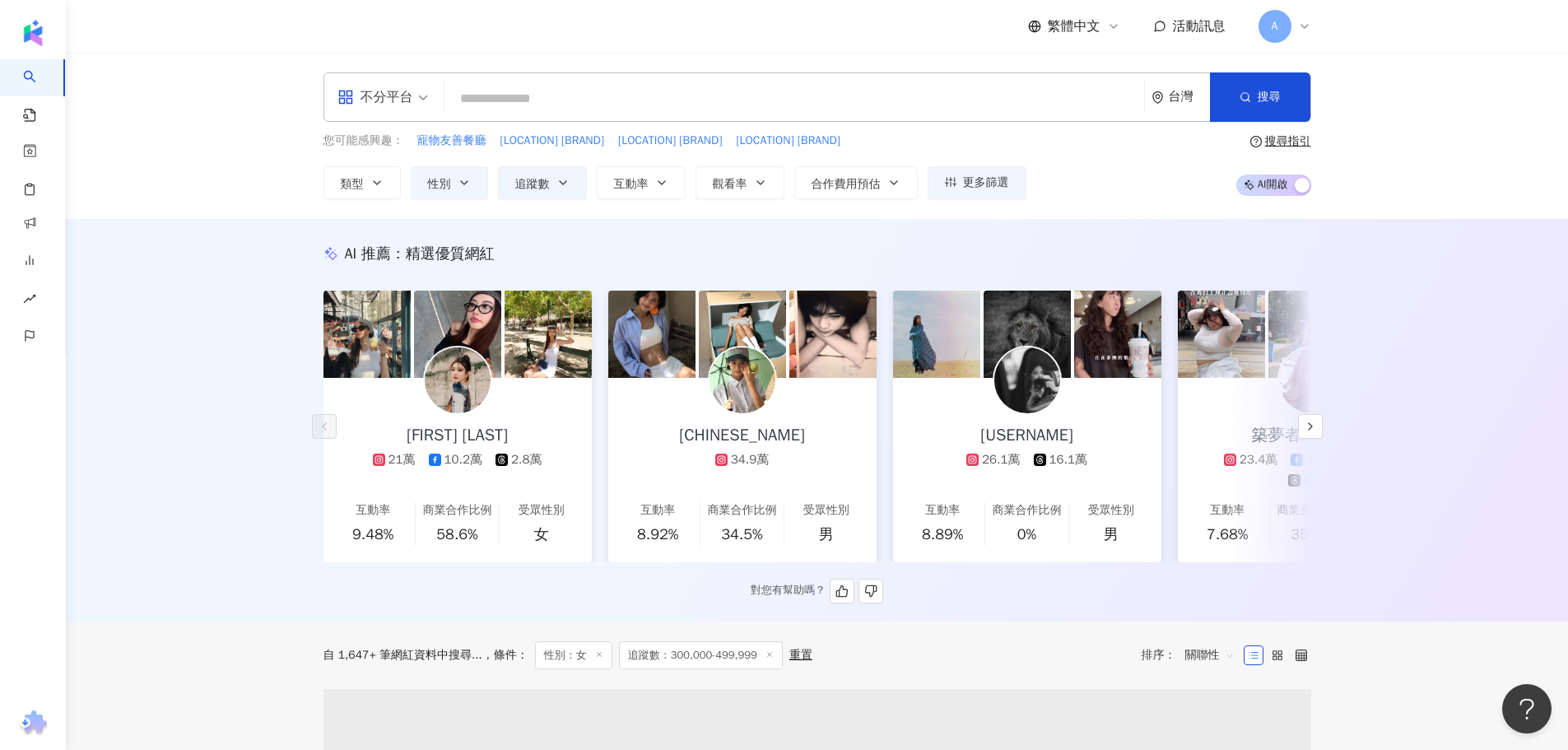 scroll, scrollTop: 82, scrollLeft: 0, axis: vertical 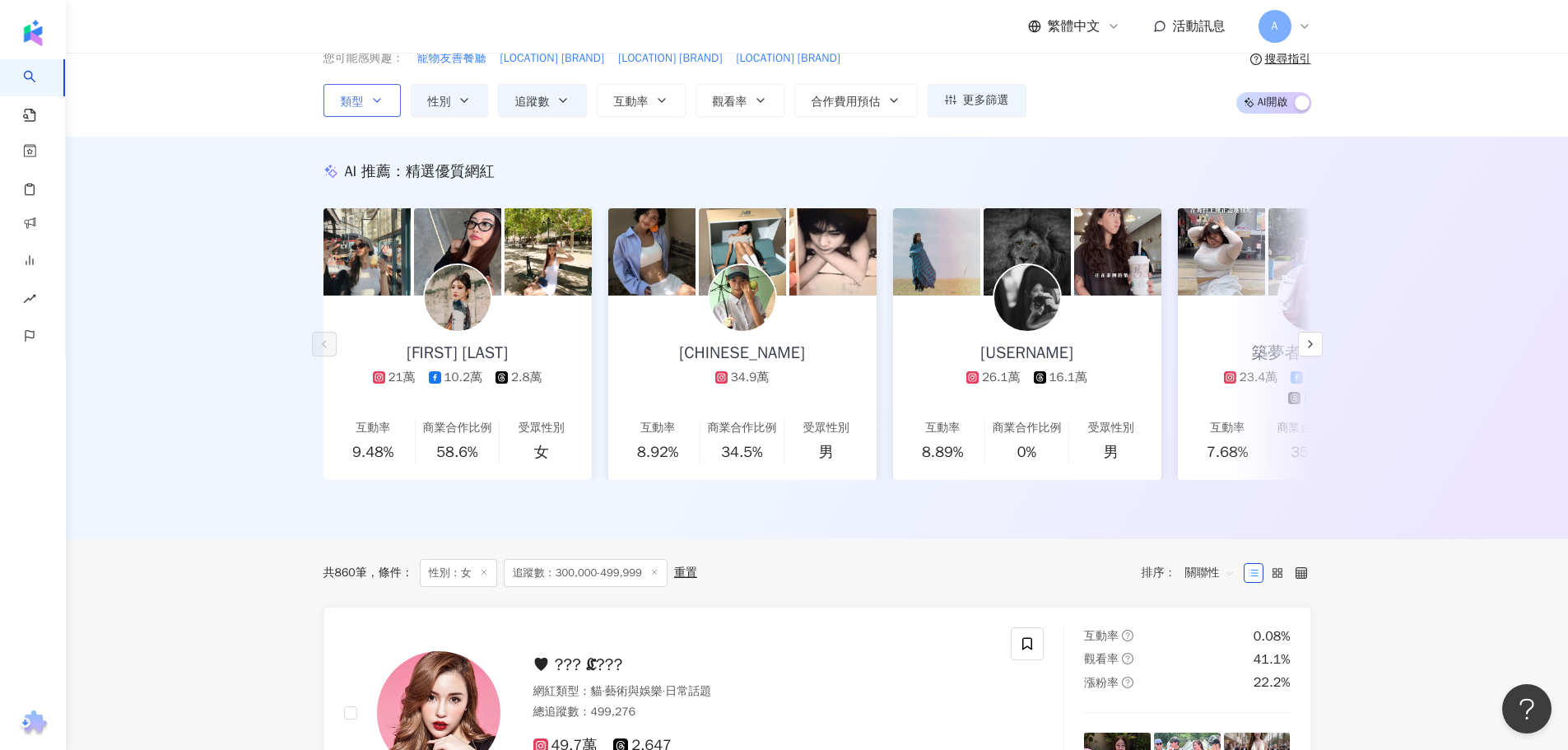 click on "類型" at bounding box center [362, 100] 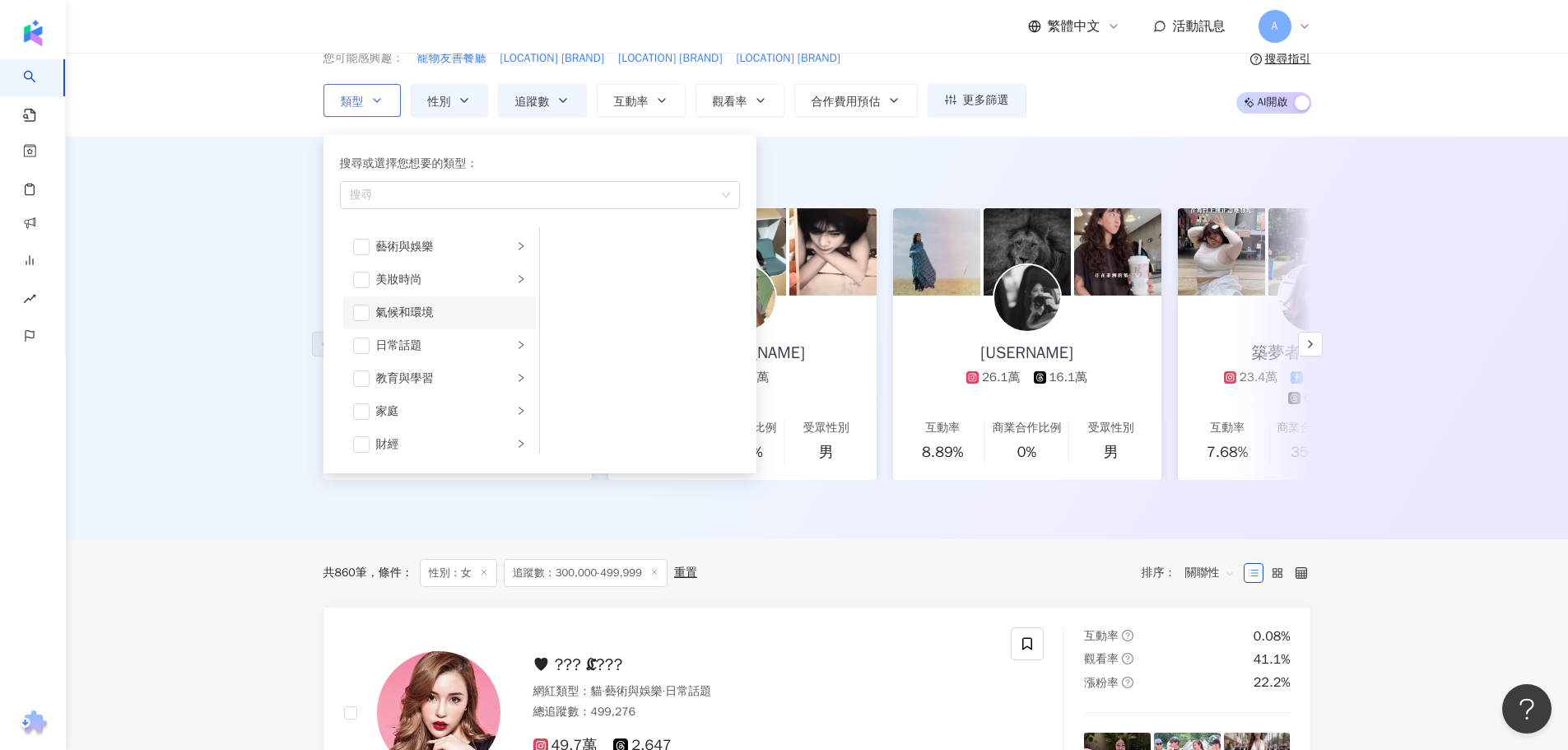 scroll, scrollTop: 0, scrollLeft: 0, axis: both 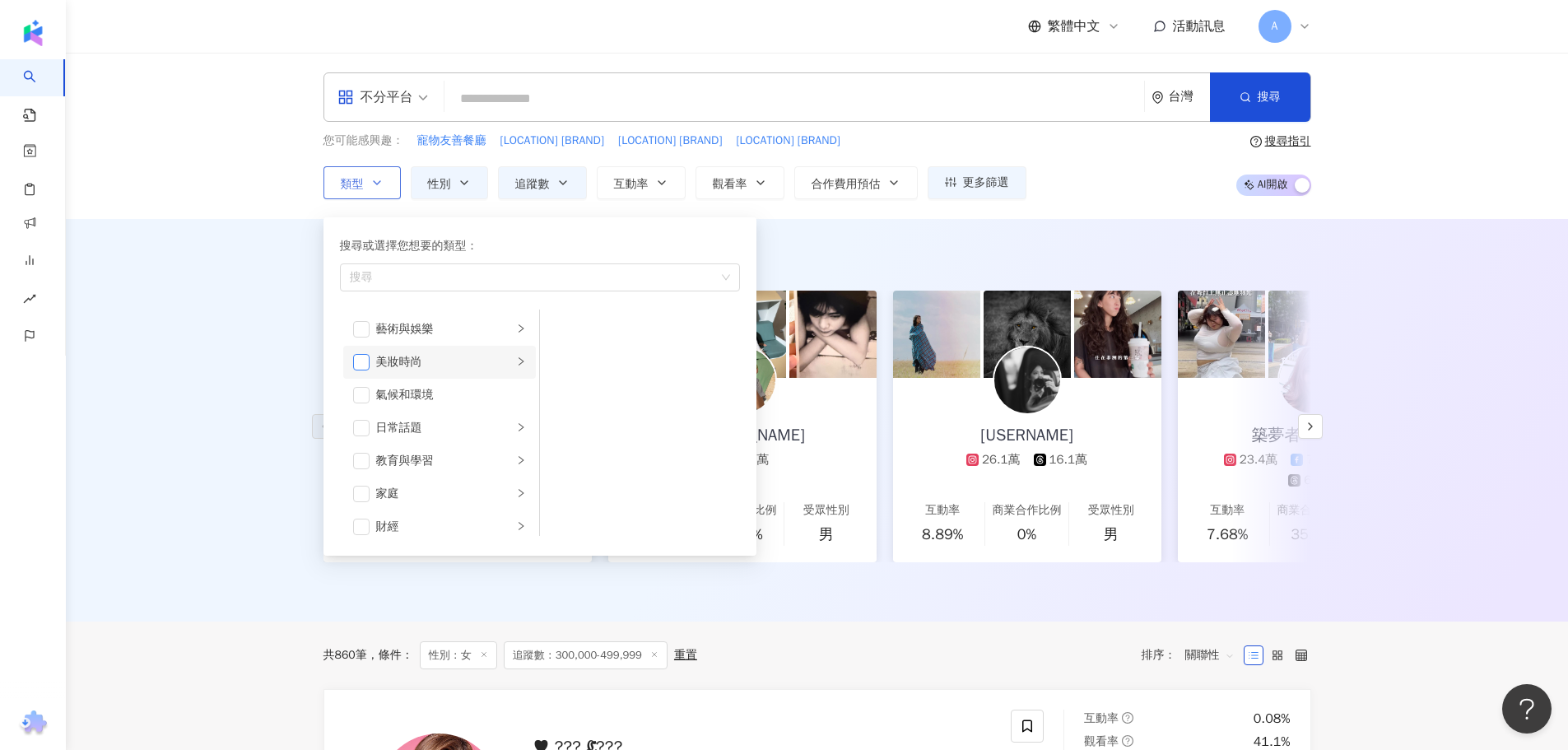 click at bounding box center [361, 362] 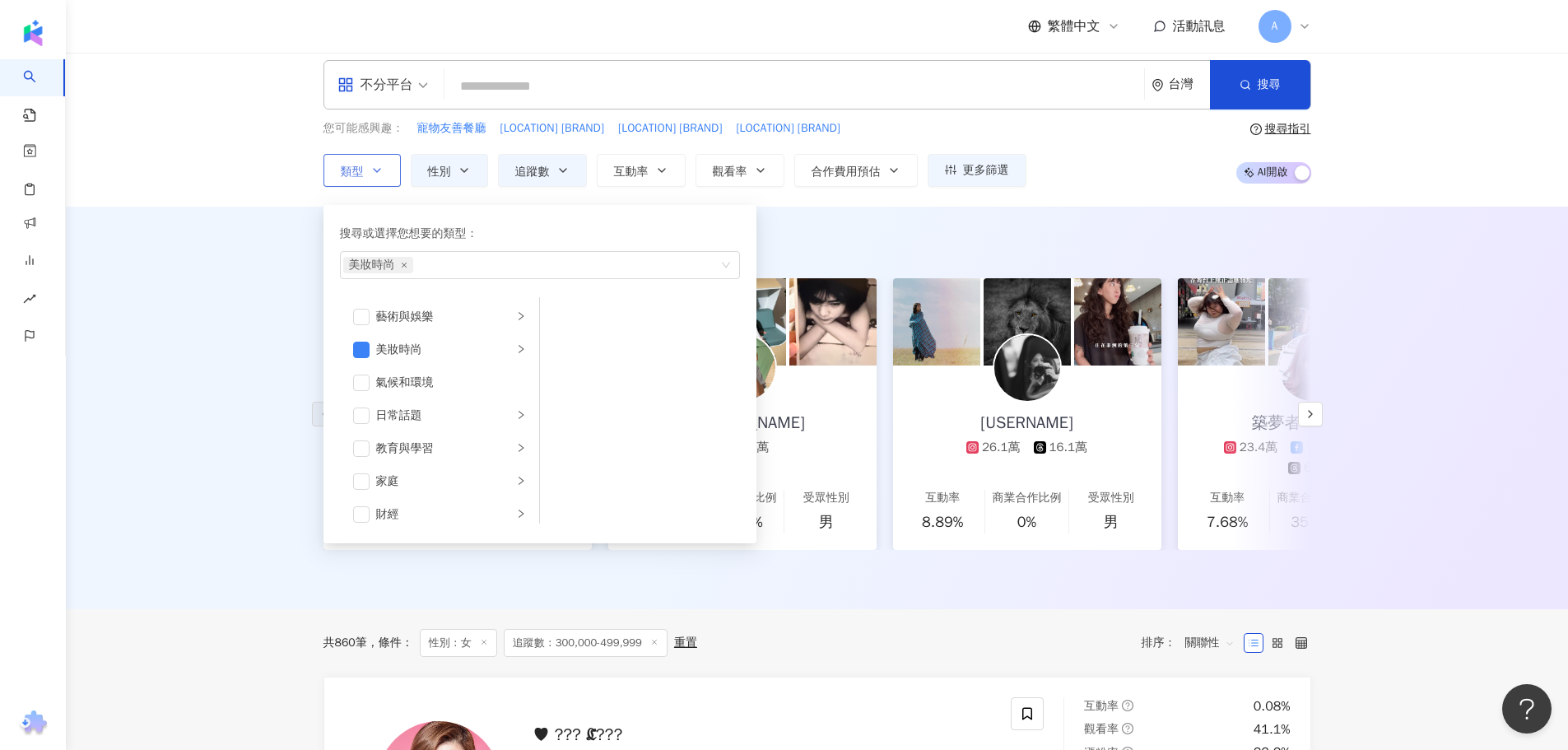 scroll, scrollTop: 0, scrollLeft: 0, axis: both 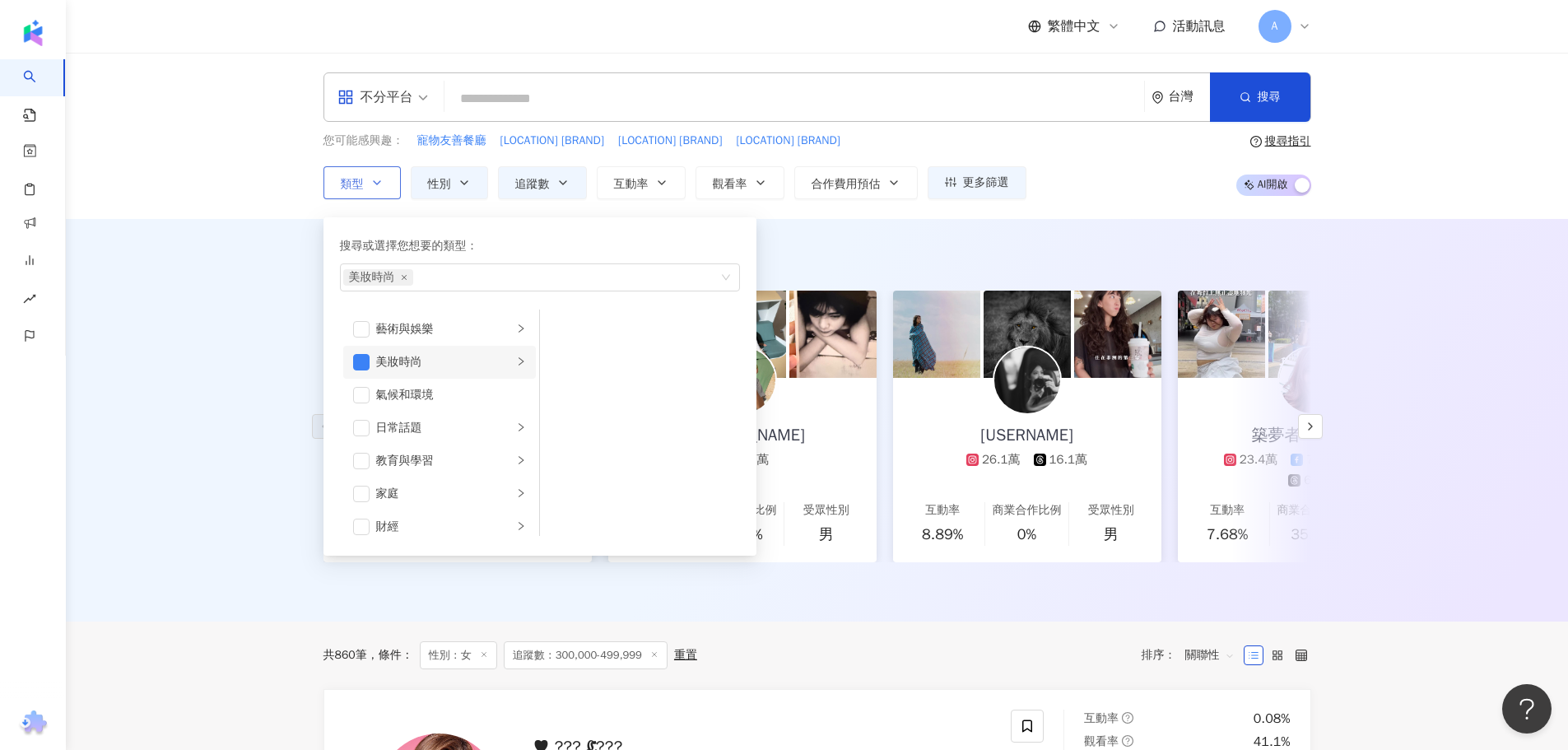 click at bounding box center [521, 361] 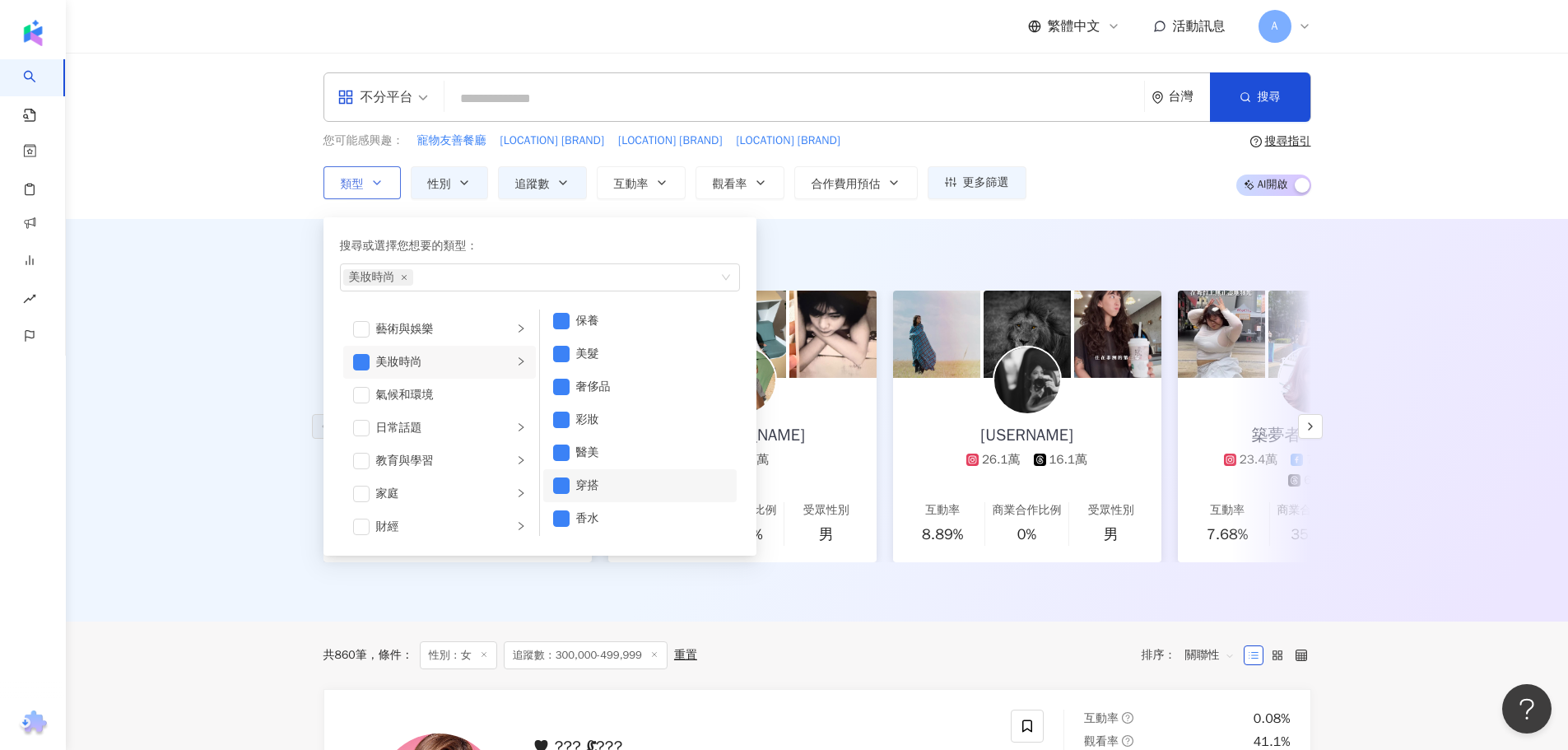 scroll, scrollTop: 11, scrollLeft: 0, axis: vertical 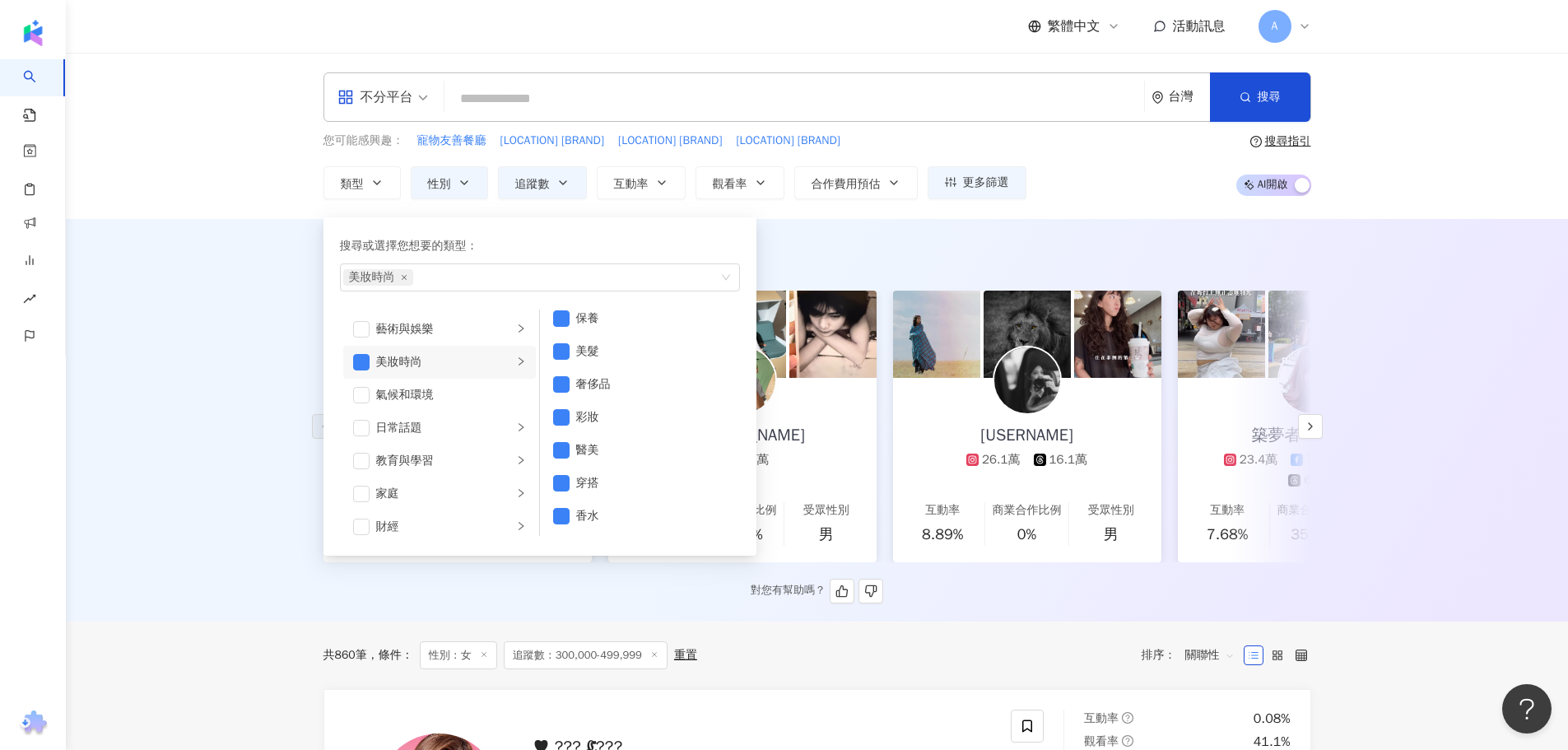 click on "AI 推薦 ： 精選優質網紅" at bounding box center (817, 254) 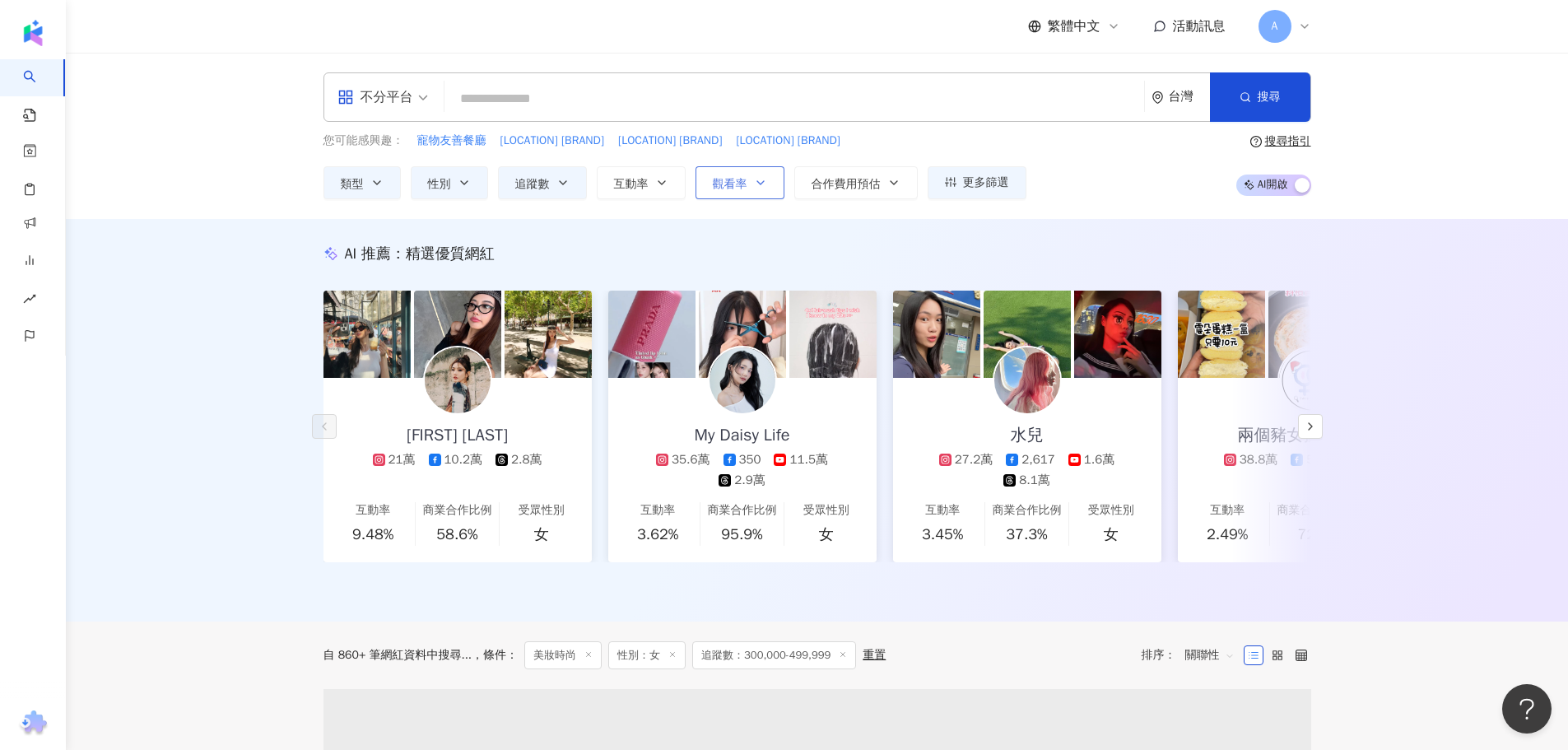 click on "觀看率" at bounding box center [730, 184] 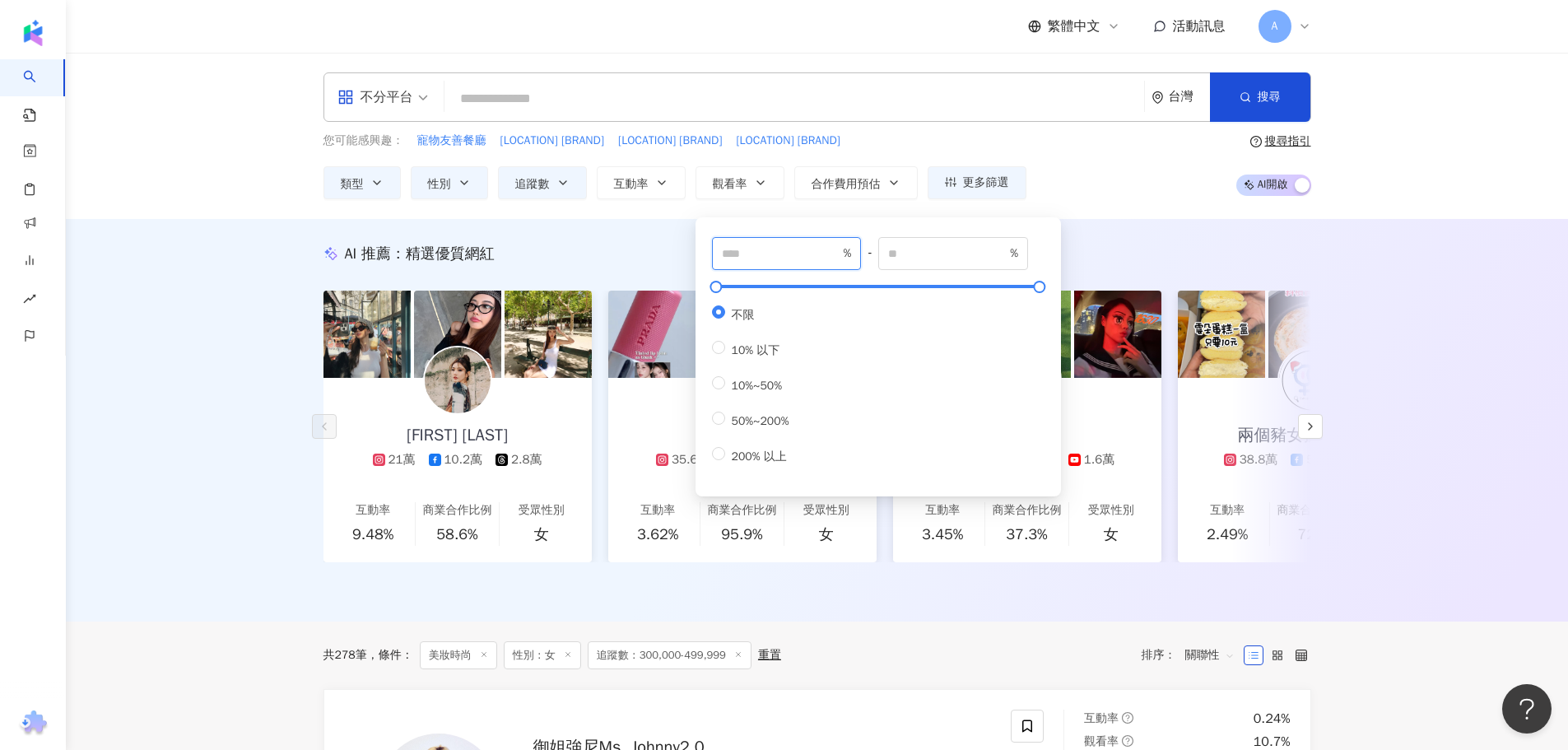 click at bounding box center (781, 254) 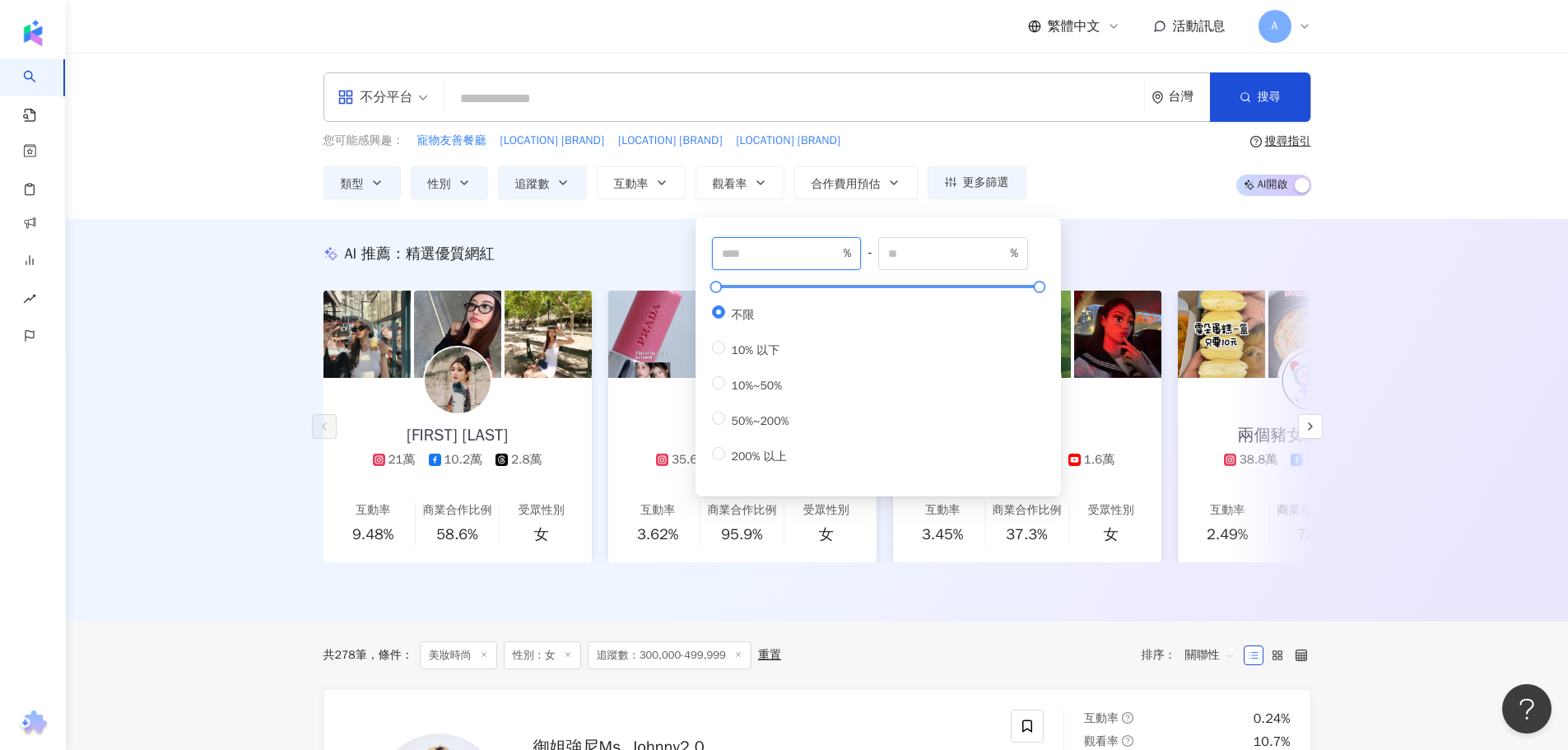 type on "***" 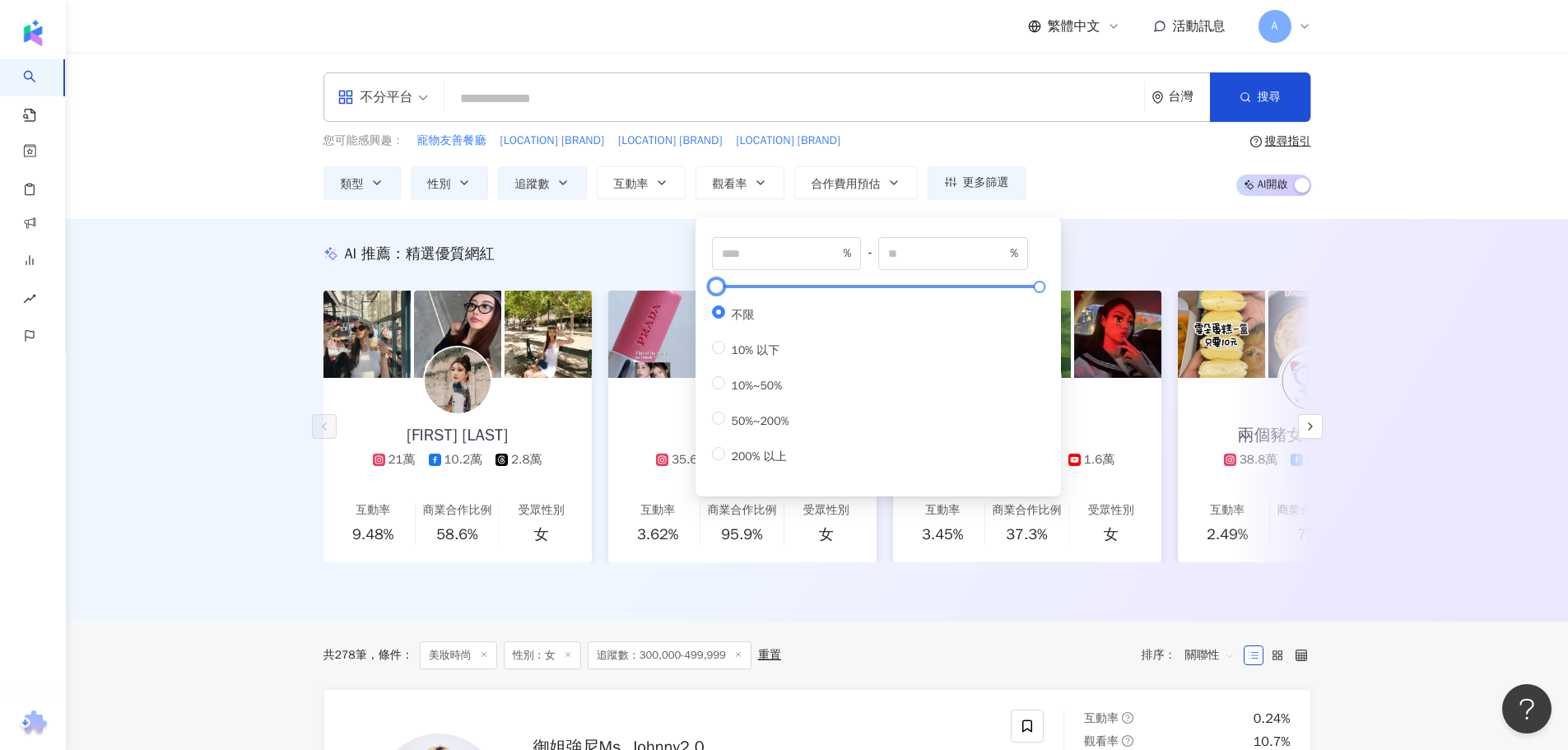 click at bounding box center [877, 286] 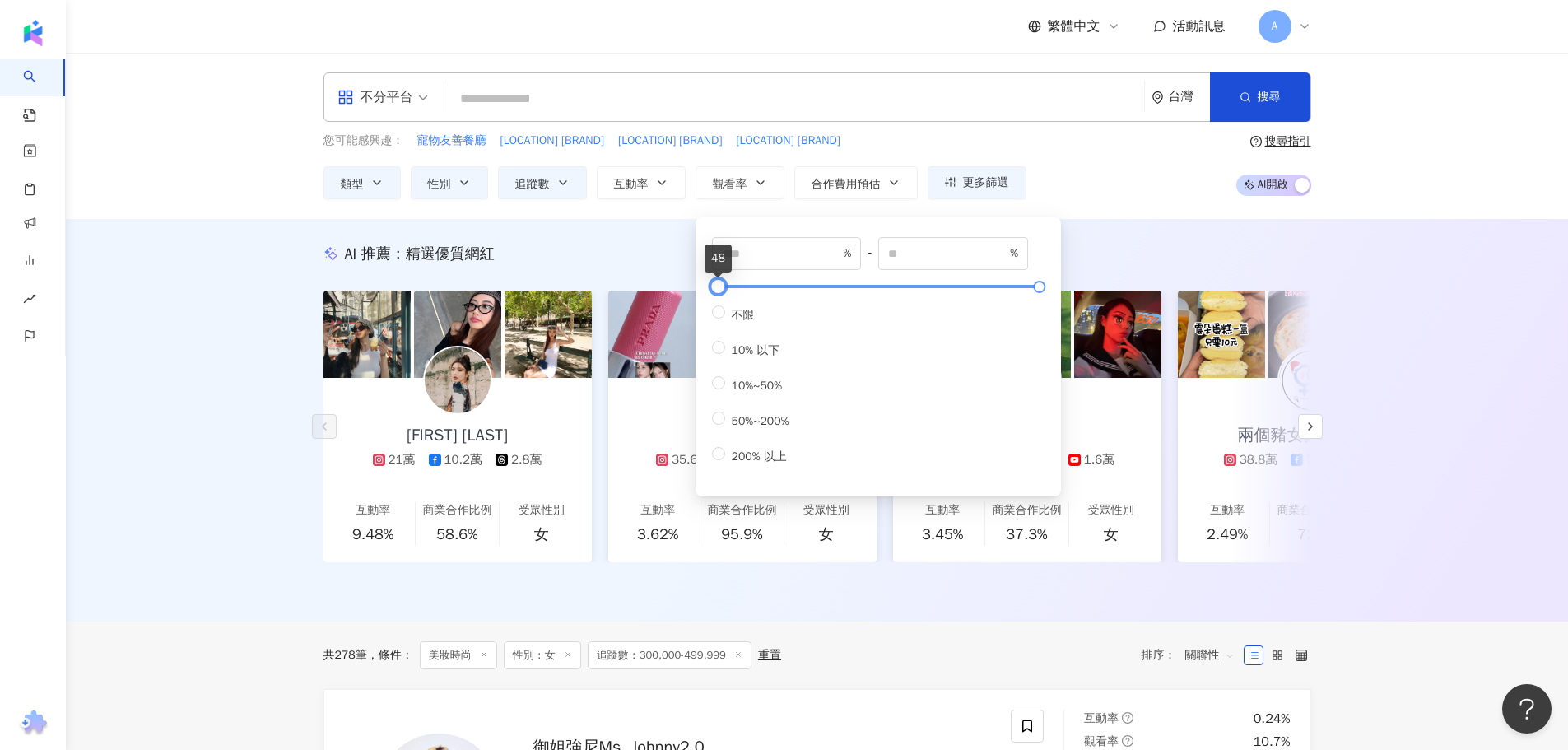 drag, startPoint x: 728, startPoint y: 287, endPoint x: 716, endPoint y: 288, distance: 12.041595 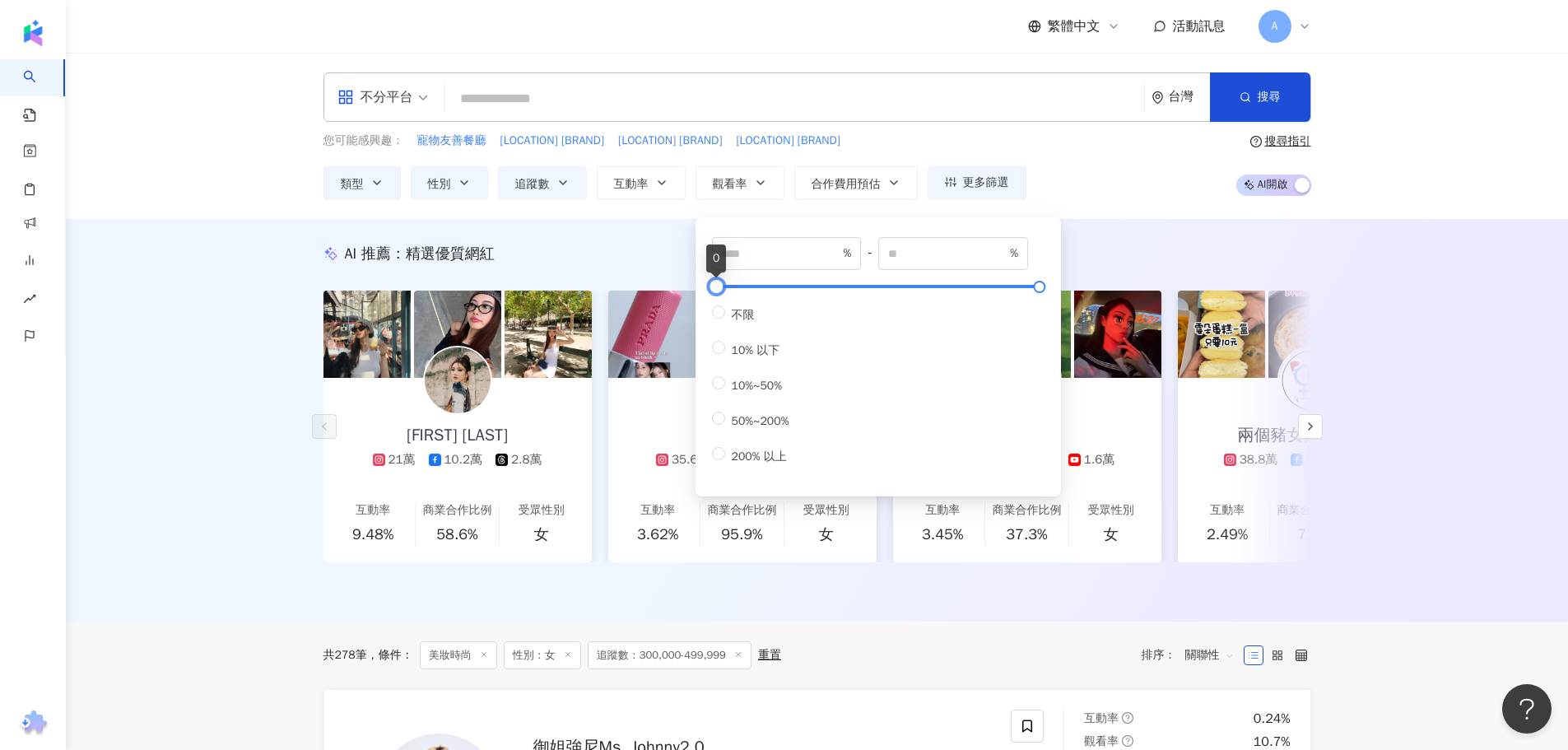 click on "* %  -  ***** % 不限 10% 以下 10%~50% 50%~200% 200% 以上" at bounding box center (878, 356) 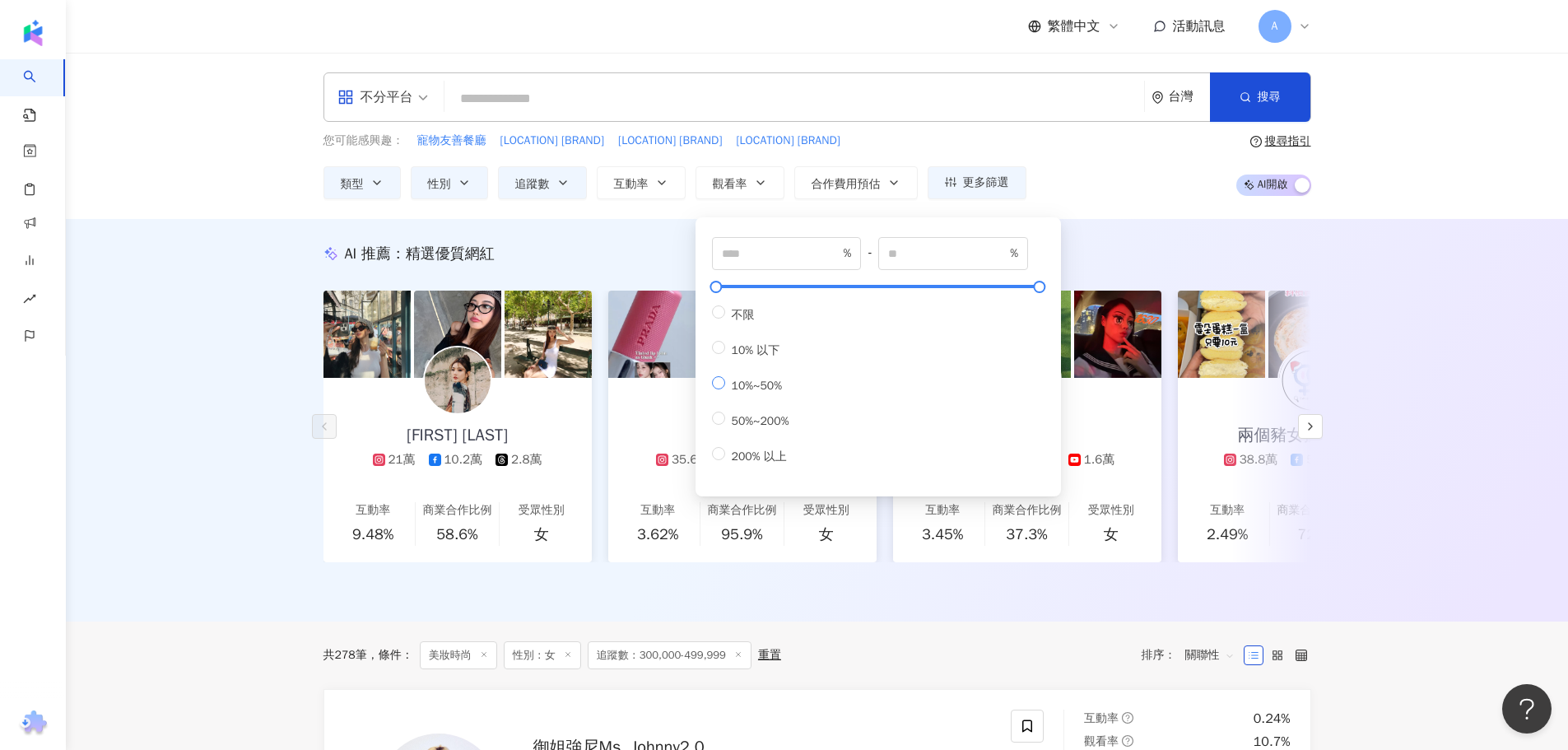 type on "**" 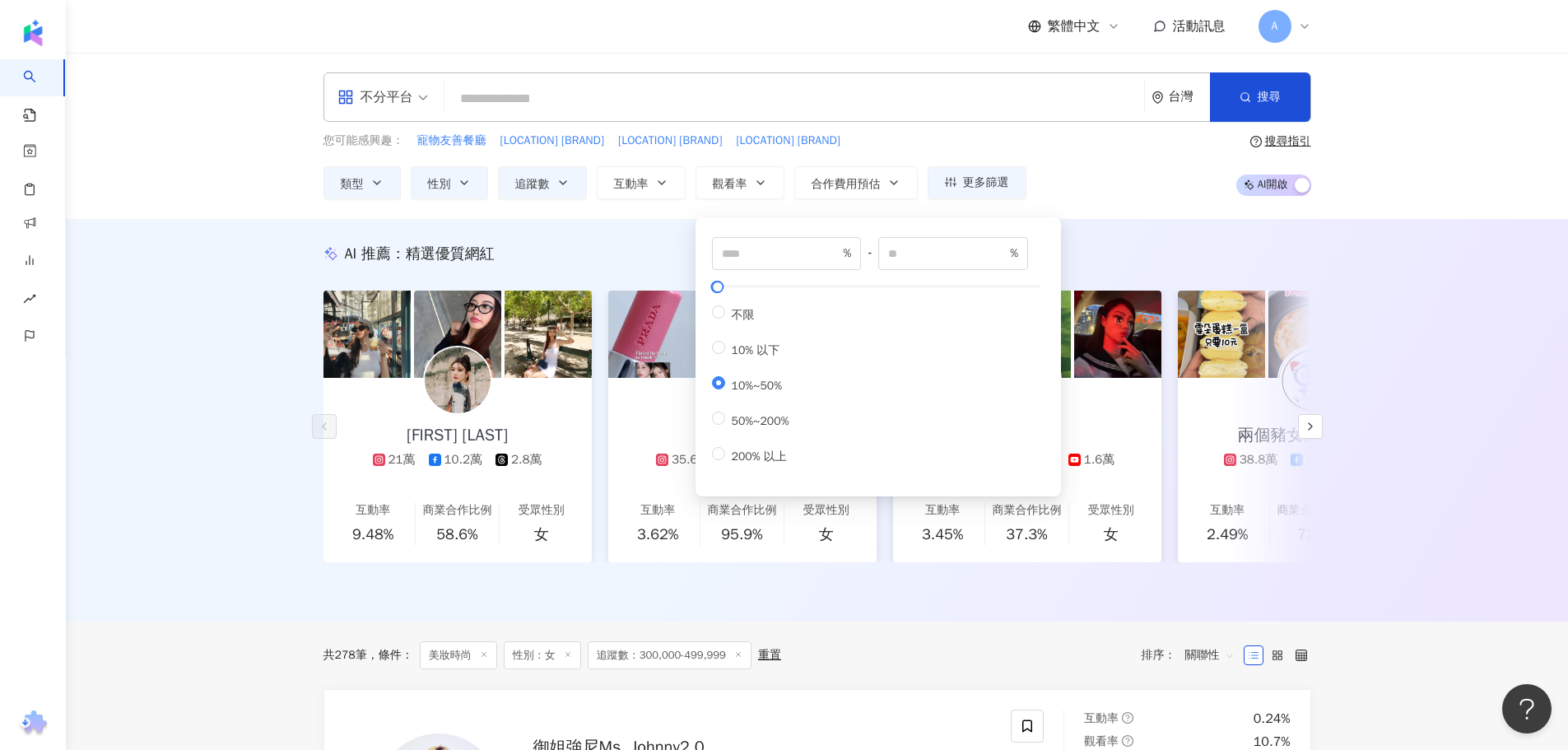 click on "您可能感興趣： 寵物友善餐廳  寵物友善咖啡廳  打卡咖啡廳  景美咖啡廳  類型 性別 追蹤數 互動率 觀看率 合作費用預估  更多篩選 篩選條件 關於網紅 互動潛力 受眾輪廓 獨家 關於網紅 類型  ( 請選擇您想要的類型 ) 美妝時尚 國家/地區 台灣 性別 不限 女 男 其他 語言     請選擇或搜尋 追蹤數 ******  -  ****** 不限 小型 奈米網紅 (<1萬) 微型網紅 (1萬-3萬) 小型網紅 (3萬-5萬) 中型 中小型網紅 (5萬-10萬) 中型網紅 (10萬-30萬) 中大型網紅 (30萬-50萬) 大型 大型網紅 (50萬-100萬) 百萬網紅 (>100萬) 合作費用預估 不限 限制金額 $ *  -  $ ******* 幣別 : 新台幣 TWD 互動潛力 成長潛力 不限 高潛力 正常 衰退 互動率 %  -  % 不限 5% 以下 5%~20% 20% 以上 觀看率 %  -  % 不限 10% 以下 10%~50% 50%~200% 200% 以上 漲粉率 %  -  % 不限 10% 以下 10%~50% 50%~200% 200% 以上 受眾輪廓 受眾性別 不限 男 女   超過  N % 65+" at bounding box center [817, 165] 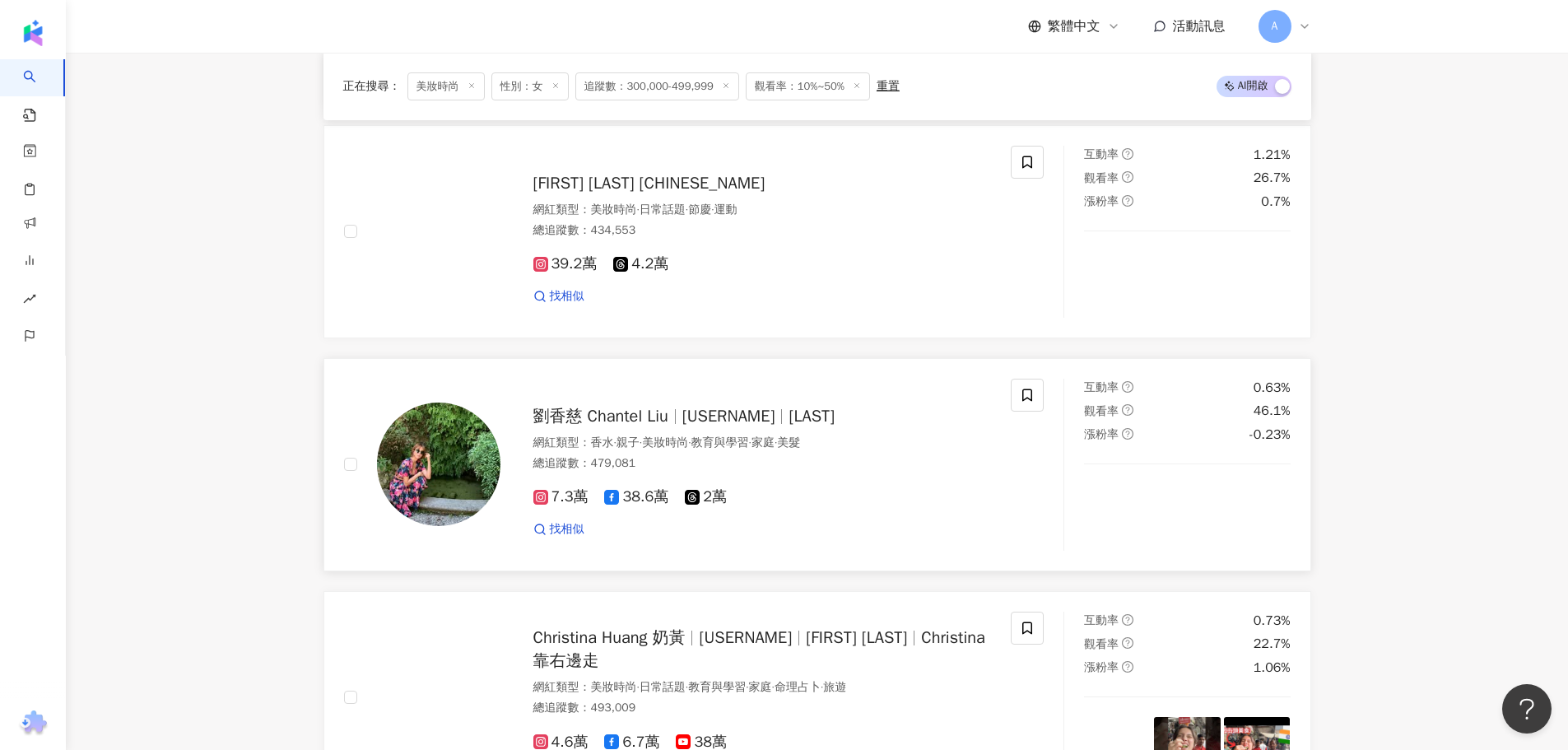 scroll, scrollTop: 1400, scrollLeft: 0, axis: vertical 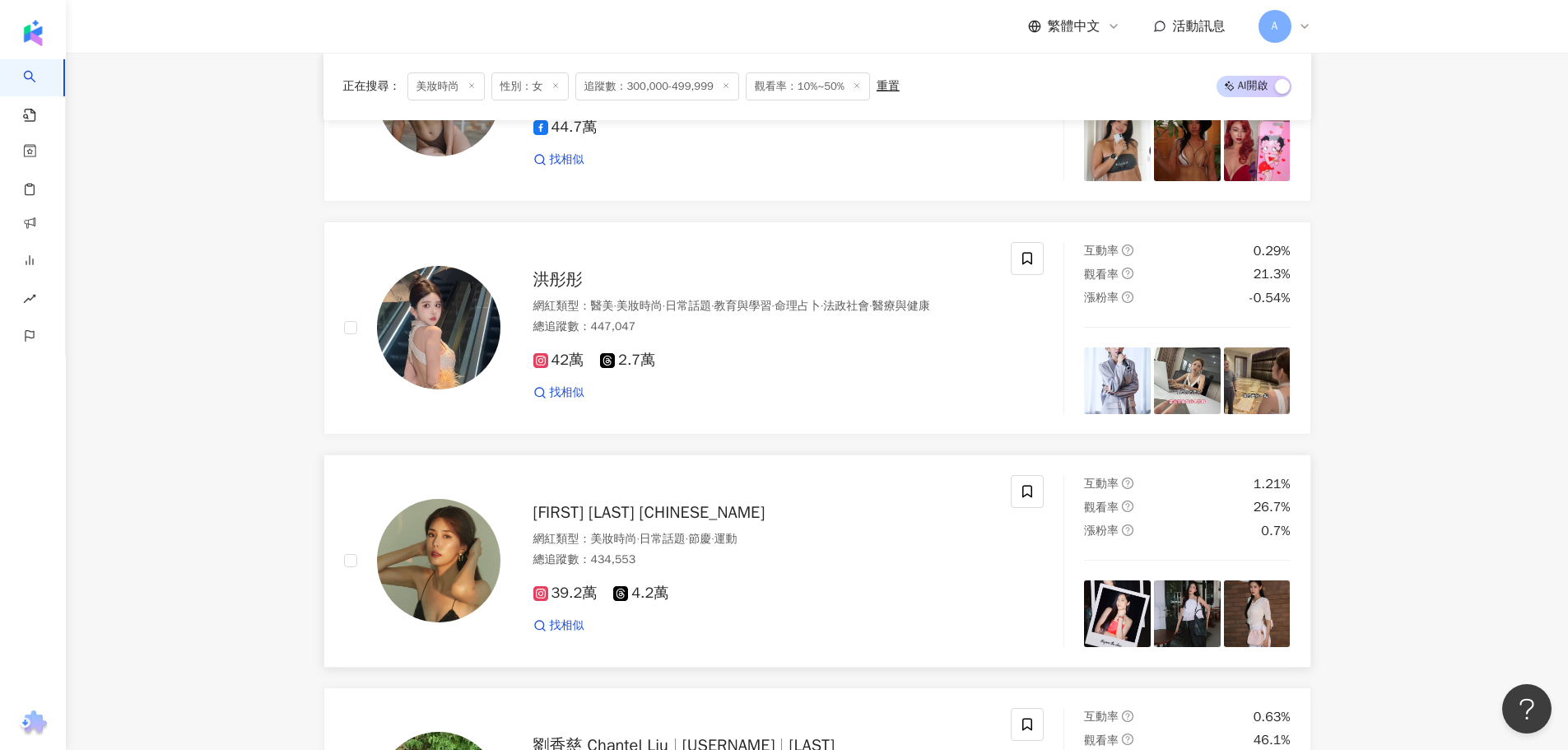 click on "Carrie Wong 黄思恬" at bounding box center [649, 512] 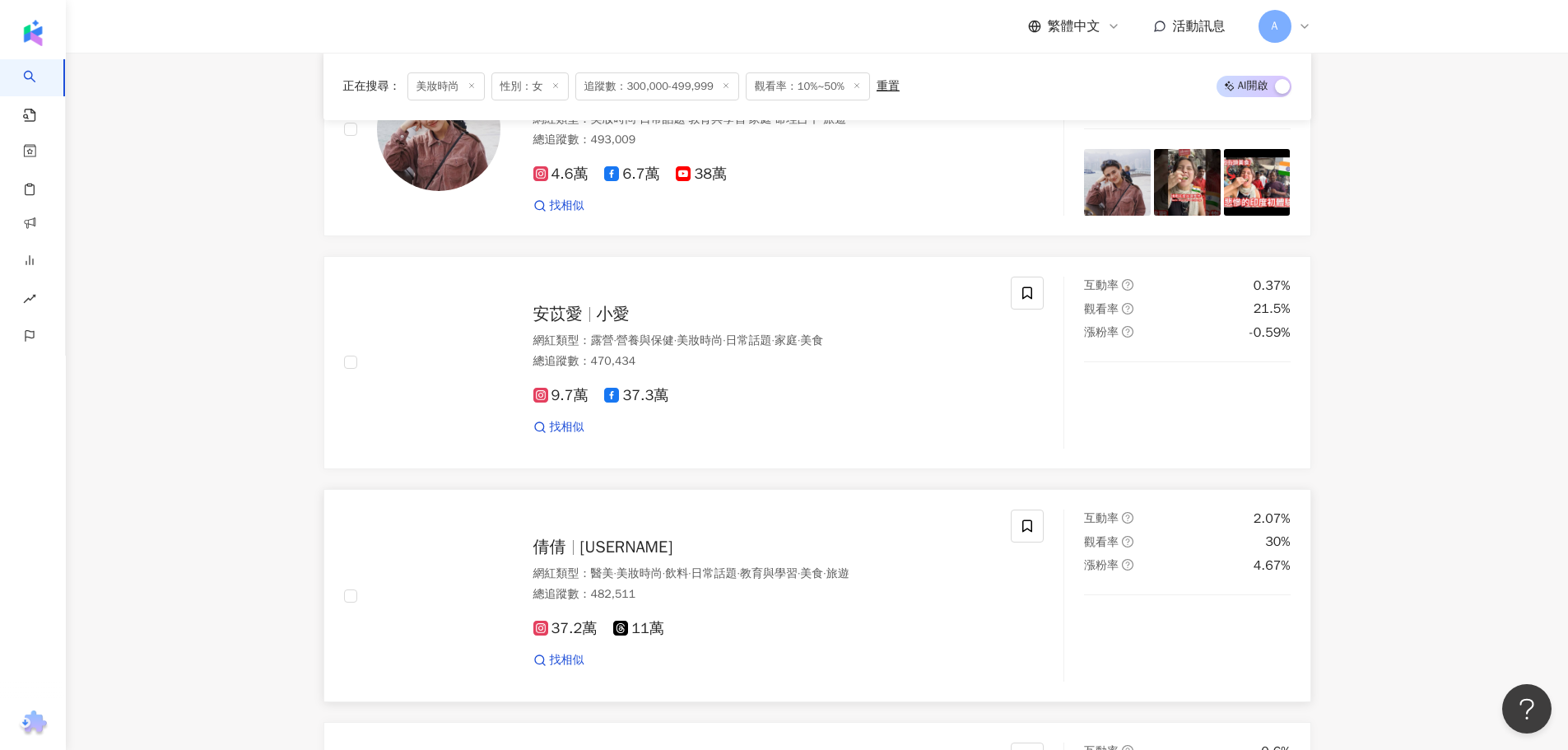 scroll, scrollTop: 2387, scrollLeft: 0, axis: vertical 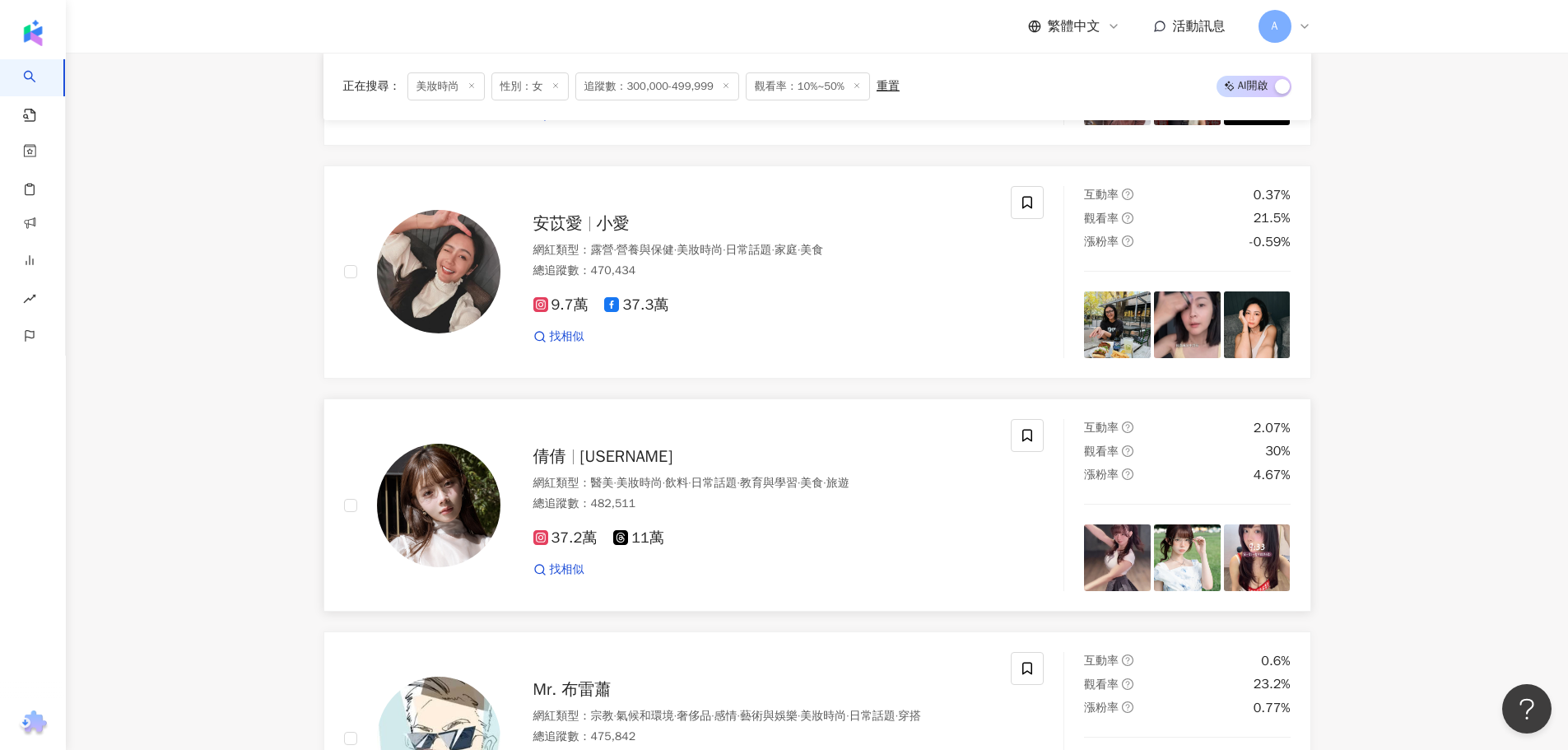 click on "winnie12225" at bounding box center [626, 456] 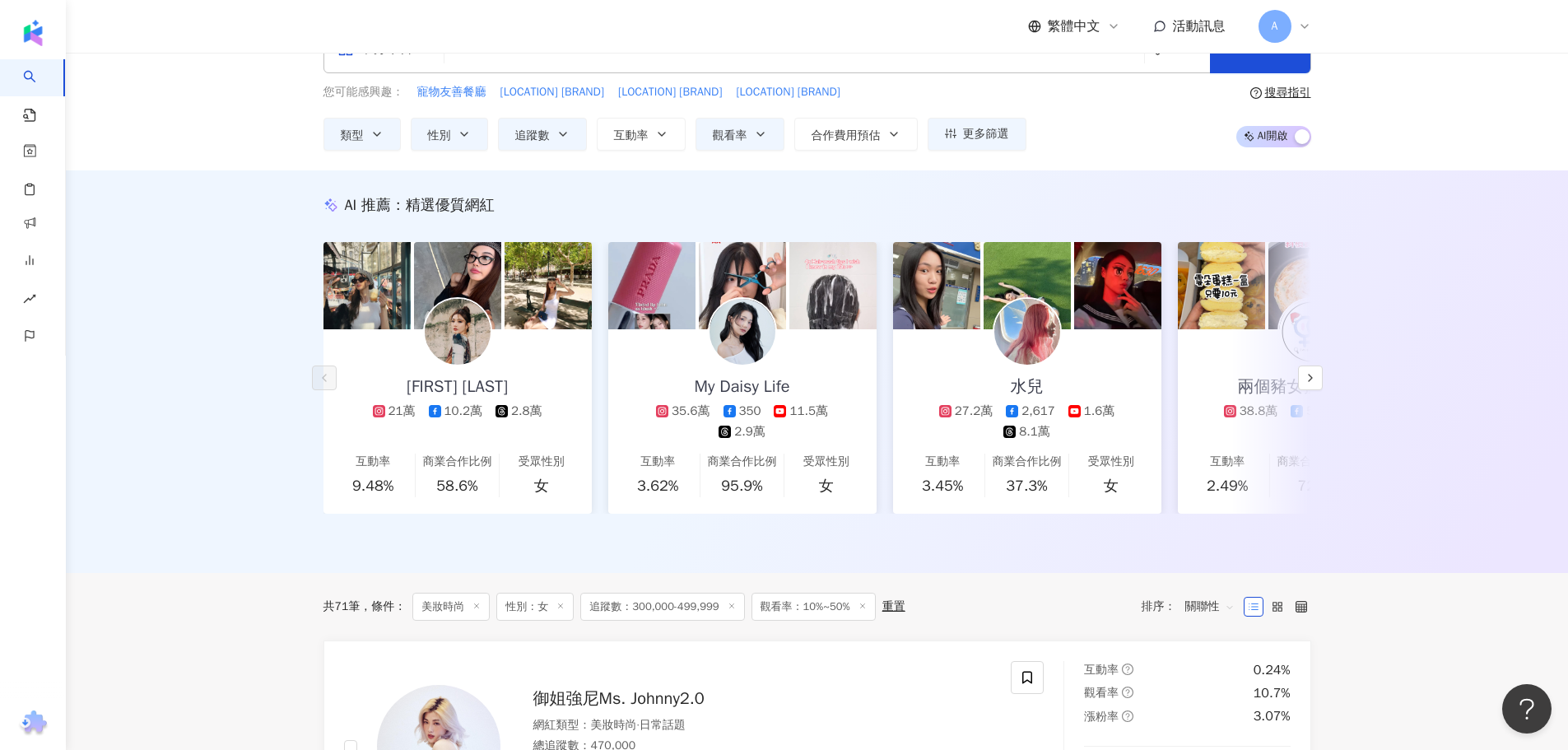 scroll, scrollTop: 0, scrollLeft: 0, axis: both 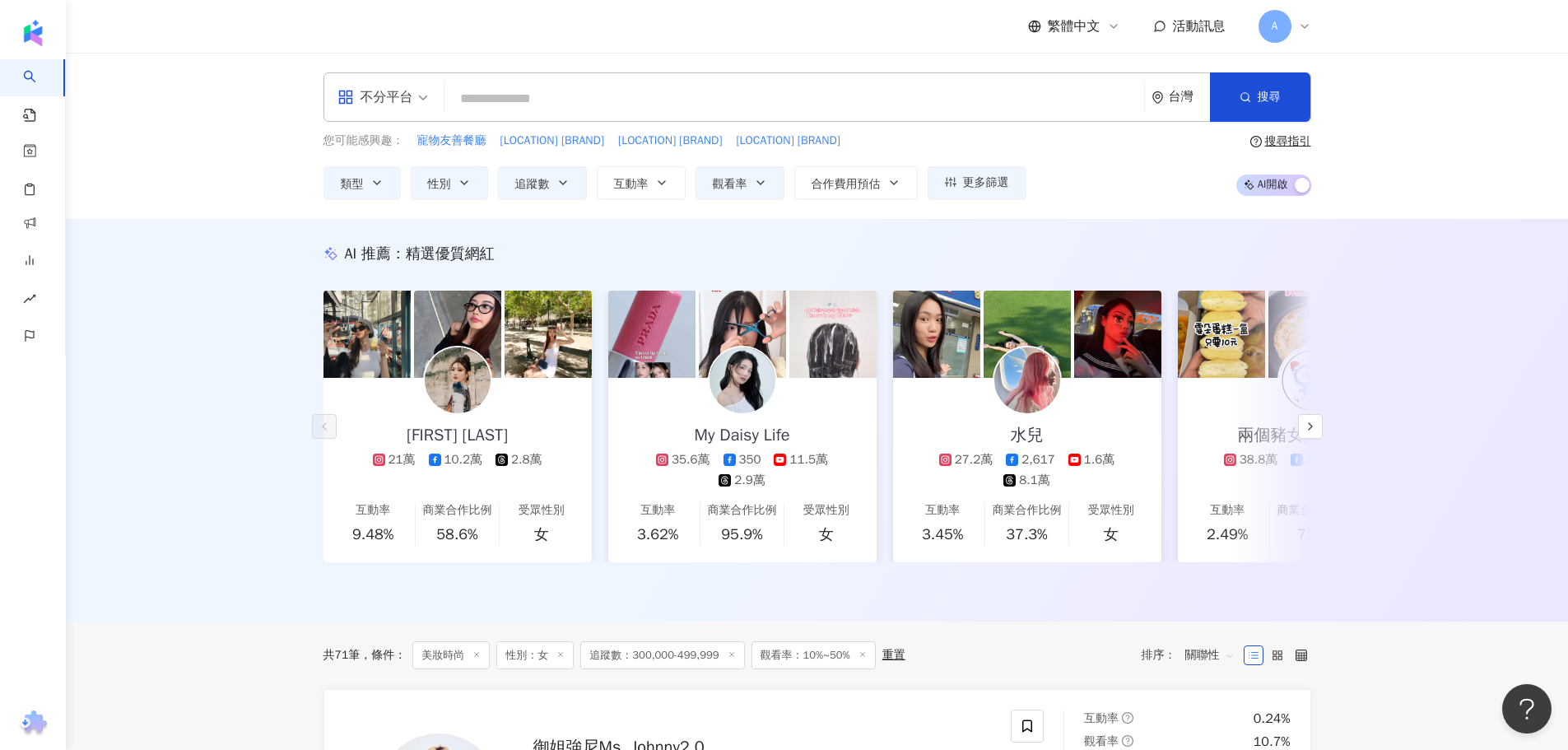 click at bounding box center [794, 99] 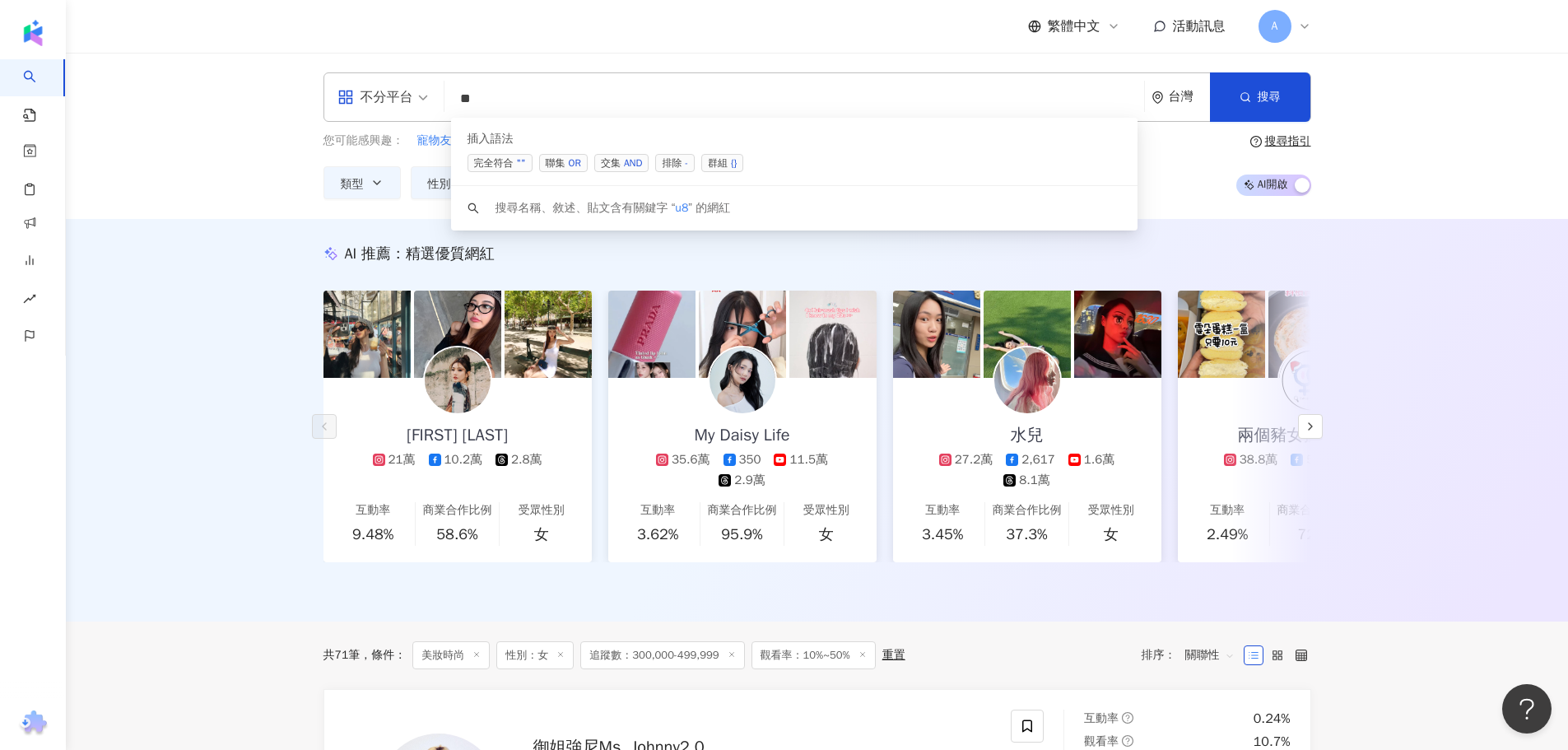 type on "*" 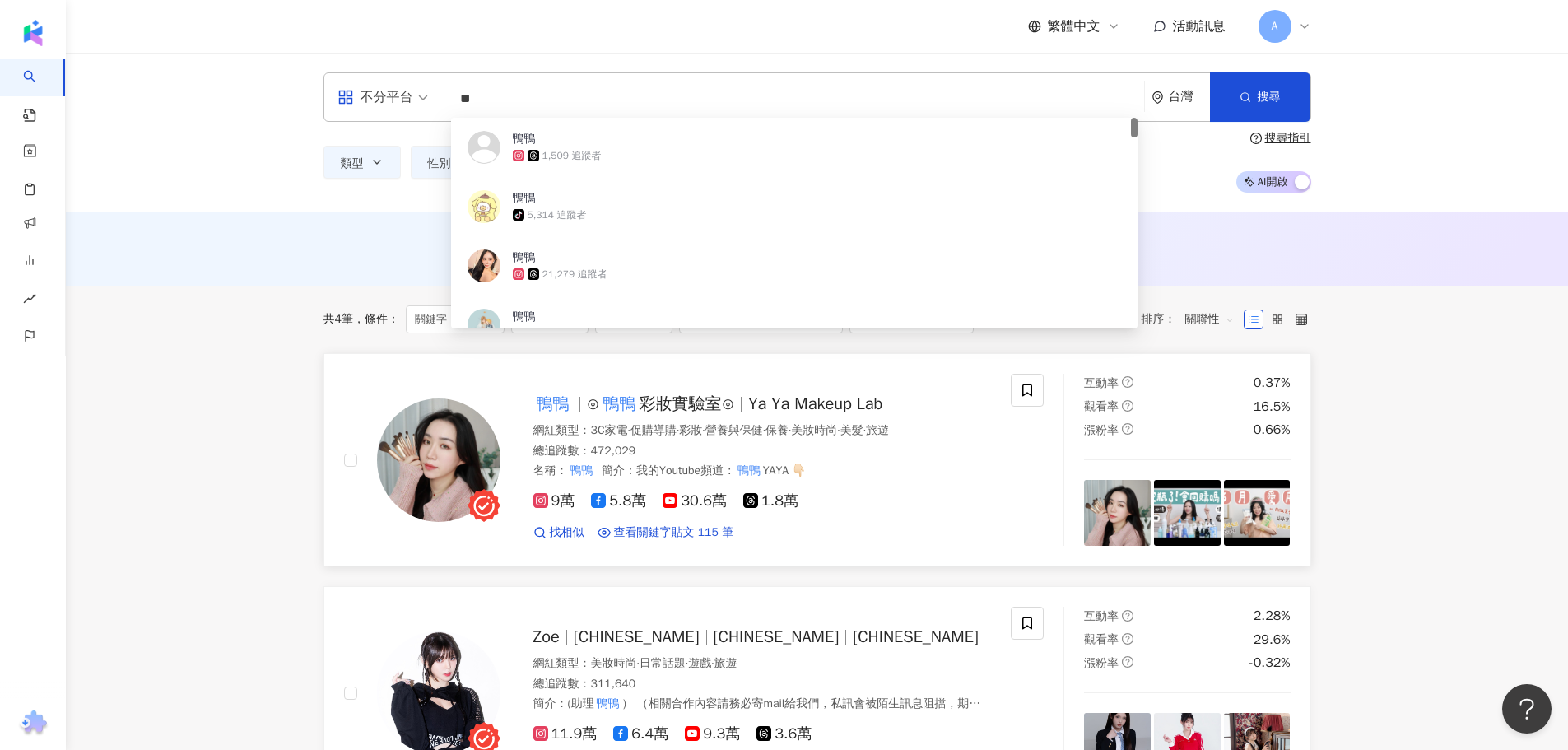 click on "鴨鴨" at bounding box center (619, 403) 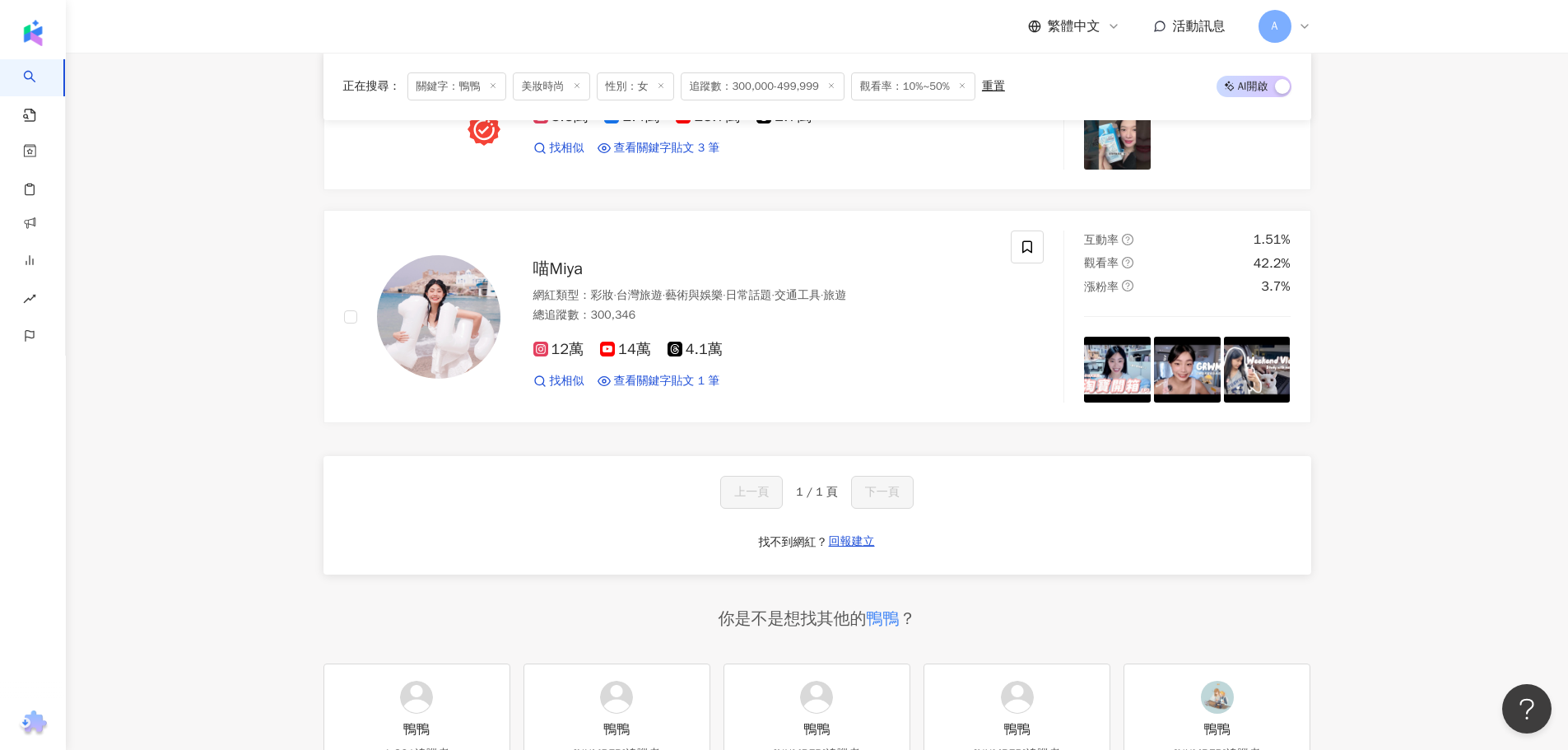 scroll, scrollTop: 576, scrollLeft: 0, axis: vertical 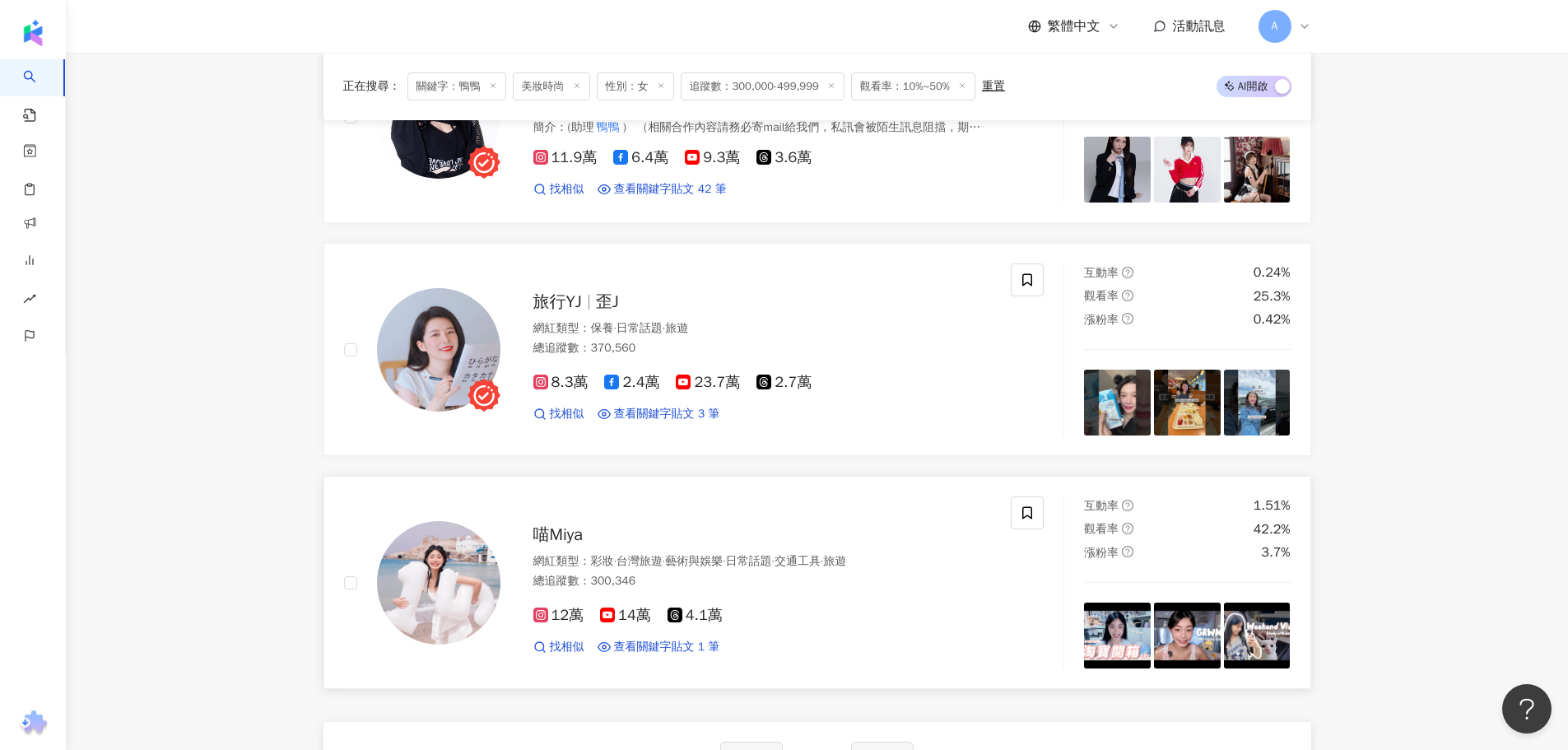 click on "喵Miya" at bounding box center [558, 534] 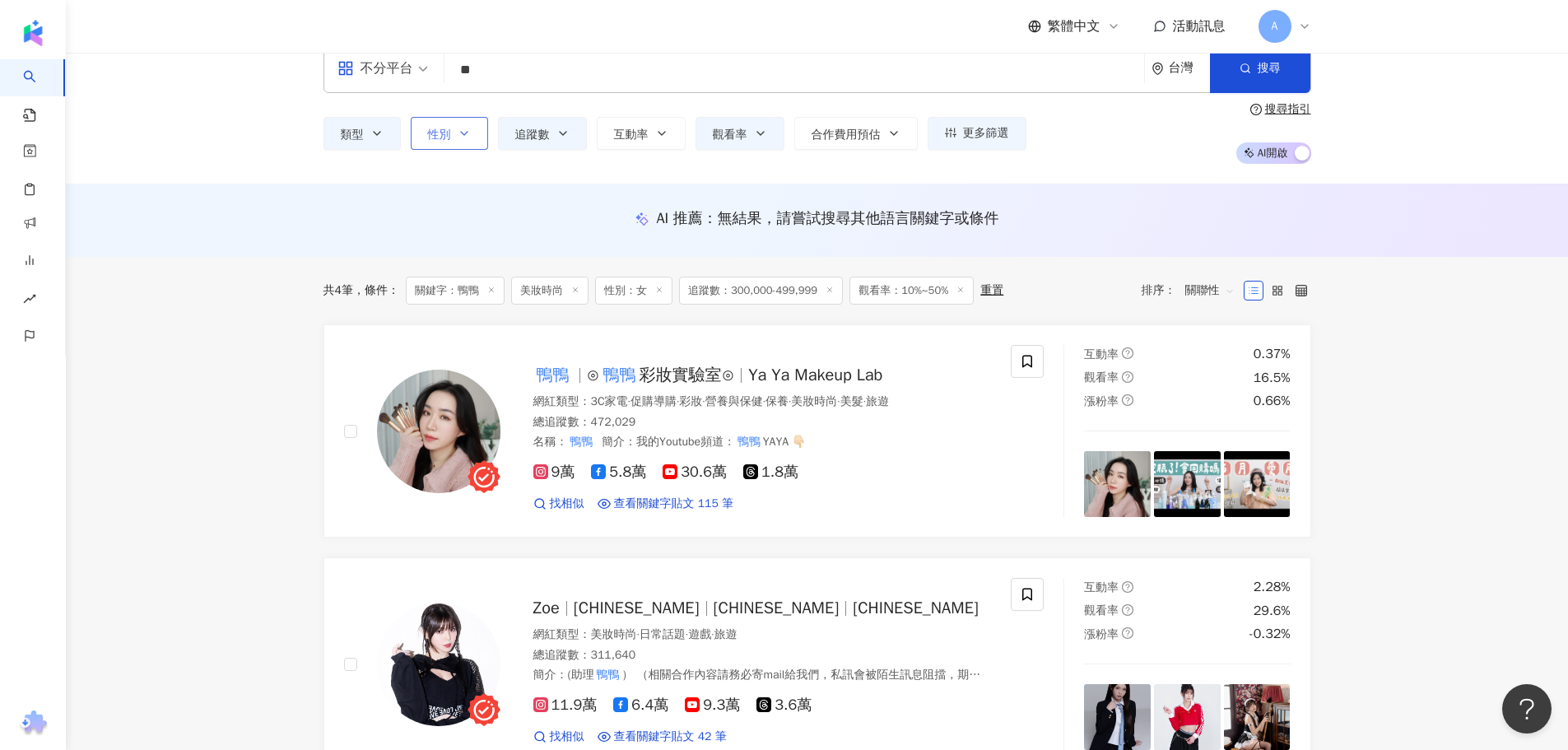 scroll, scrollTop: 0, scrollLeft: 0, axis: both 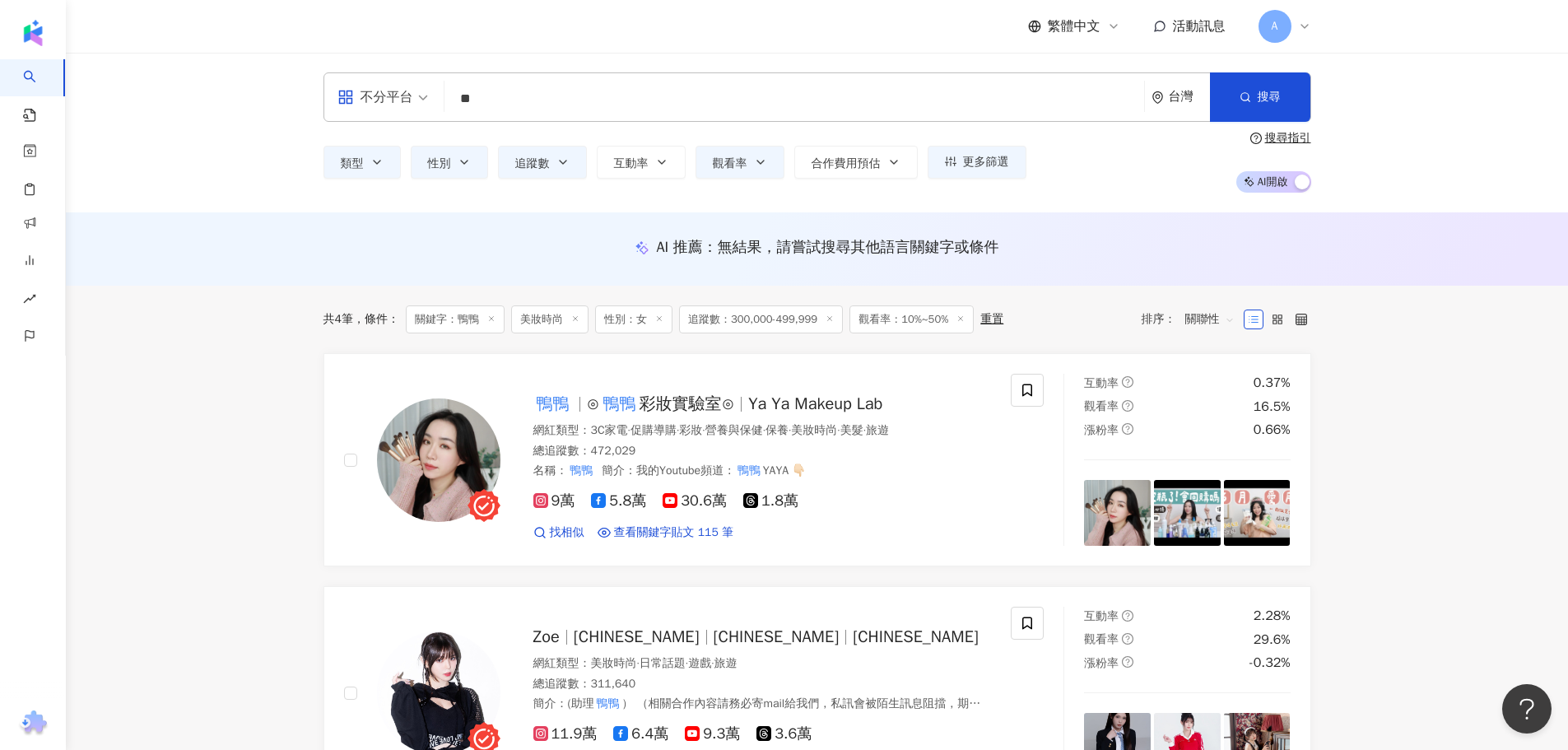 click on "**" at bounding box center [794, 99] 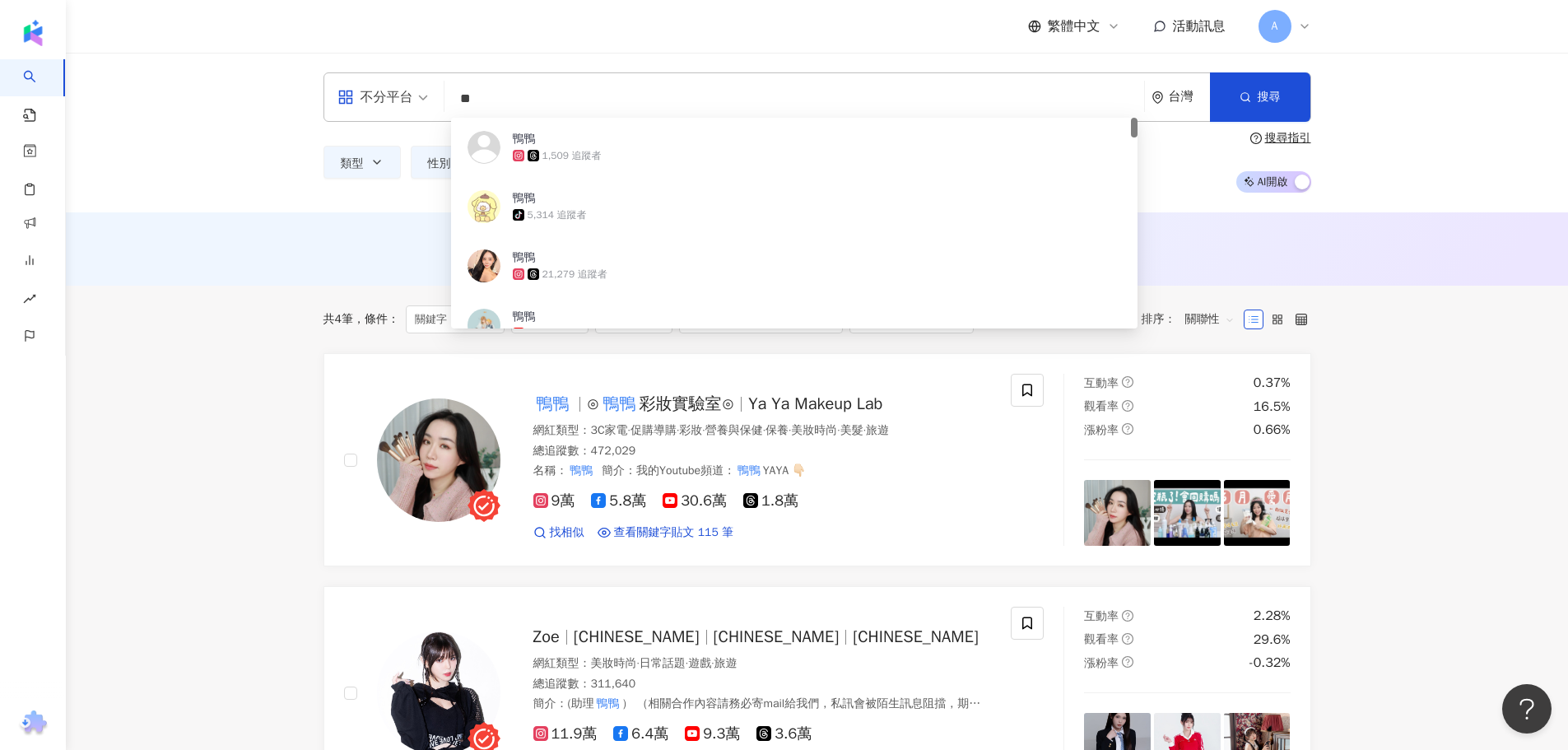 type on "*" 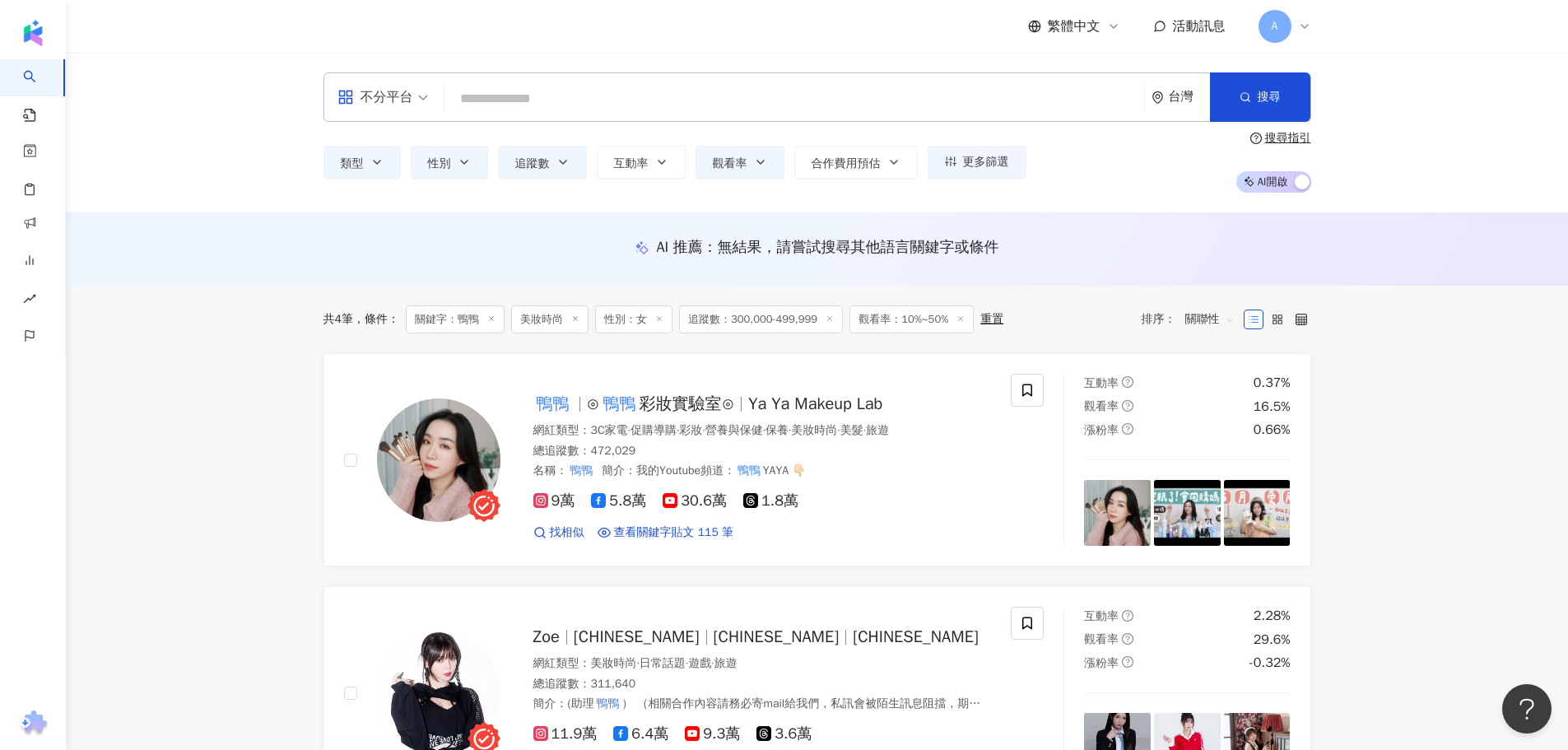 type 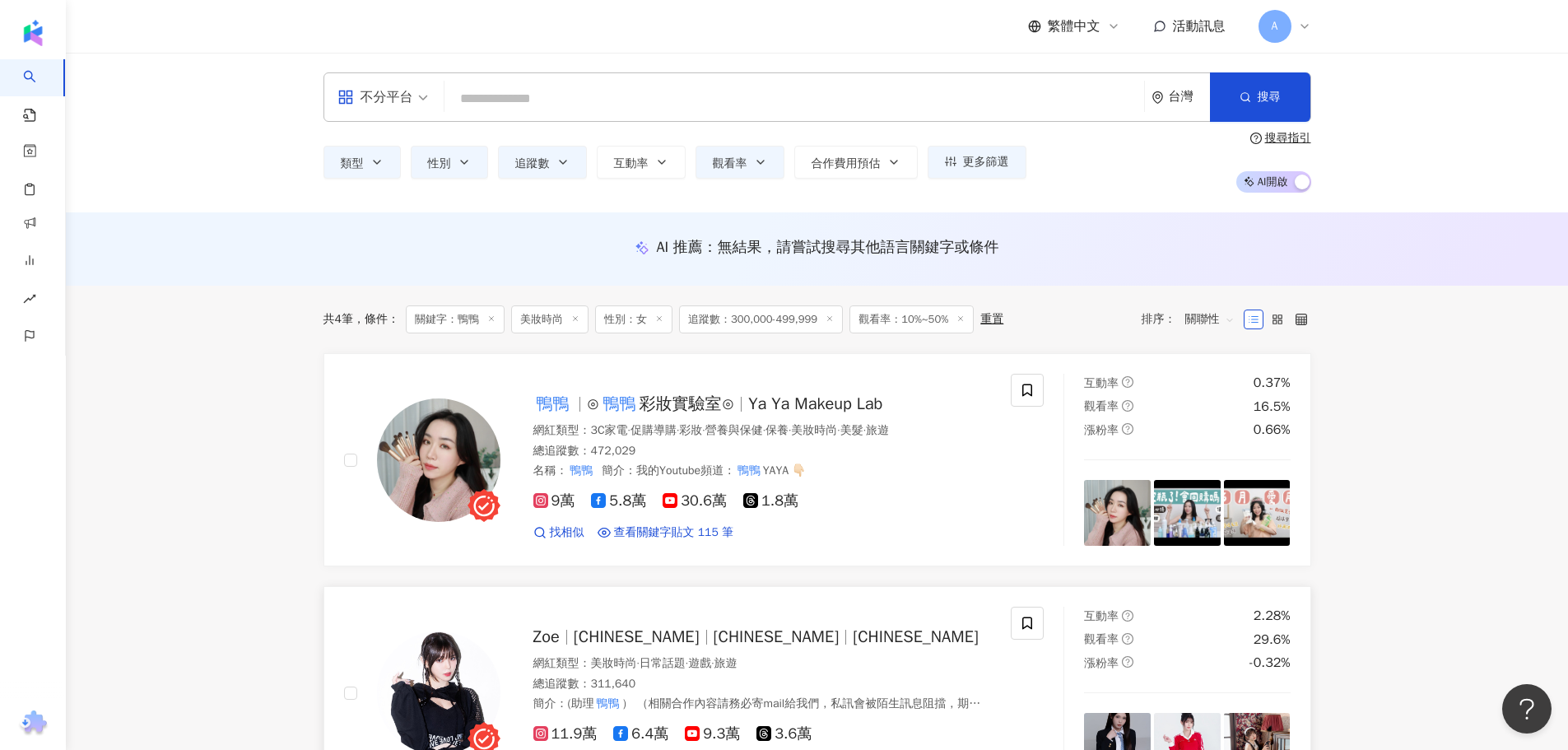 click on "肉乙" at bounding box center [636, 636] 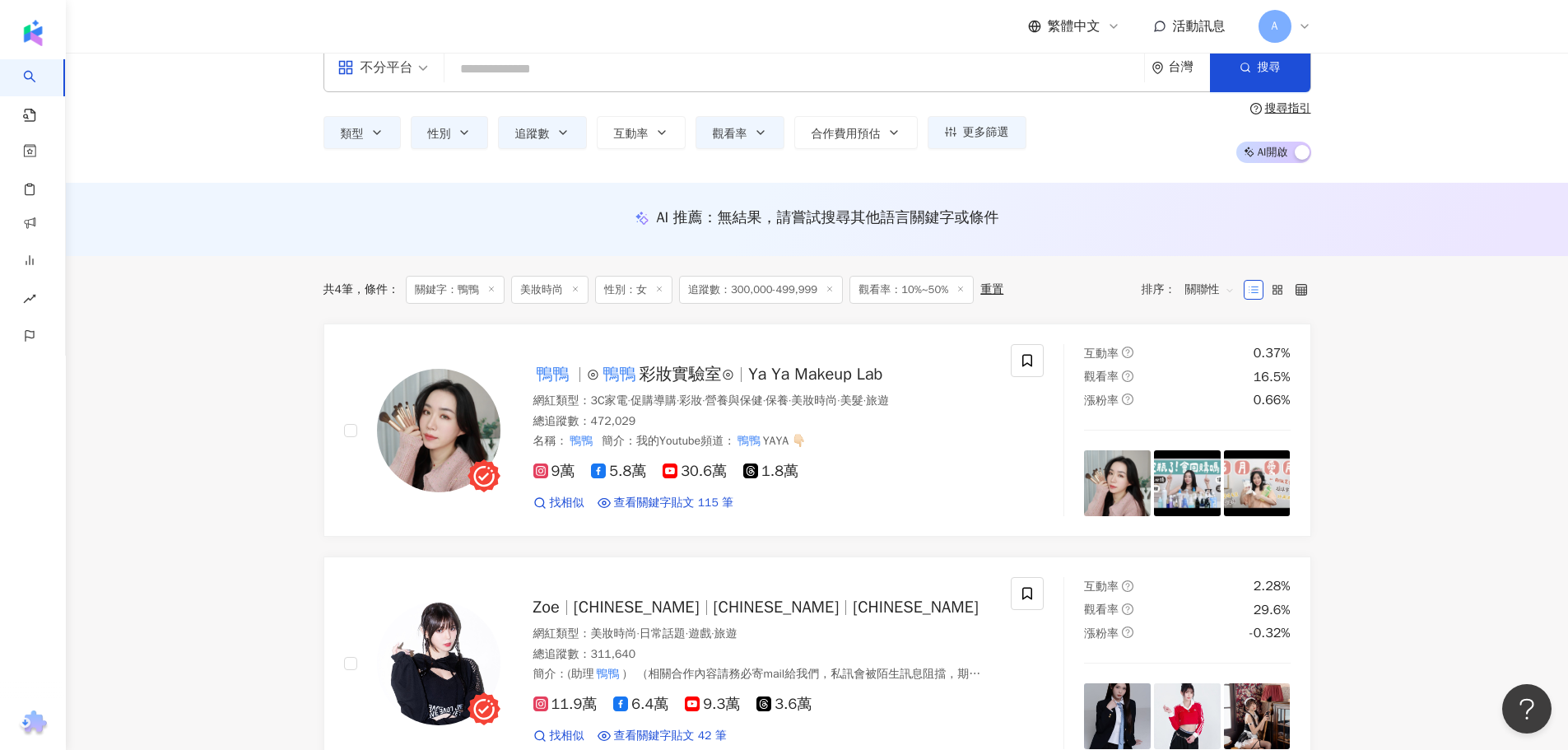 scroll, scrollTop: 0, scrollLeft: 0, axis: both 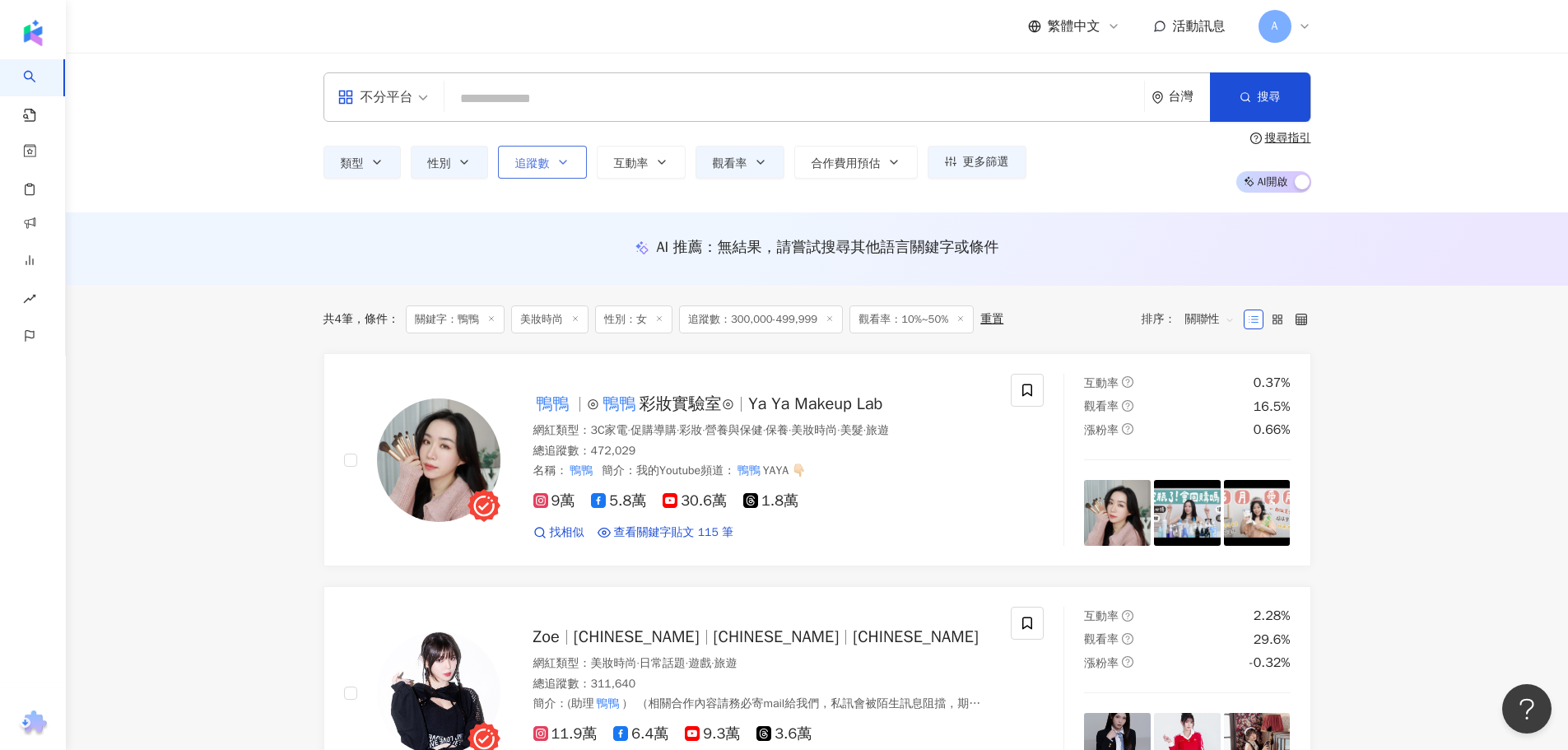 click on "追蹤數" at bounding box center (533, 164) 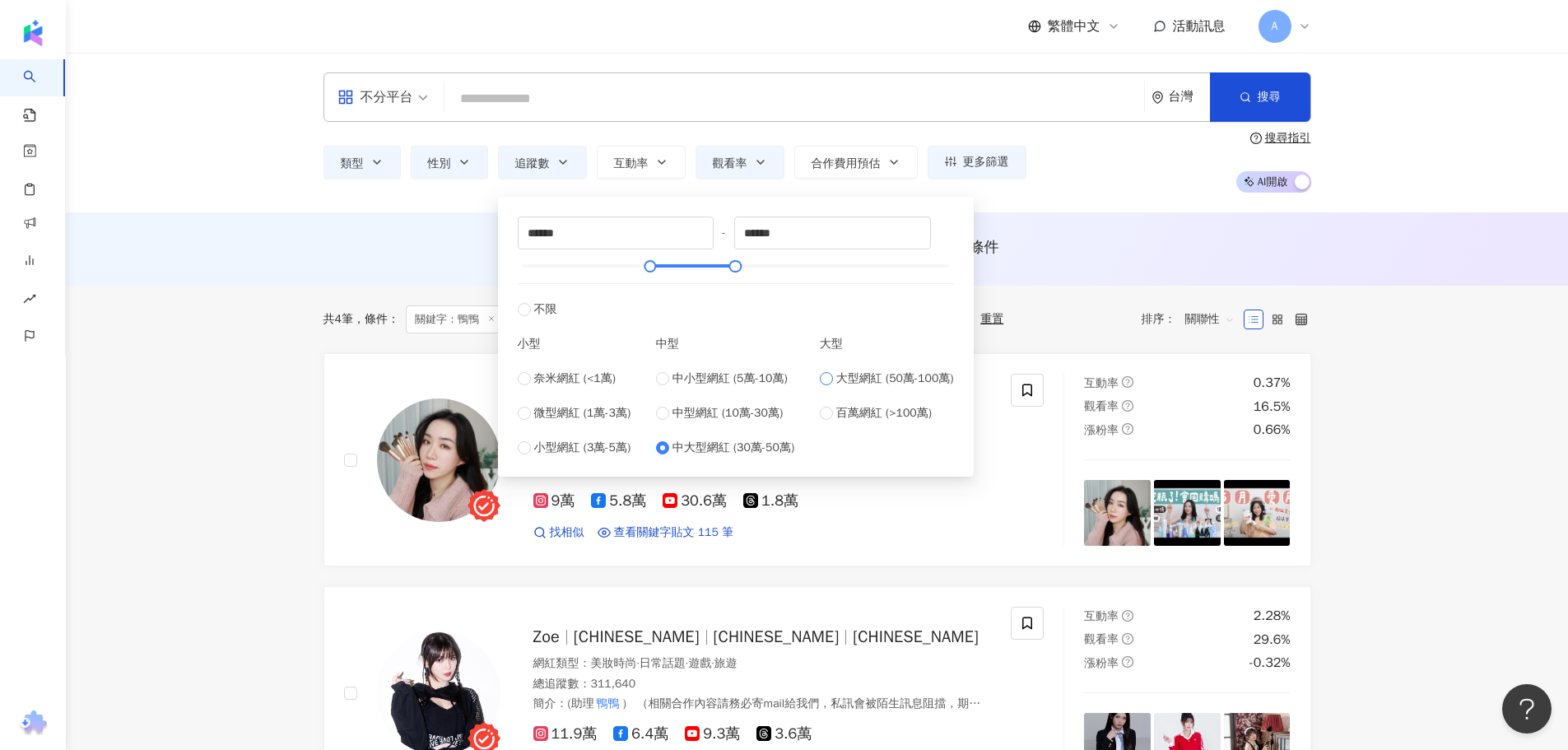 click on "大型網紅 (50萬-100萬)" at bounding box center [886, 379] 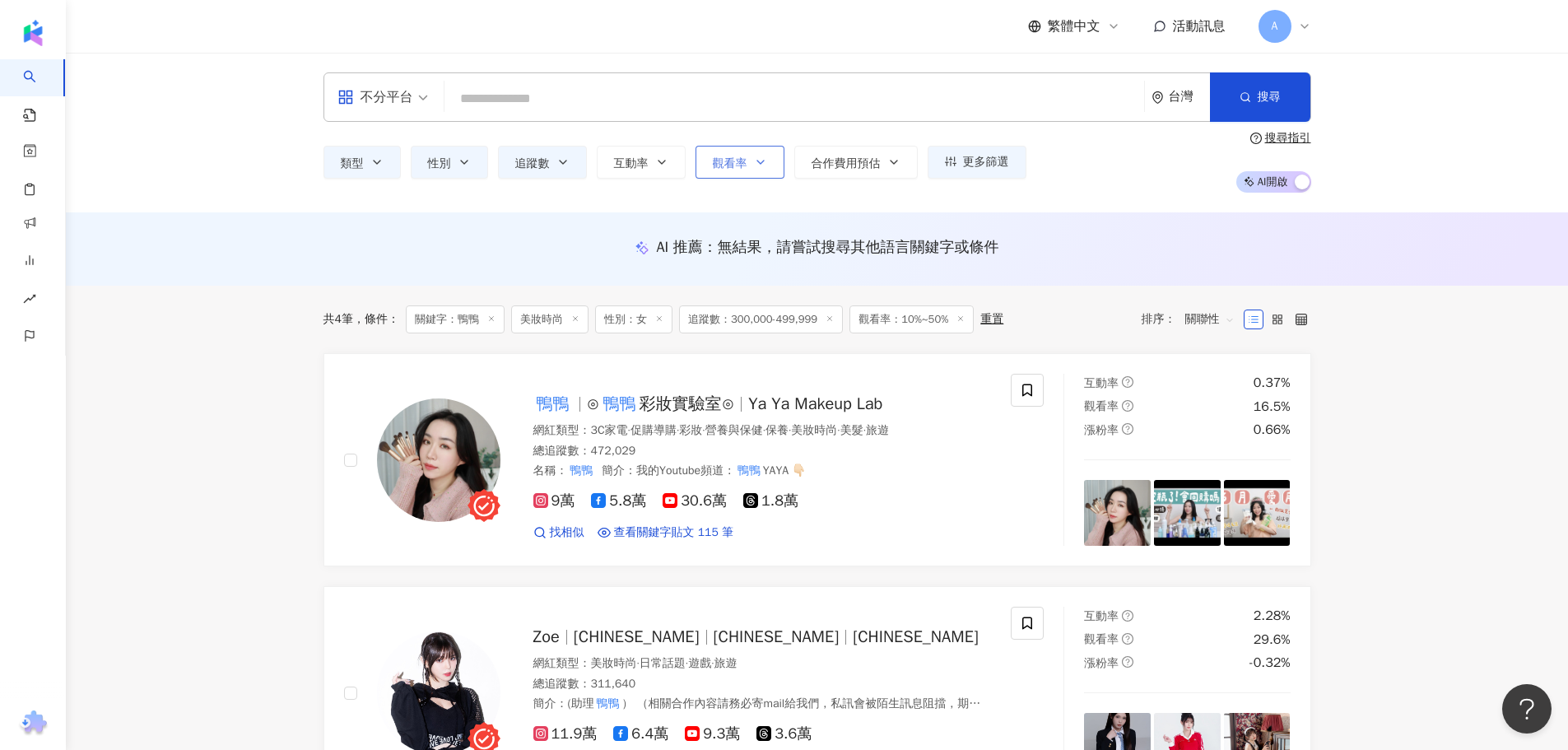 click on "觀看率" at bounding box center (730, 164) 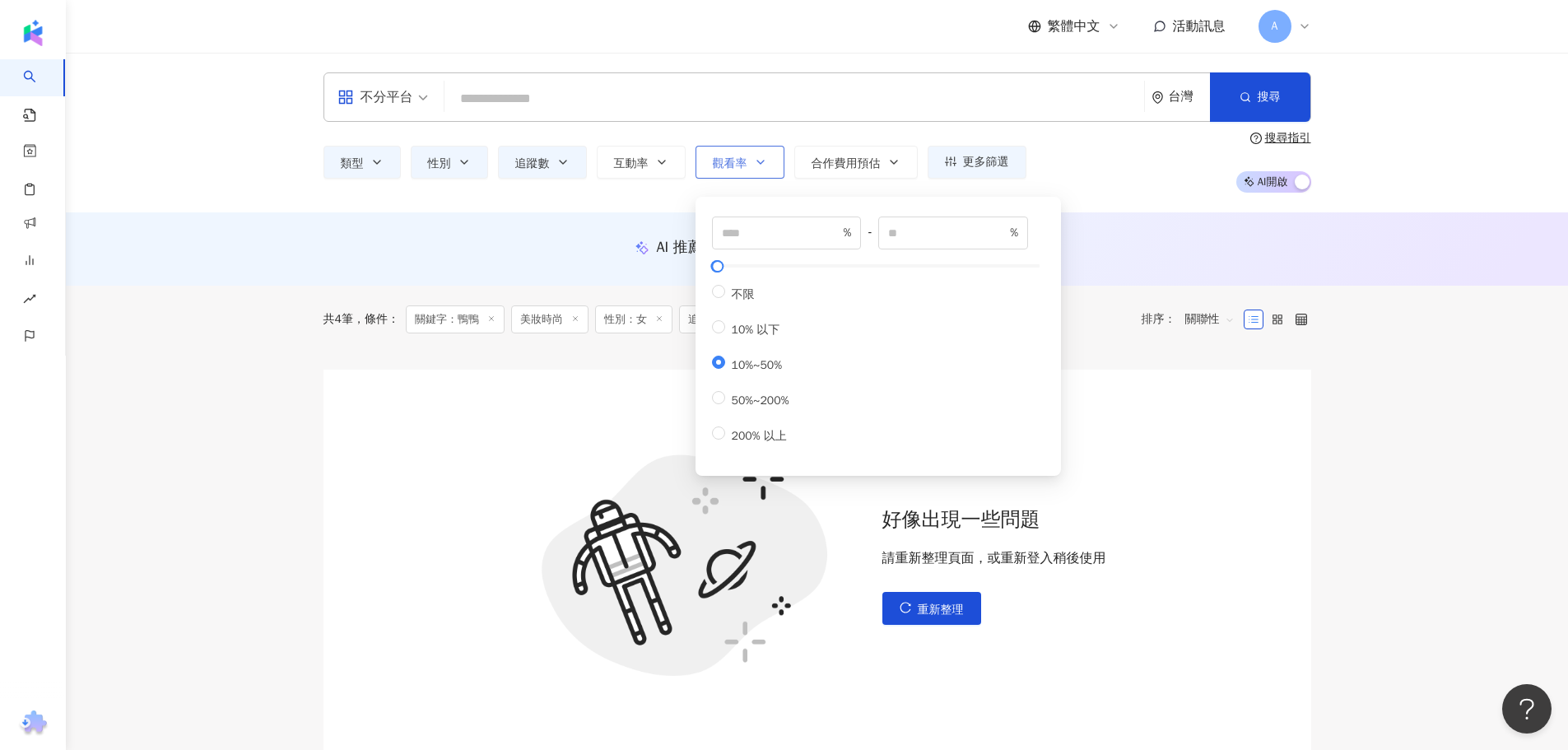 click 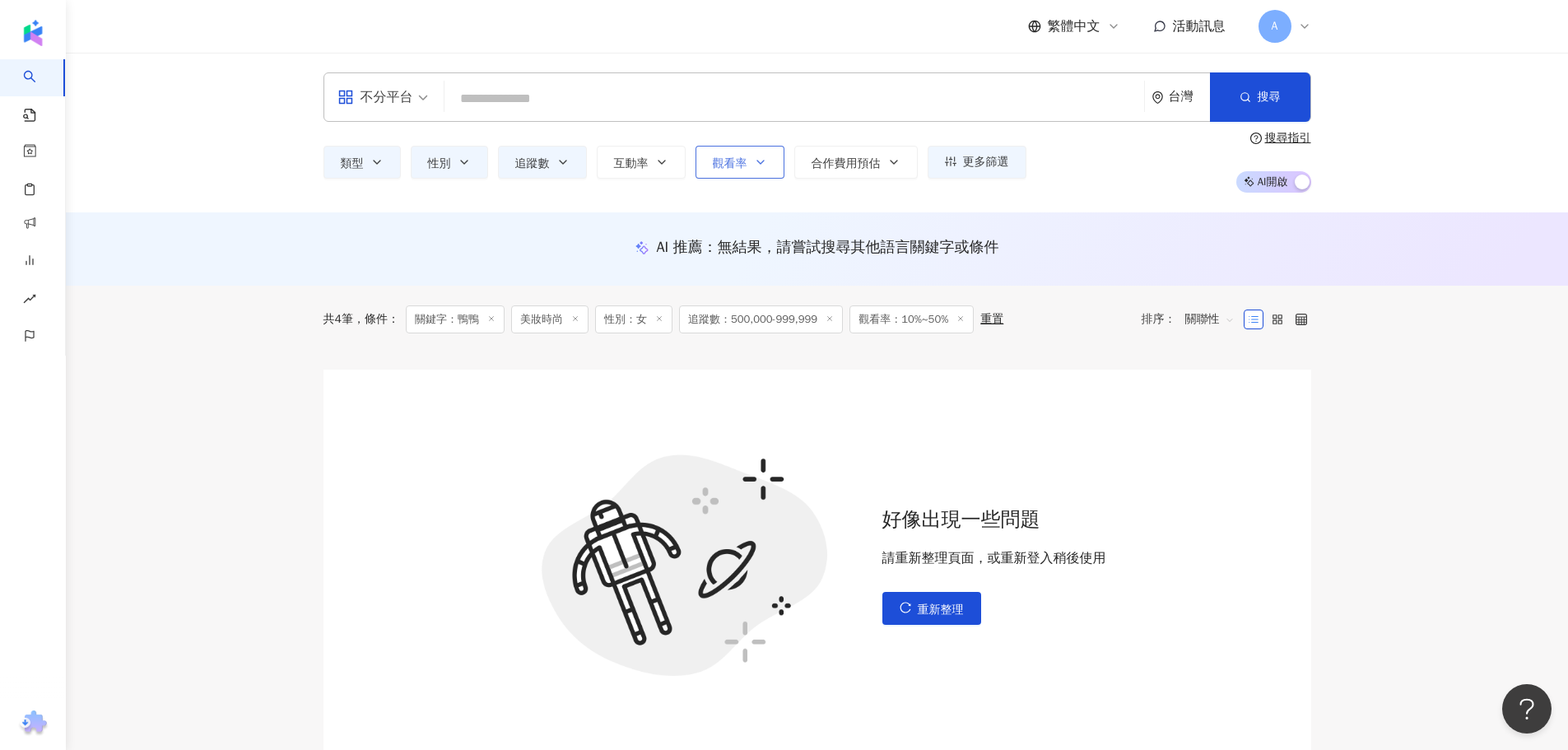 click 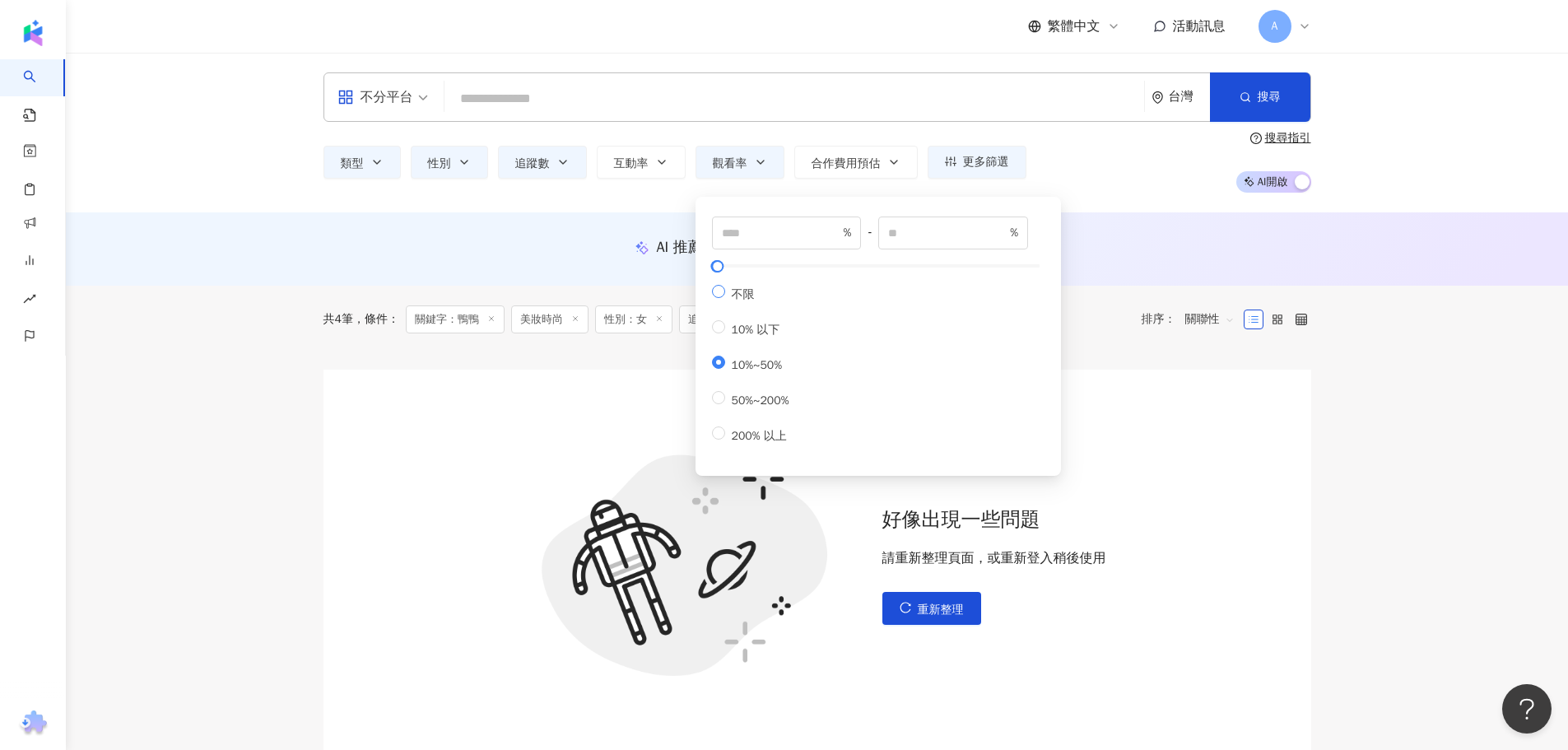 type 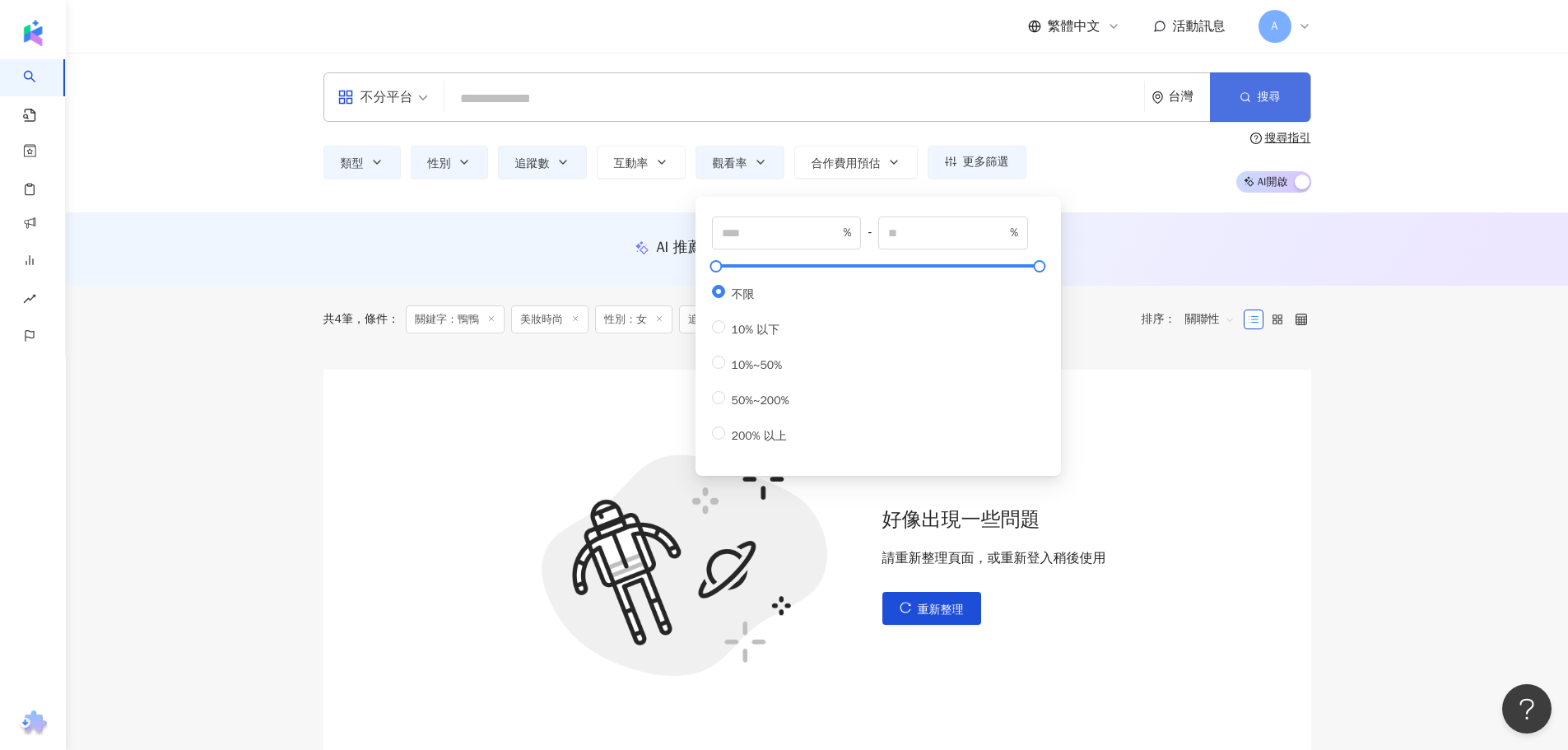 click 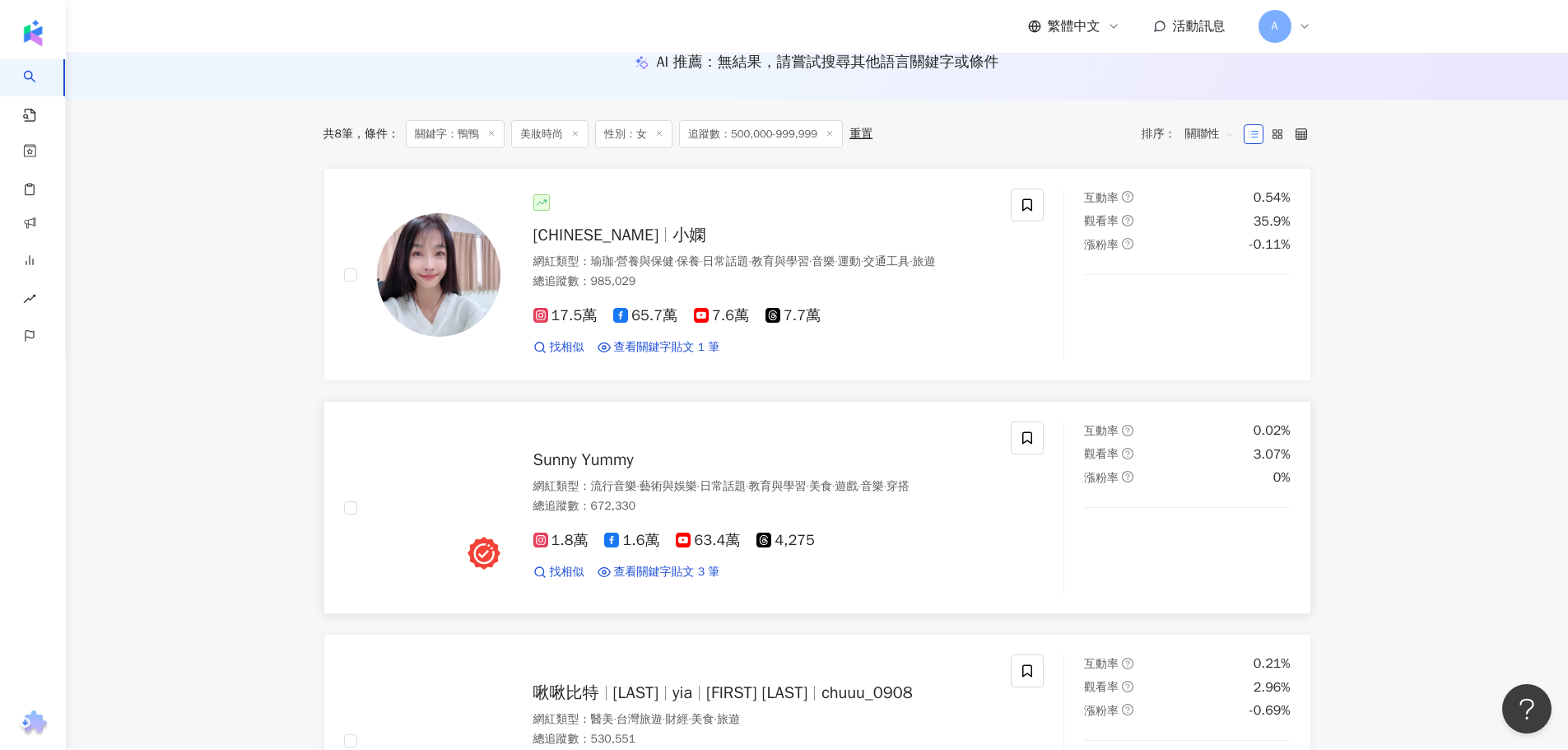 scroll, scrollTop: 0, scrollLeft: 0, axis: both 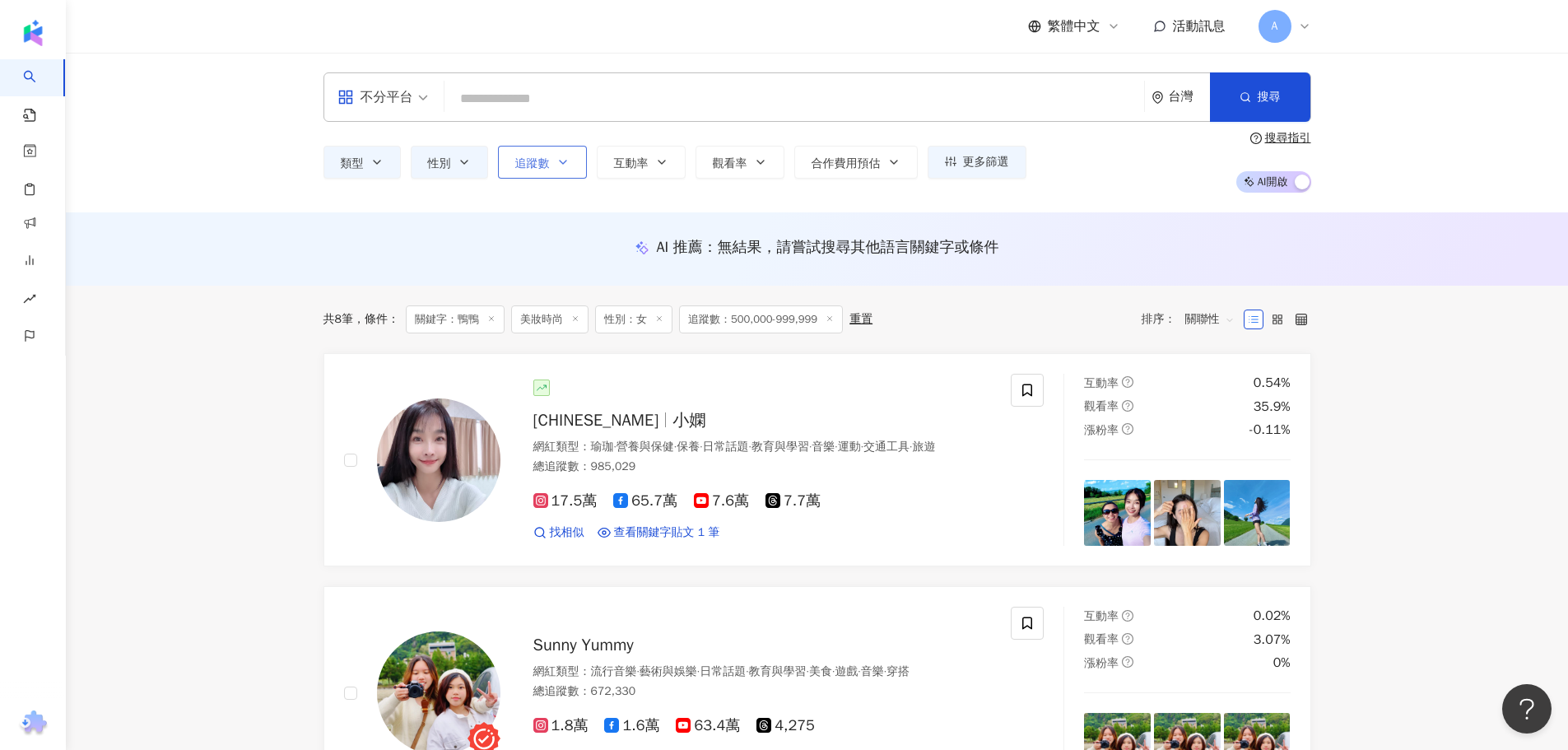 click on "追蹤數" at bounding box center (542, 162) 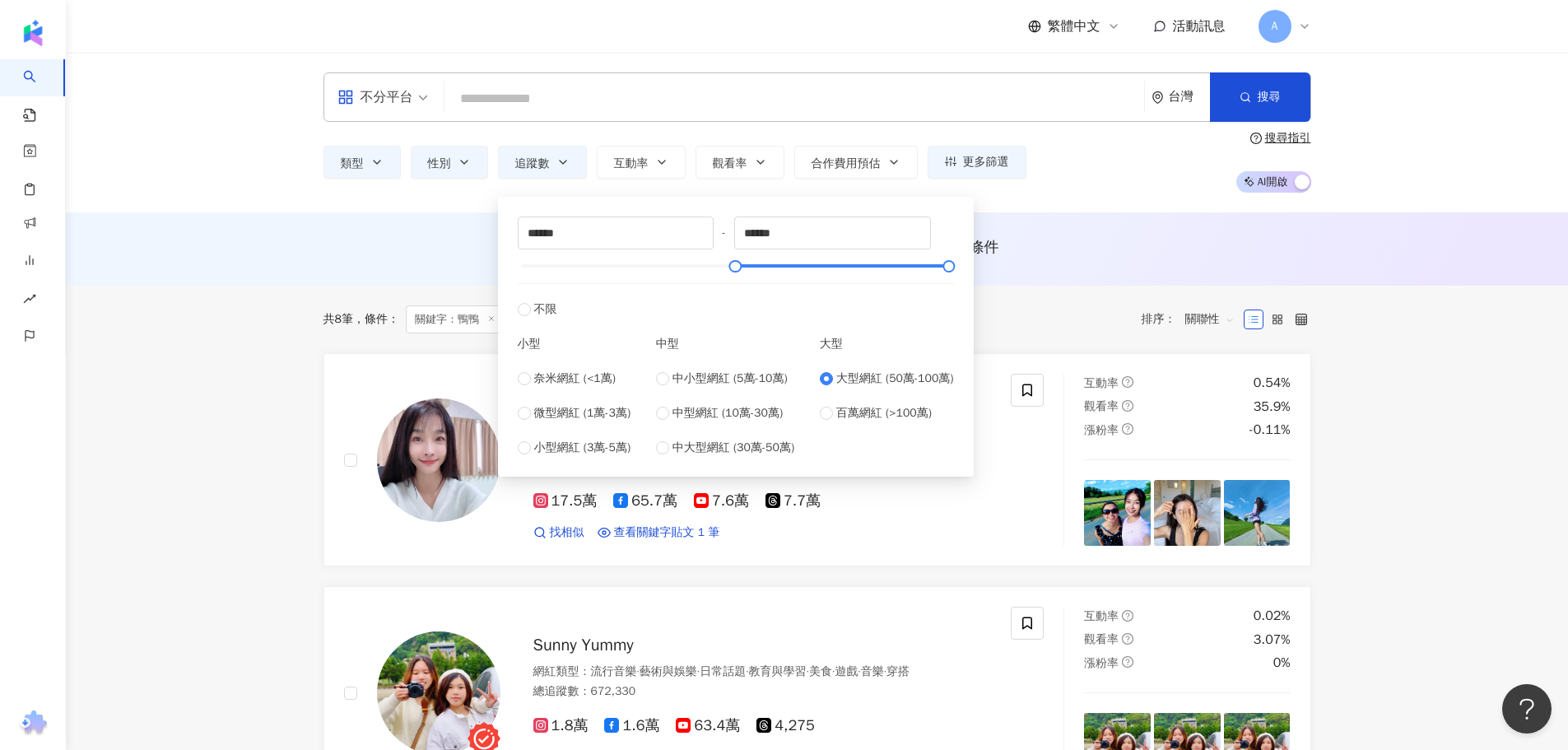 click on "不分平台 台灣 搜尋 65bcf4ba-ae5f-48a2-943d-bb048e0447bc 鴨鴨 1,509   追蹤者 鴨鴨 tiktok-icon 5,314   追蹤者 鴨鴨 21,279   追蹤者 鴨鴨 1,570   追蹤者 2,816   追蹤者 類型 性別 追蹤數 互動率 觀看率 合作費用預估  更多篩選 篩選條件 關於網紅 互動潛力 受眾輪廓 獨家 關於網紅 類型  ( 請選擇您想要的類型 ) 美妝時尚 國家/地區 台灣 性別 不限 女 男 其他 語言     請選擇或搜尋 追蹤數 ******  -  ****** 不限 小型 奈米網紅 (<1萬) 微型網紅 (1萬-3萬) 小型網紅 (3萬-5萬) 中型 中小型網紅 (5萬-10萬) 中型網紅 (10萬-30萬) 中大型網紅 (30萬-50萬) 大型 大型網紅 (50萬-100萬) 百萬網紅 (>100萬) 合作費用預估 不限 限制金額 $ *  -  $ ******* 幣別 : 新台幣 TWD 互動潛力 成長潛力 不限 高潛力 正常 衰退 互動率 %  -  % 不限 5% 以下 5%~20% 20% 以上 觀看率 %  -  % 不限 10% 以下 10%~50% 50%~200% 200% 以上 漲粉率 %  -  % 不限" at bounding box center (817, 1585) 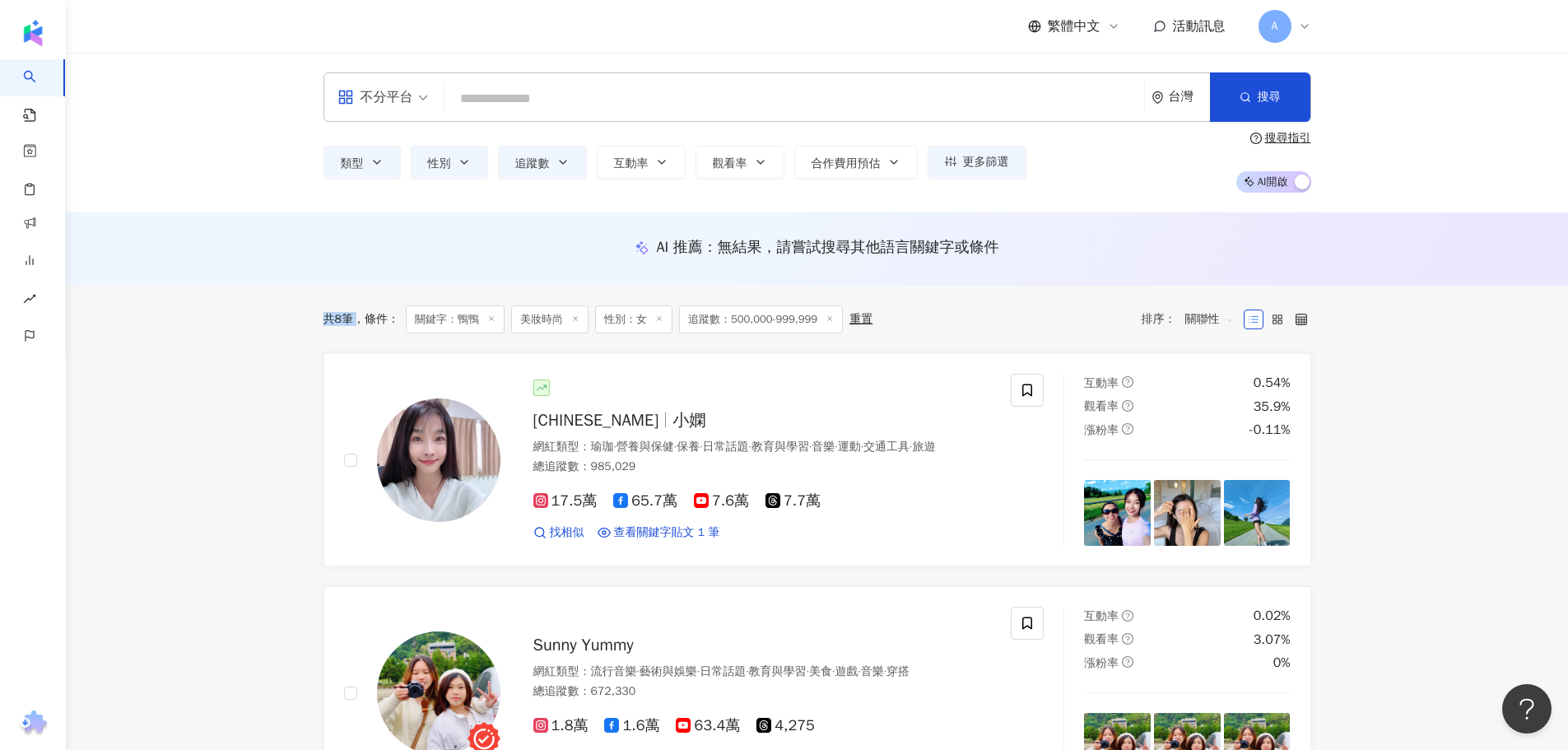 drag, startPoint x: 327, startPoint y: 321, endPoint x: 361, endPoint y: 322, distance: 34.0147 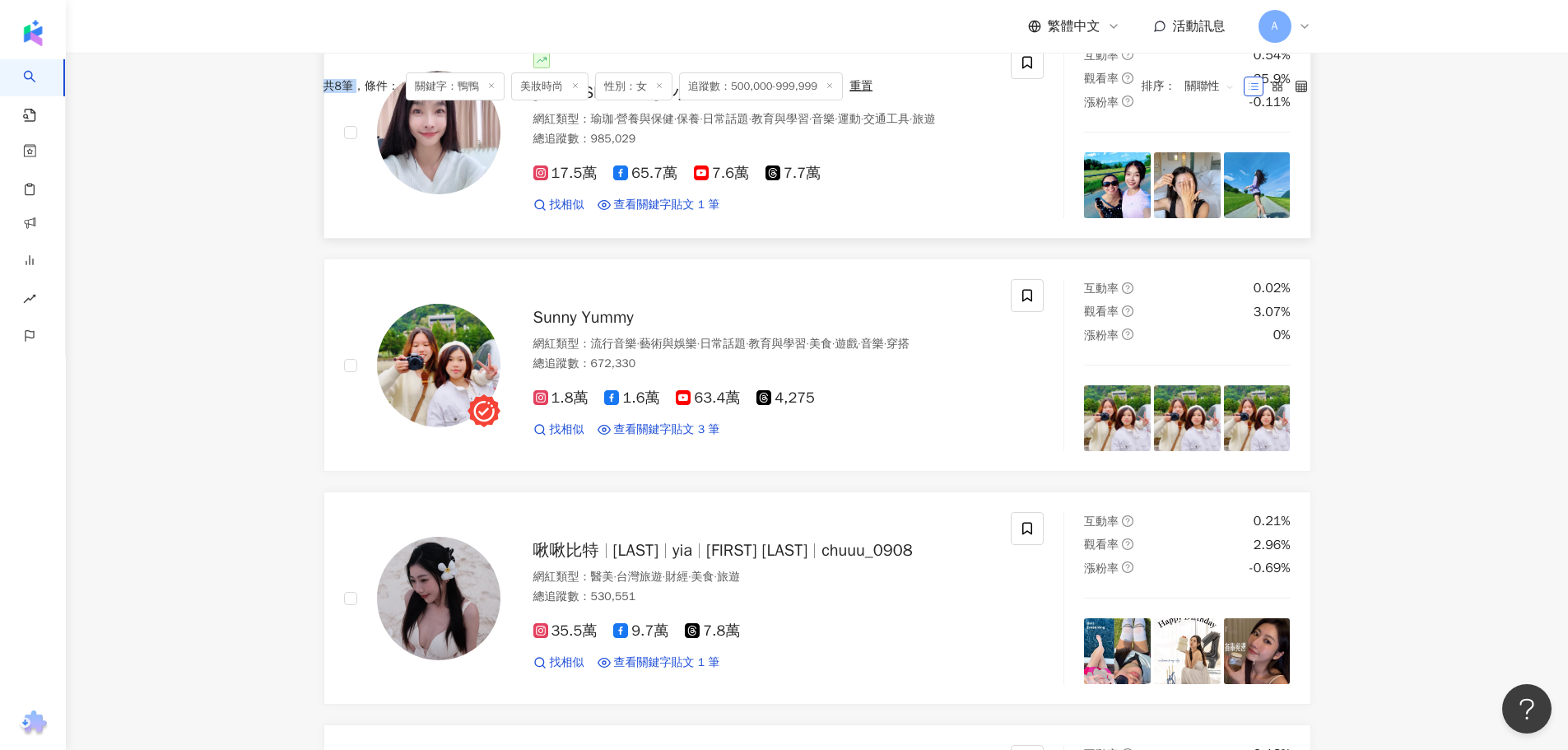 scroll, scrollTop: 165, scrollLeft: 0, axis: vertical 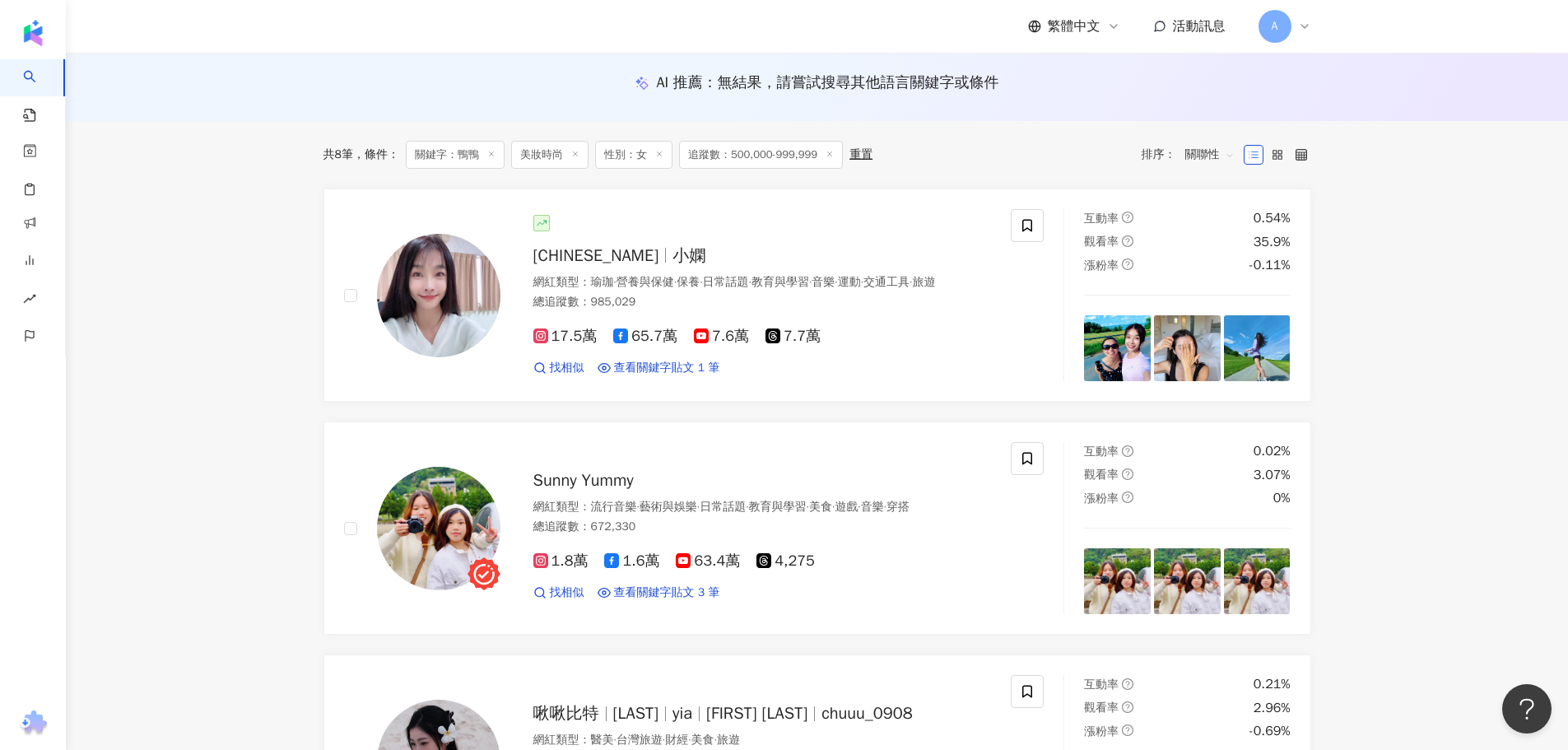click on "不分平台 台灣 搜尋 65bcf4ba-ae5f-48a2-943d-bb048e0447bc 鴨鴨 1,509   追蹤者 鴨鴨 tiktok-icon 5,314   追蹤者 鴨鴨 21,279   追蹤者 鴨鴨 1,570   追蹤者 2,816   追蹤者 類型 性別 追蹤數 互動率 觀看率 合作費用預估  更多篩選 篩選條件 關於網紅 互動潛力 受眾輪廓 獨家 關於網紅 類型  ( 請選擇您想要的類型 ) 美妝時尚 國家/地區 台灣 性別 不限 女 男 其他 語言     請選擇或搜尋 追蹤數 ******  -  ****** 不限 小型 奈米網紅 (<1萬) 微型網紅 (1萬-3萬) 小型網紅 (3萬-5萬) 中型 中小型網紅 (5萬-10萬) 中型網紅 (10萬-30萬) 中大型網紅 (30萬-50萬) 大型 大型網紅 (50萬-100萬) 百萬網紅 (>100萬) 合作費用預估 不限 限制金額 $ *  -  $ ******* 幣別 : 新台幣 TWD 互動潛力 成長潛力 不限 高潛力 正常 衰退 互動率 %  -  % 不限 5% 以下 5%~20% 20% 以上 觀看率 %  -  % 不限 10% 以下 10%~50% 50%~200% 200% 以上 漲粉率 %  -  % 不限" at bounding box center (817, 1420) 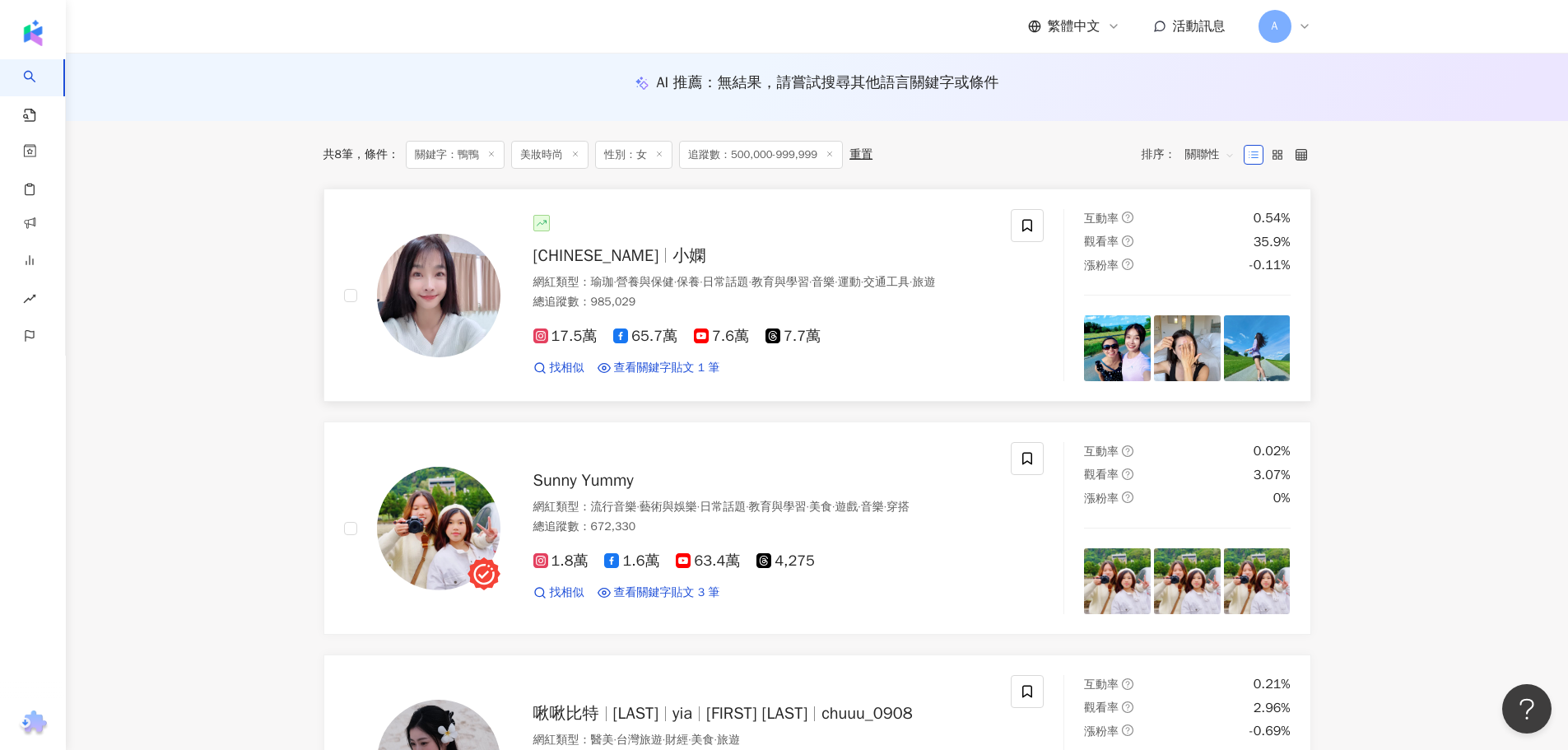 click on "小嫻" at bounding box center (689, 255) 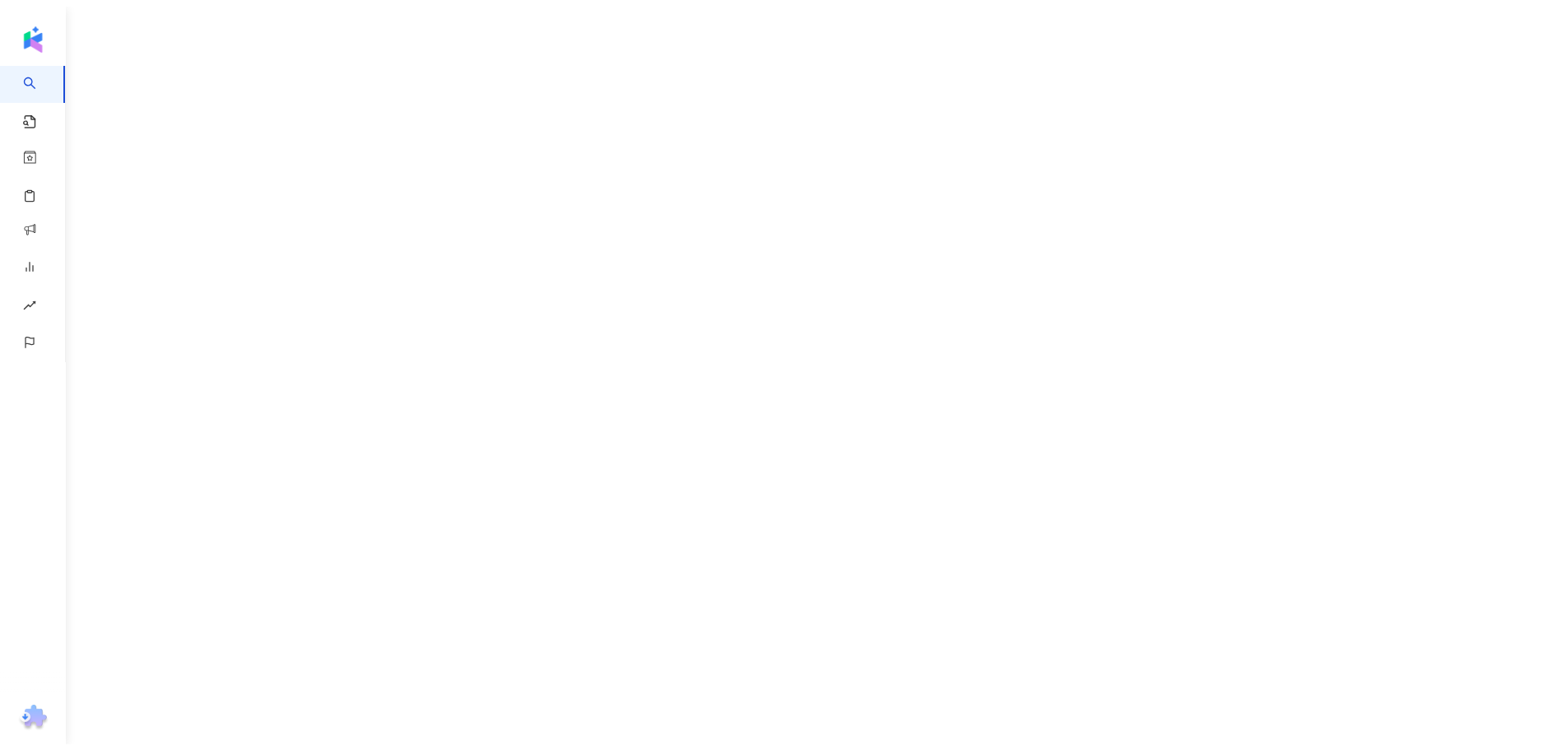 scroll, scrollTop: 0, scrollLeft: 0, axis: both 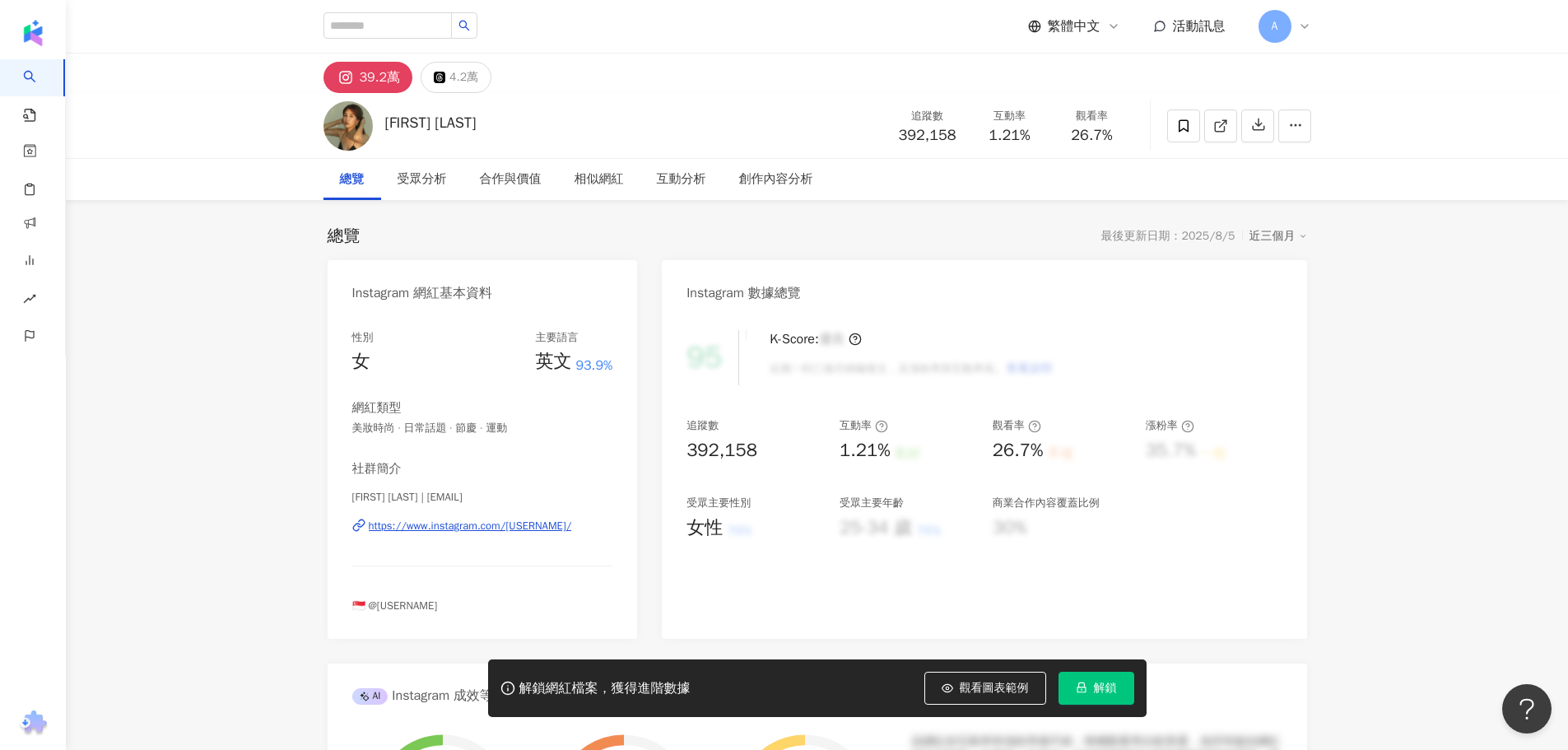click on "https://www.instagram.com/carriewst/" at bounding box center [470, 526] 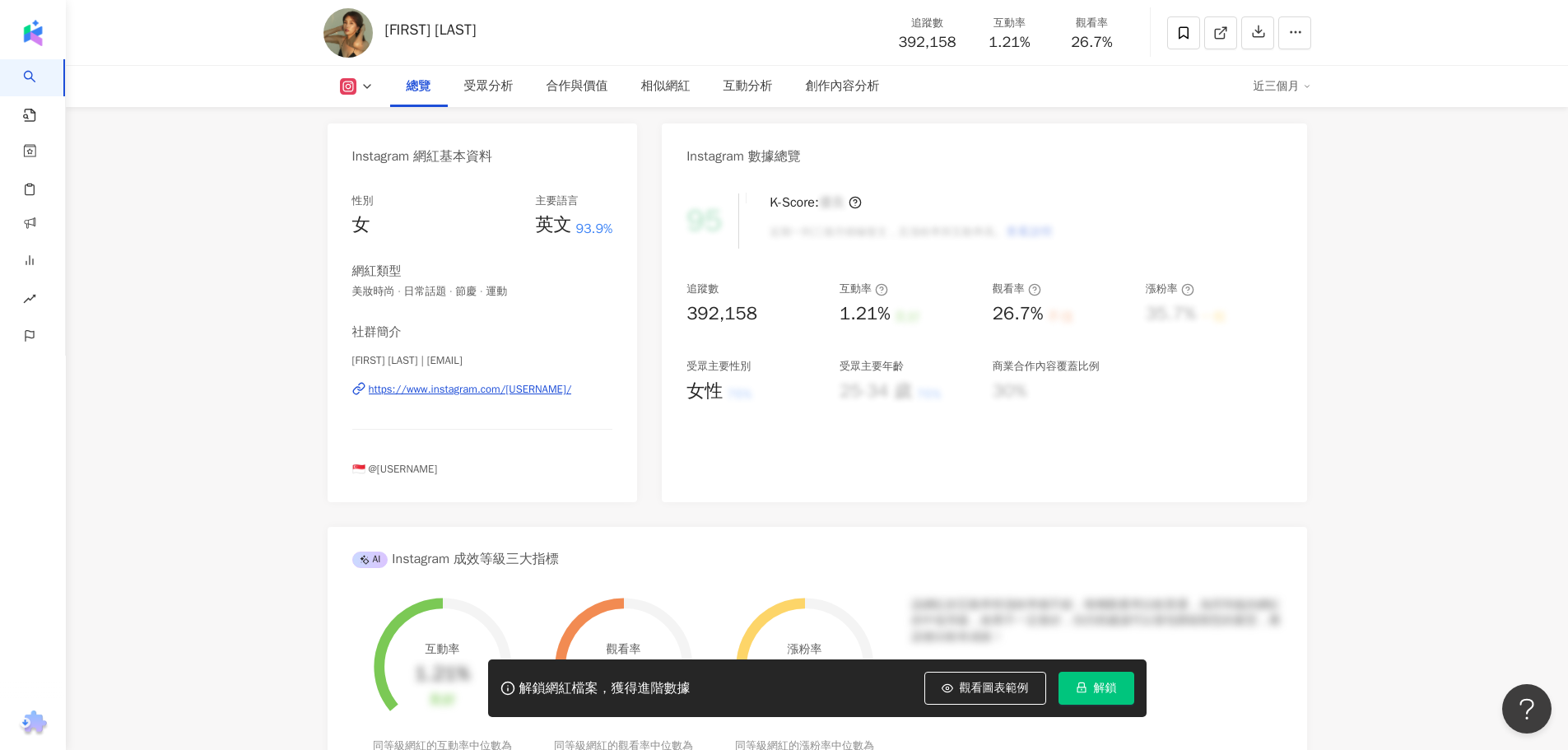 scroll, scrollTop: 906, scrollLeft: 0, axis: vertical 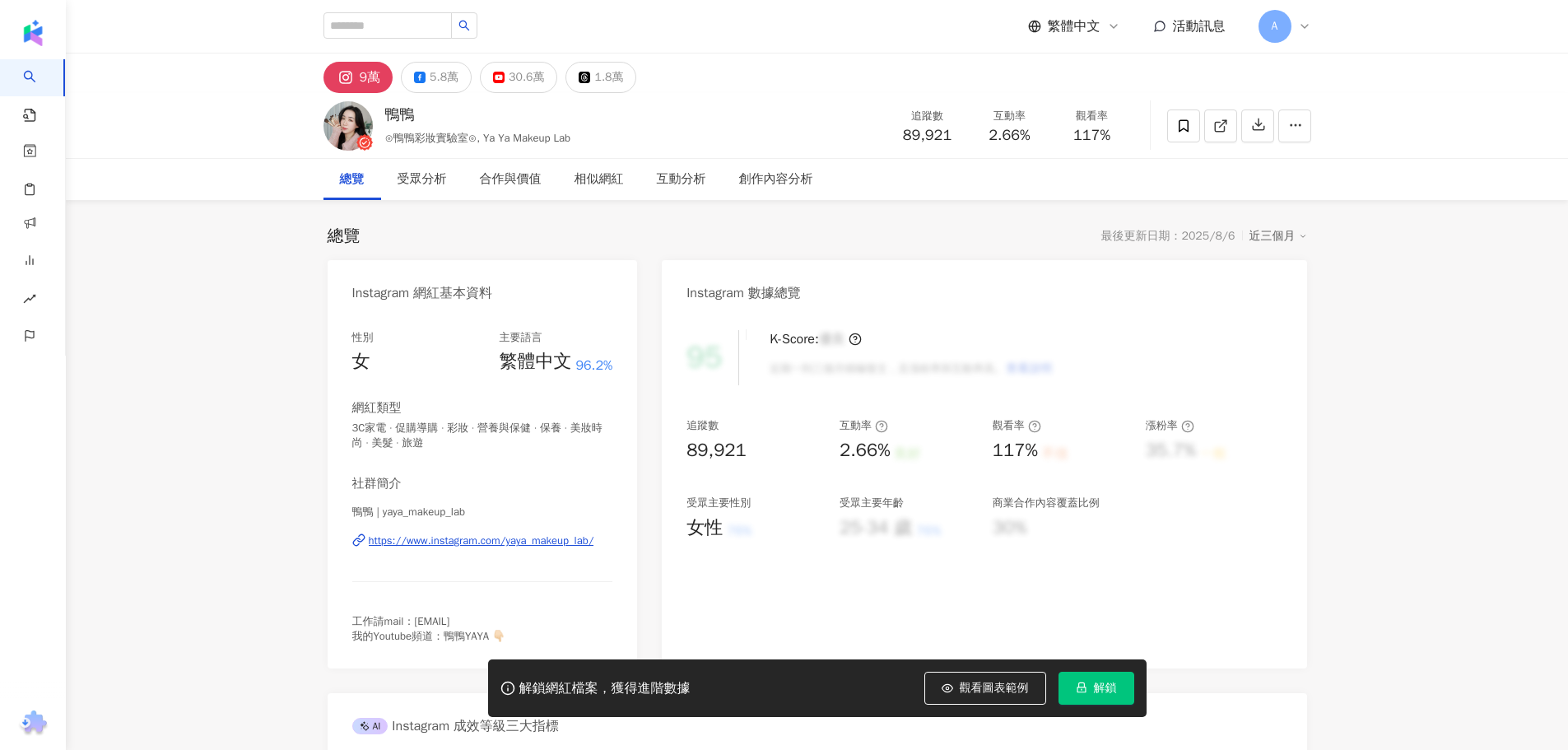 click on "https://www.instagram.com/yaya_makeup_lab/" at bounding box center (482, 541) 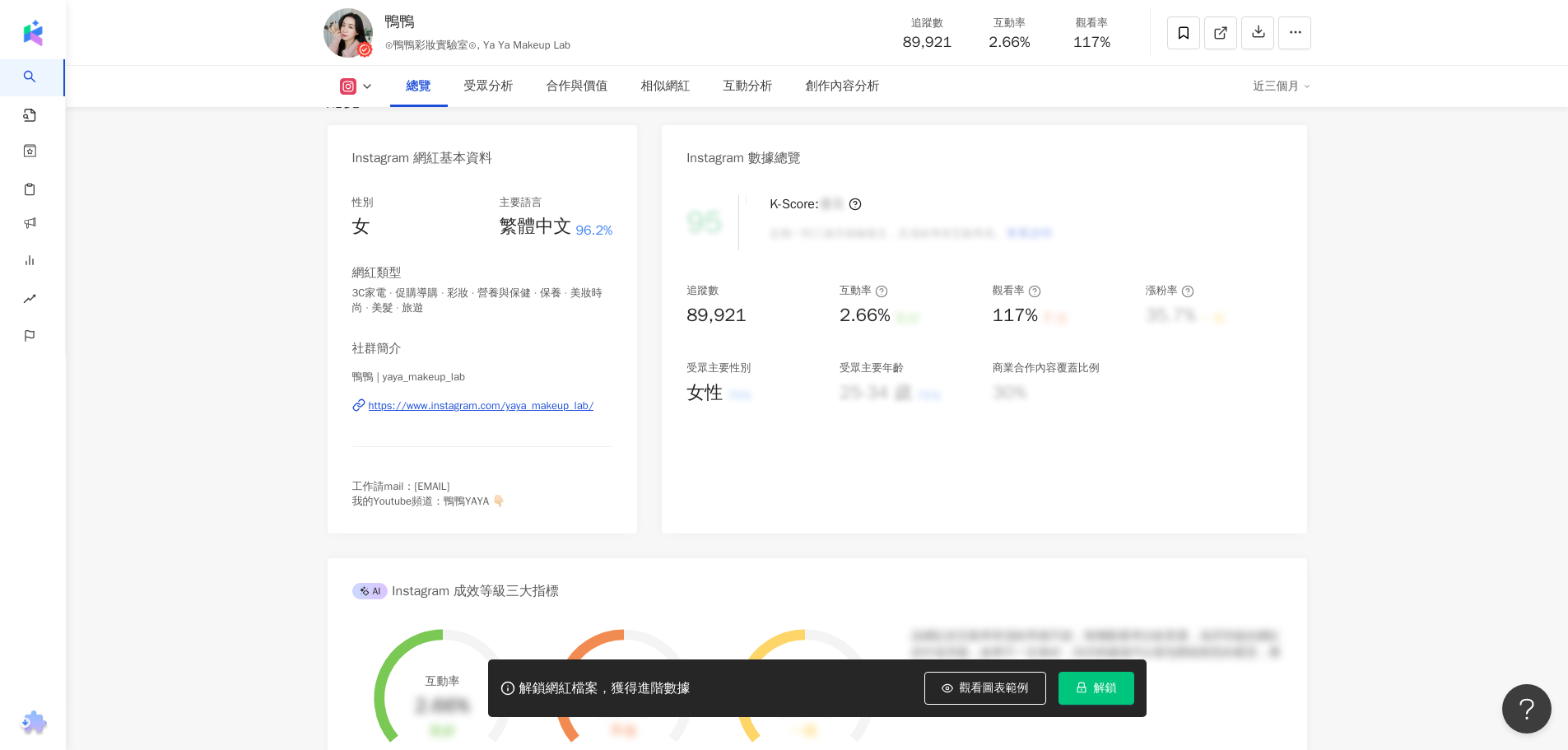 scroll, scrollTop: 165, scrollLeft: 0, axis: vertical 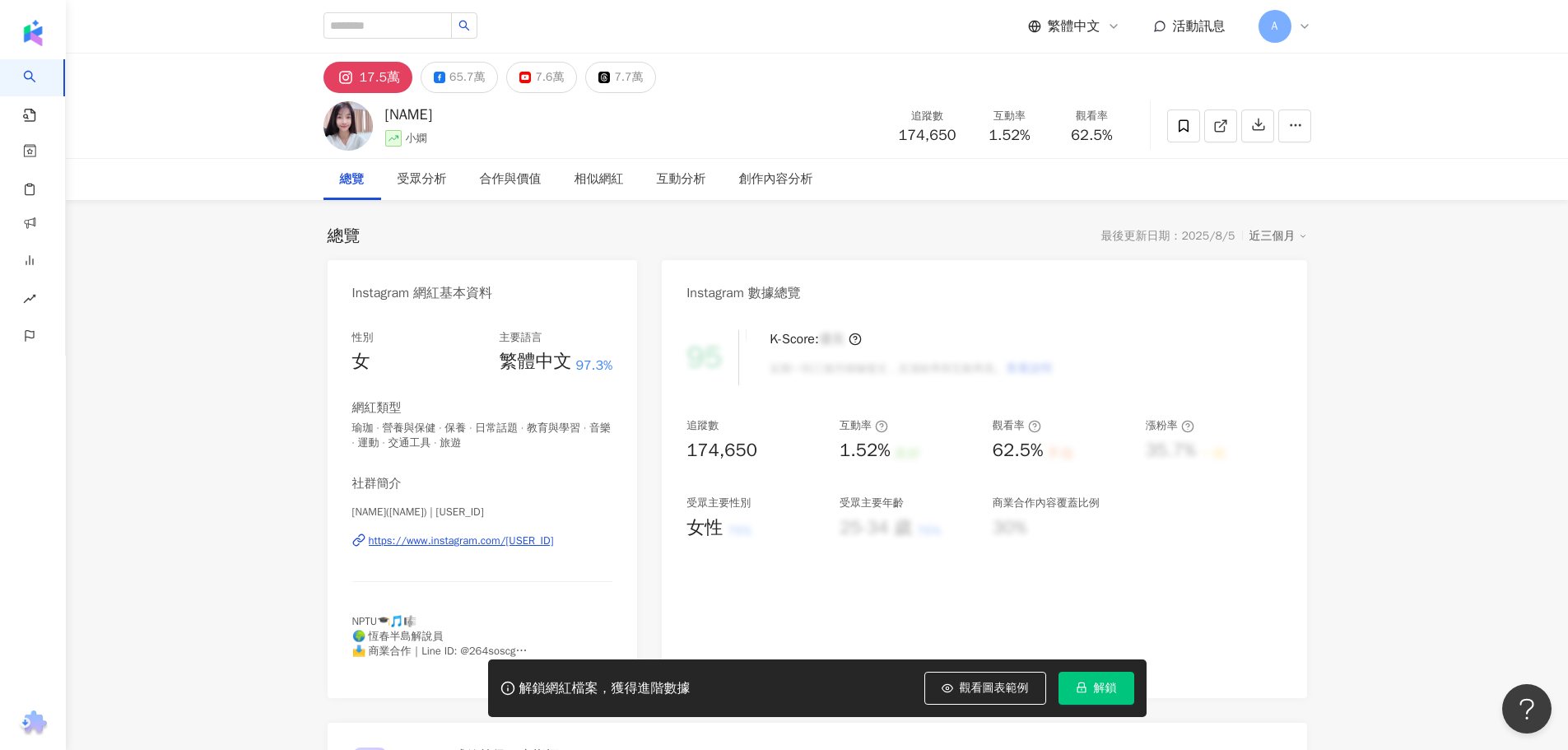 drag, startPoint x: 539, startPoint y: 474, endPoint x: 784, endPoint y: 512, distance: 247.92943 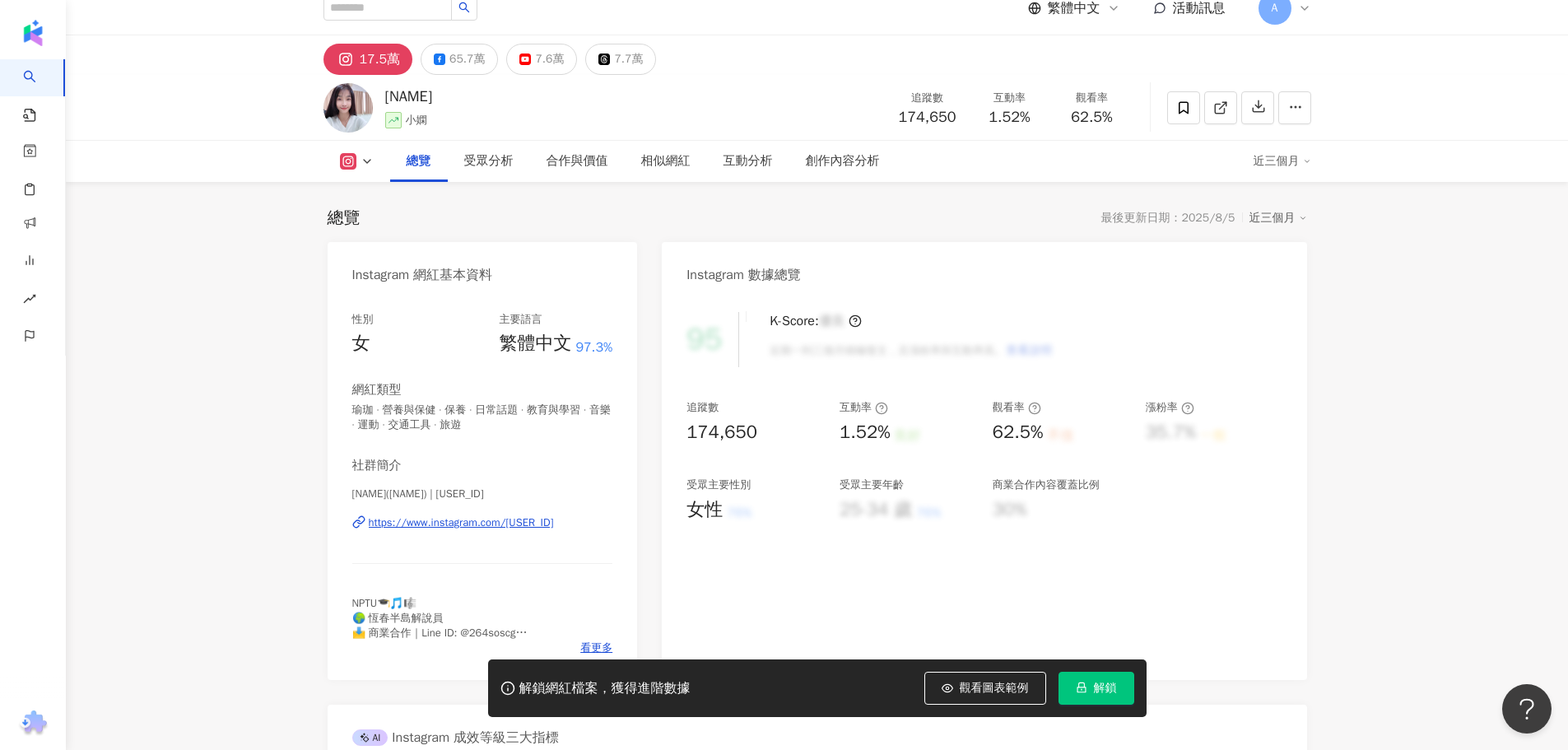 scroll, scrollTop: 0, scrollLeft: 0, axis: both 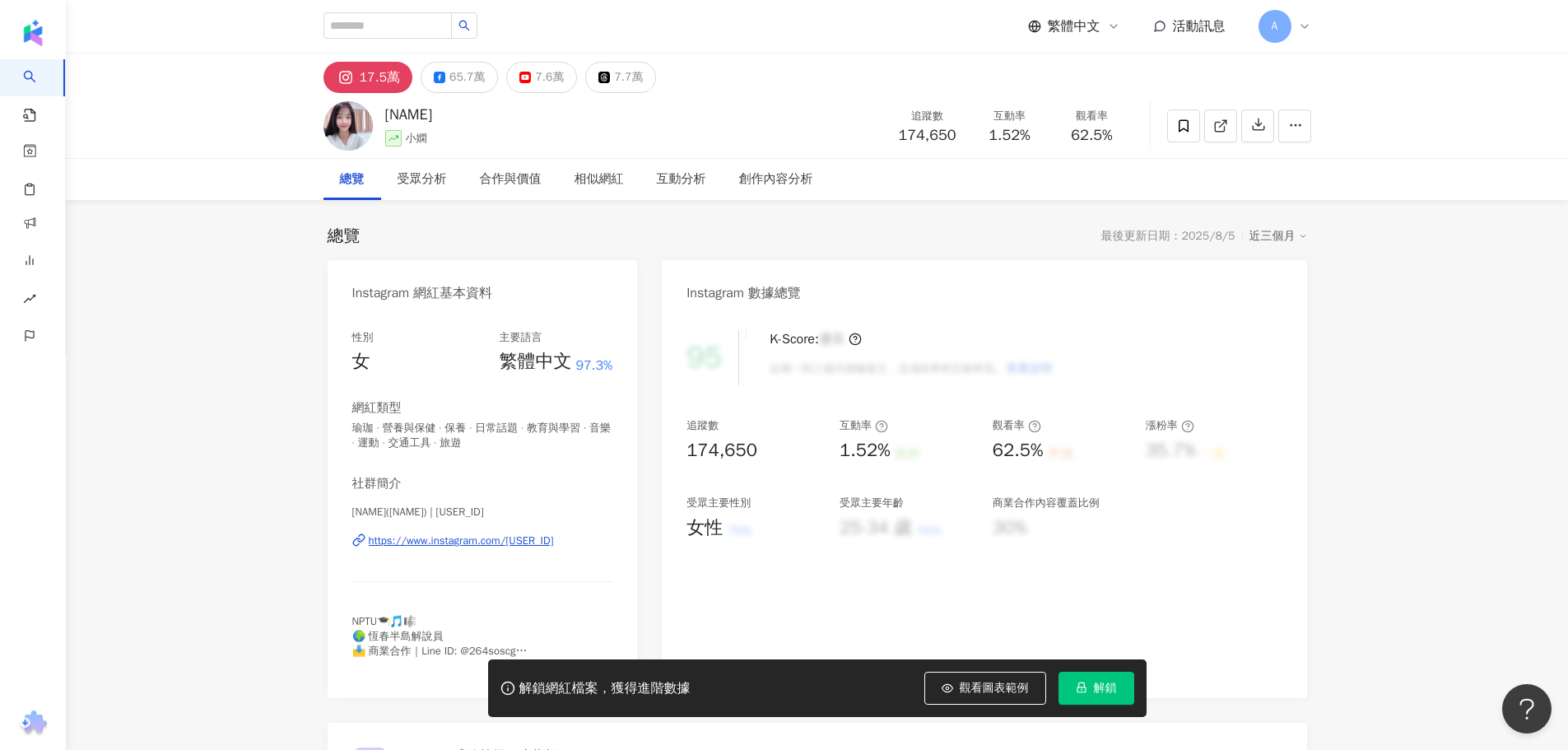 click on "https://www.instagram.com/[USER_ID]" at bounding box center (461, 541) 